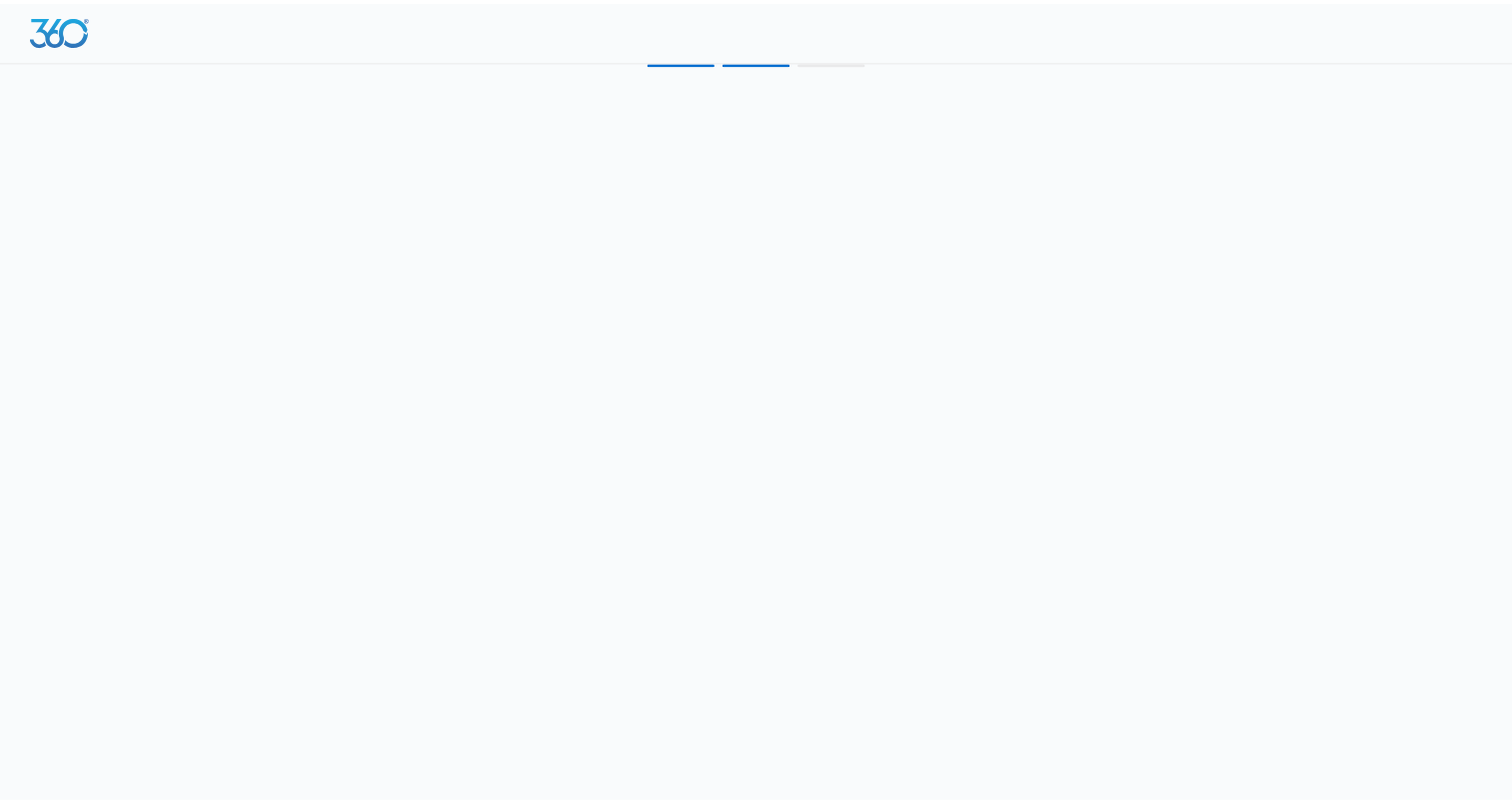 scroll, scrollTop: 0, scrollLeft: 0, axis: both 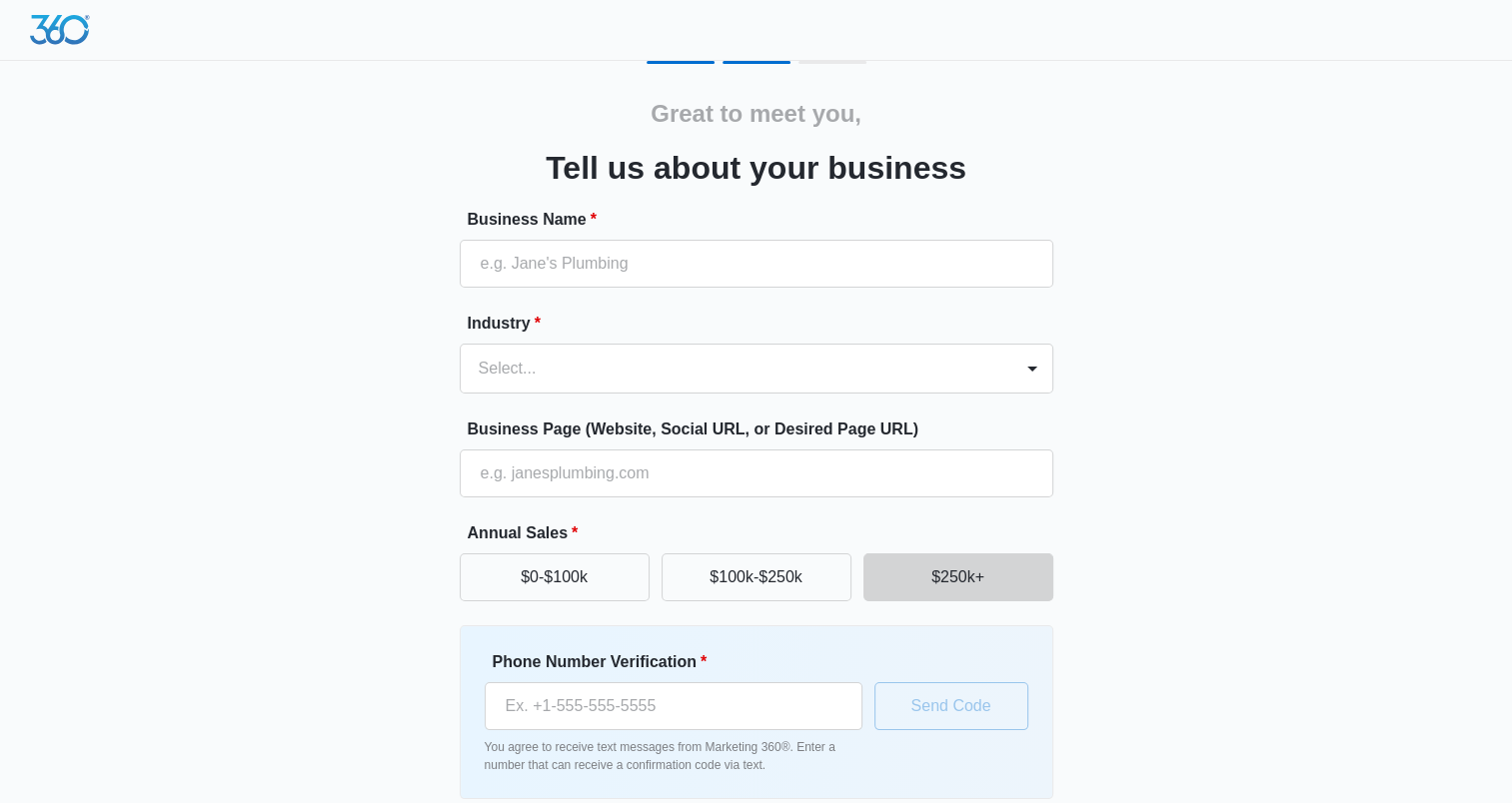 click on "Business Name * Industry * Select... Business Page (Website, Social URL, or Desired Page URL) Annual Sales * $0-$100k $100k-$250k $250k+ Phone Number Verification * You agree to receive text messages from Marketing 360®. Enter a number that can receive a confirmation code via text. Send Code Continue" at bounding box center (756, 539) 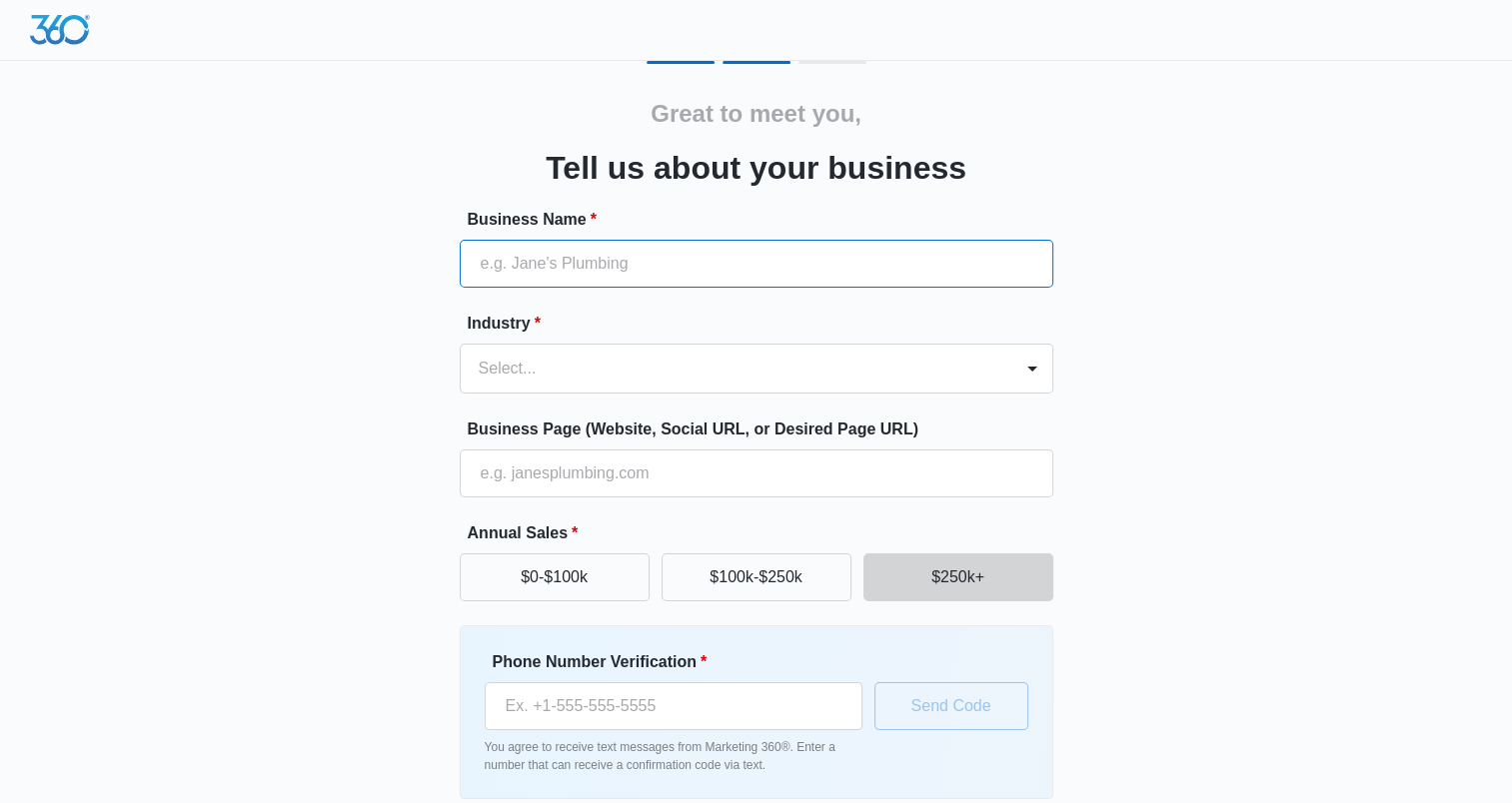 click on "Business Name *" at bounding box center [756, 264] 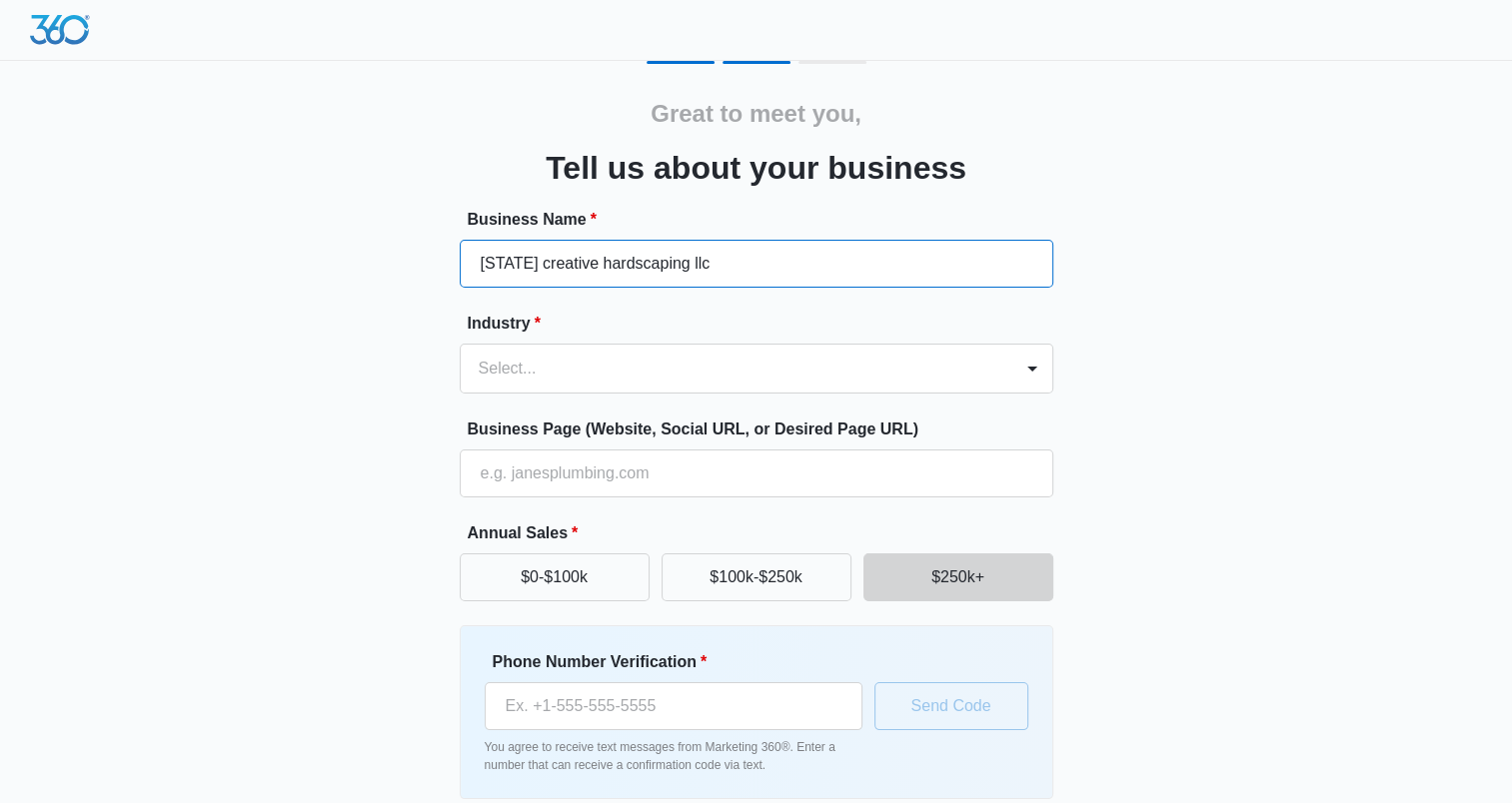 type on "[STATE] creative hardscaping llc" 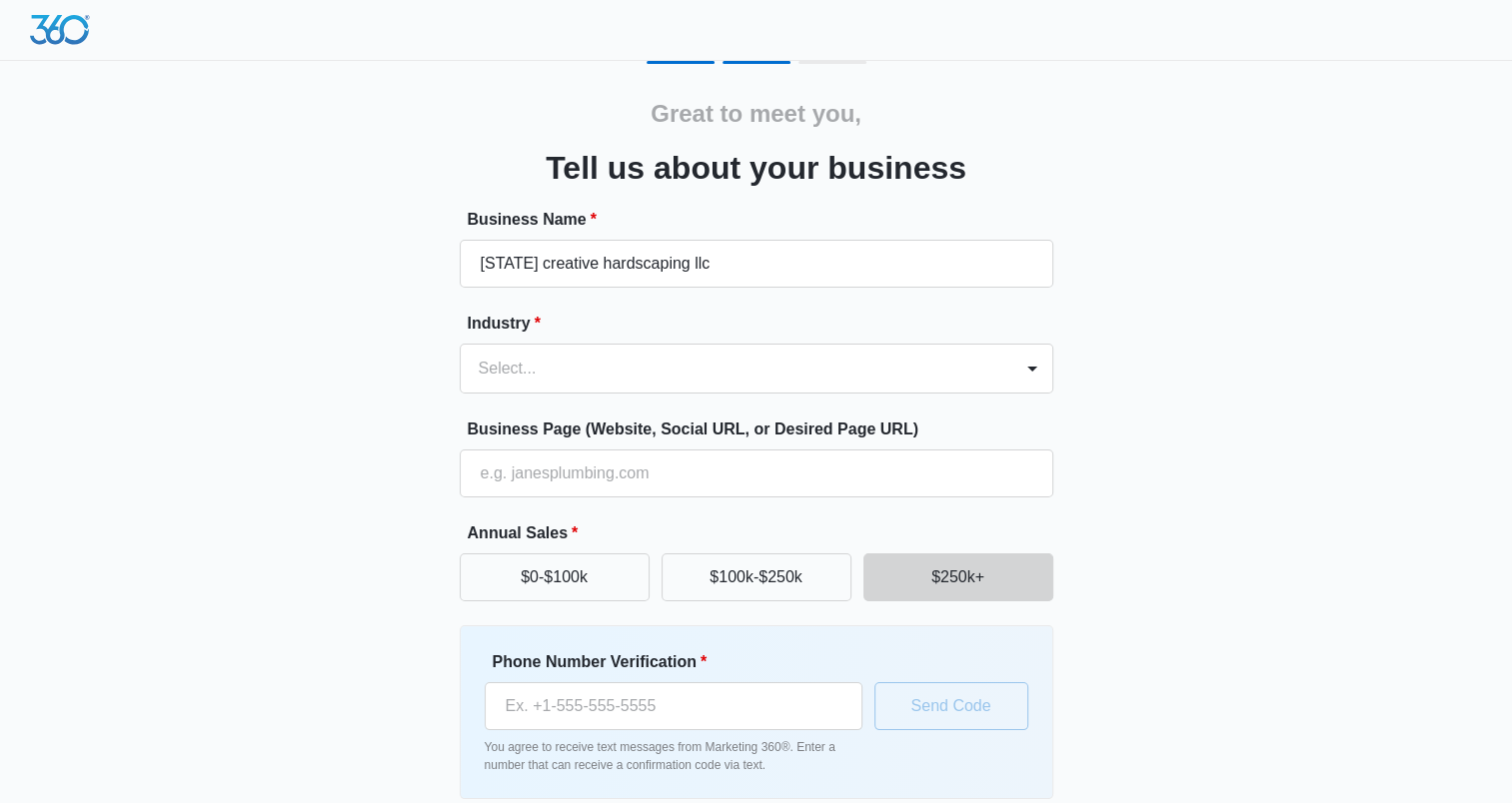 click at bounding box center (733, 369) 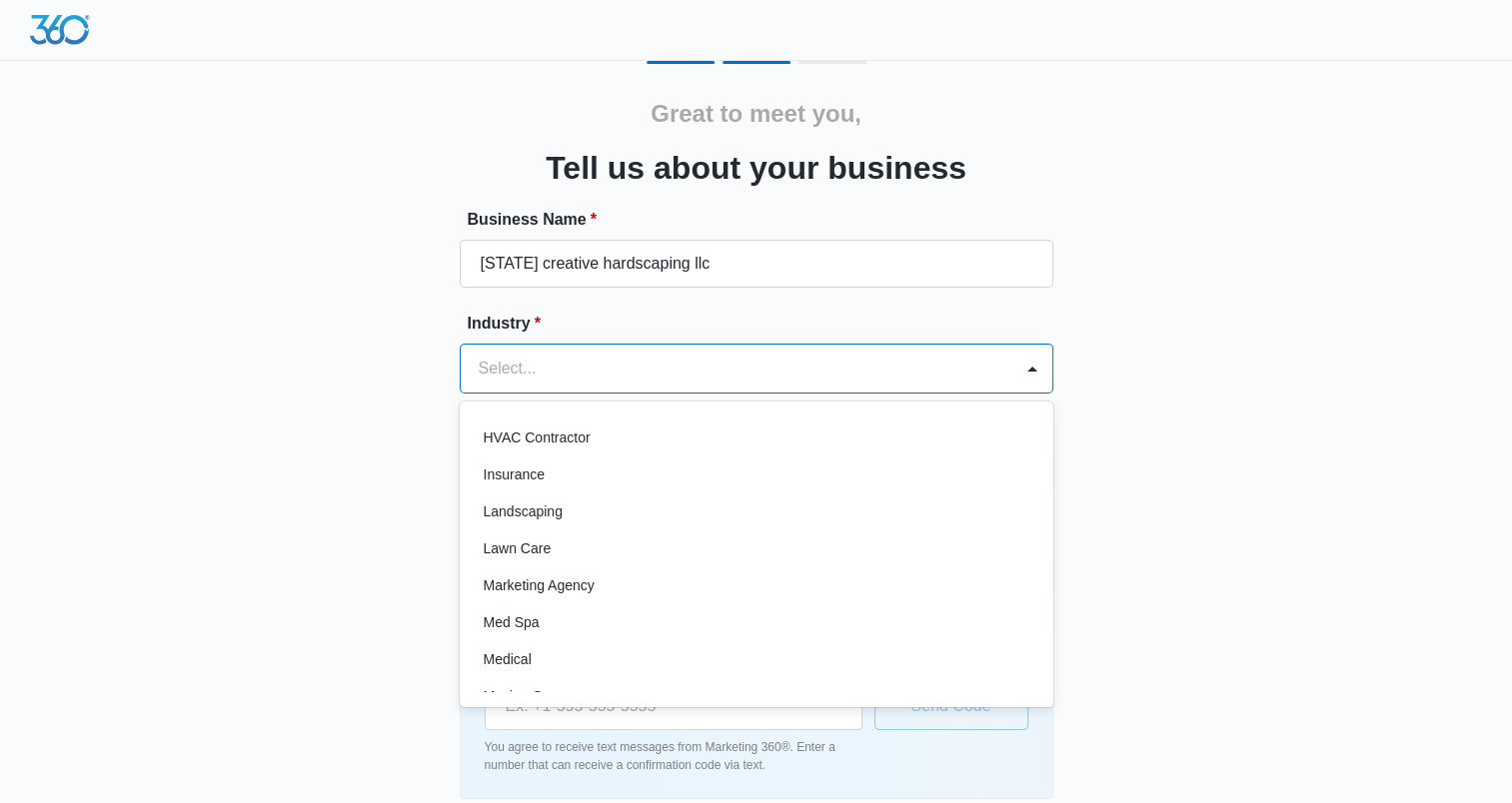 scroll, scrollTop: 859, scrollLeft: 0, axis: vertical 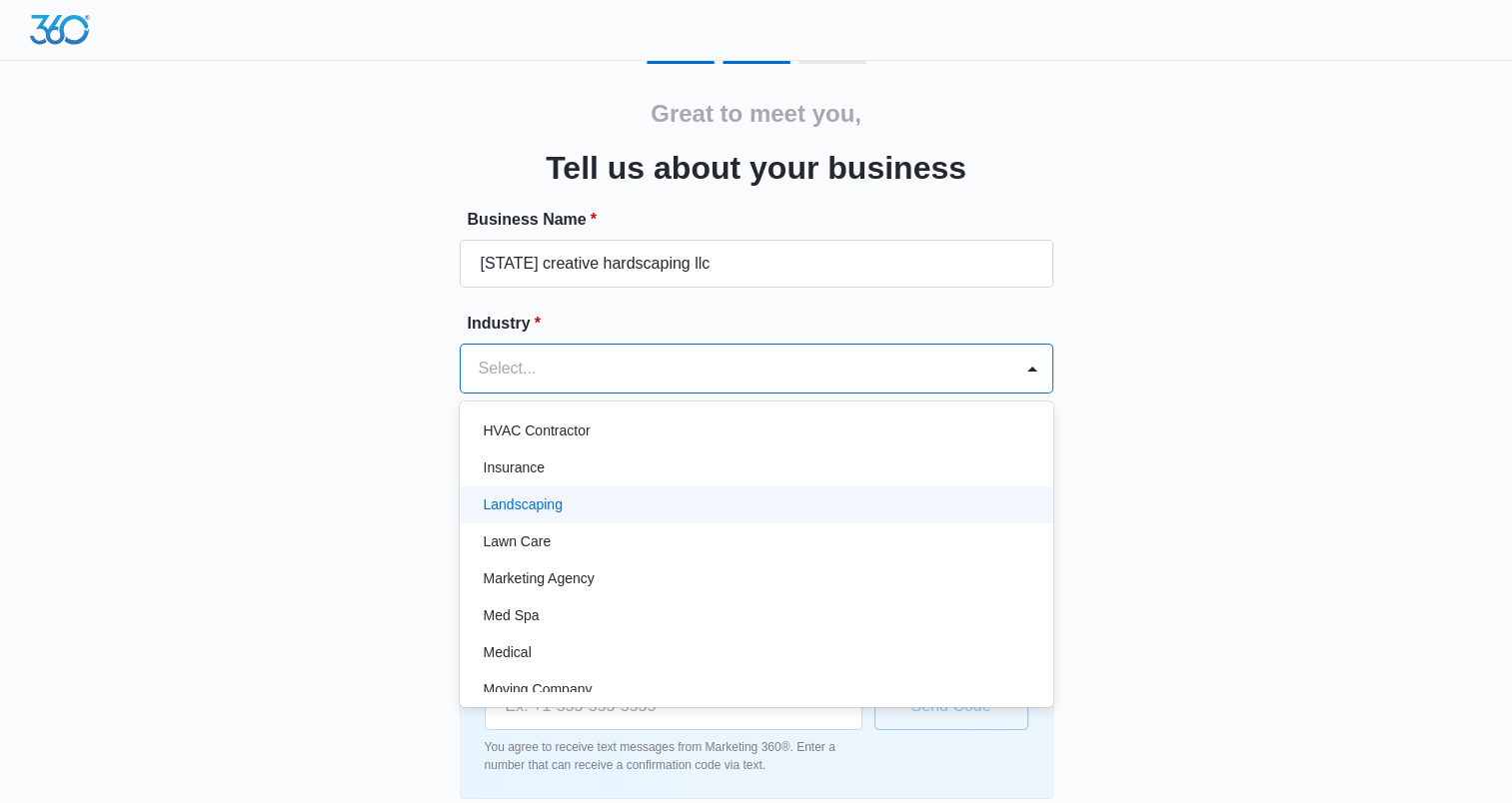 click on "Landscaping" at bounding box center (755, 504) 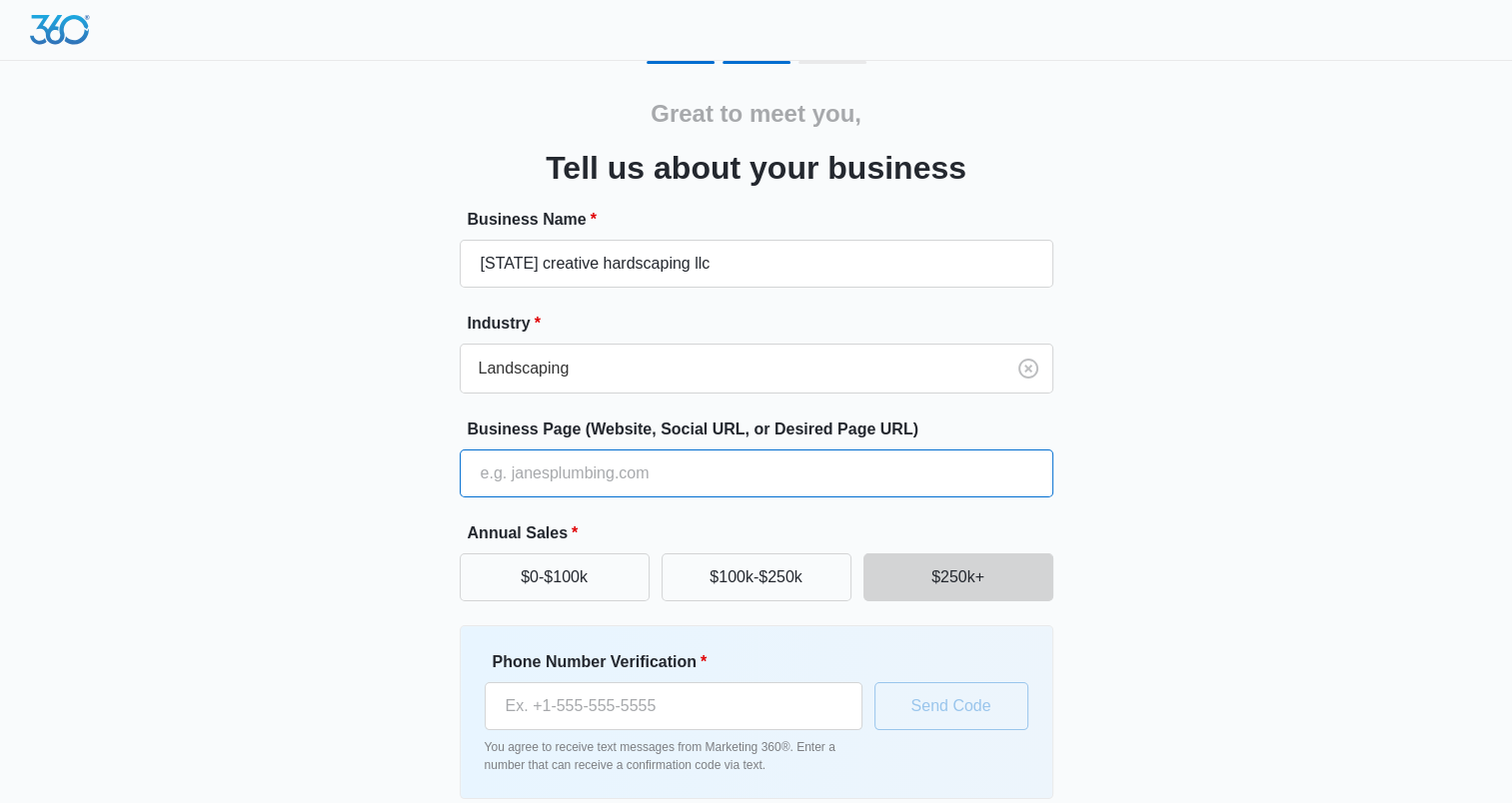 click on "Business Page (Website, Social URL, or Desired Page URL)" at bounding box center [756, 473] 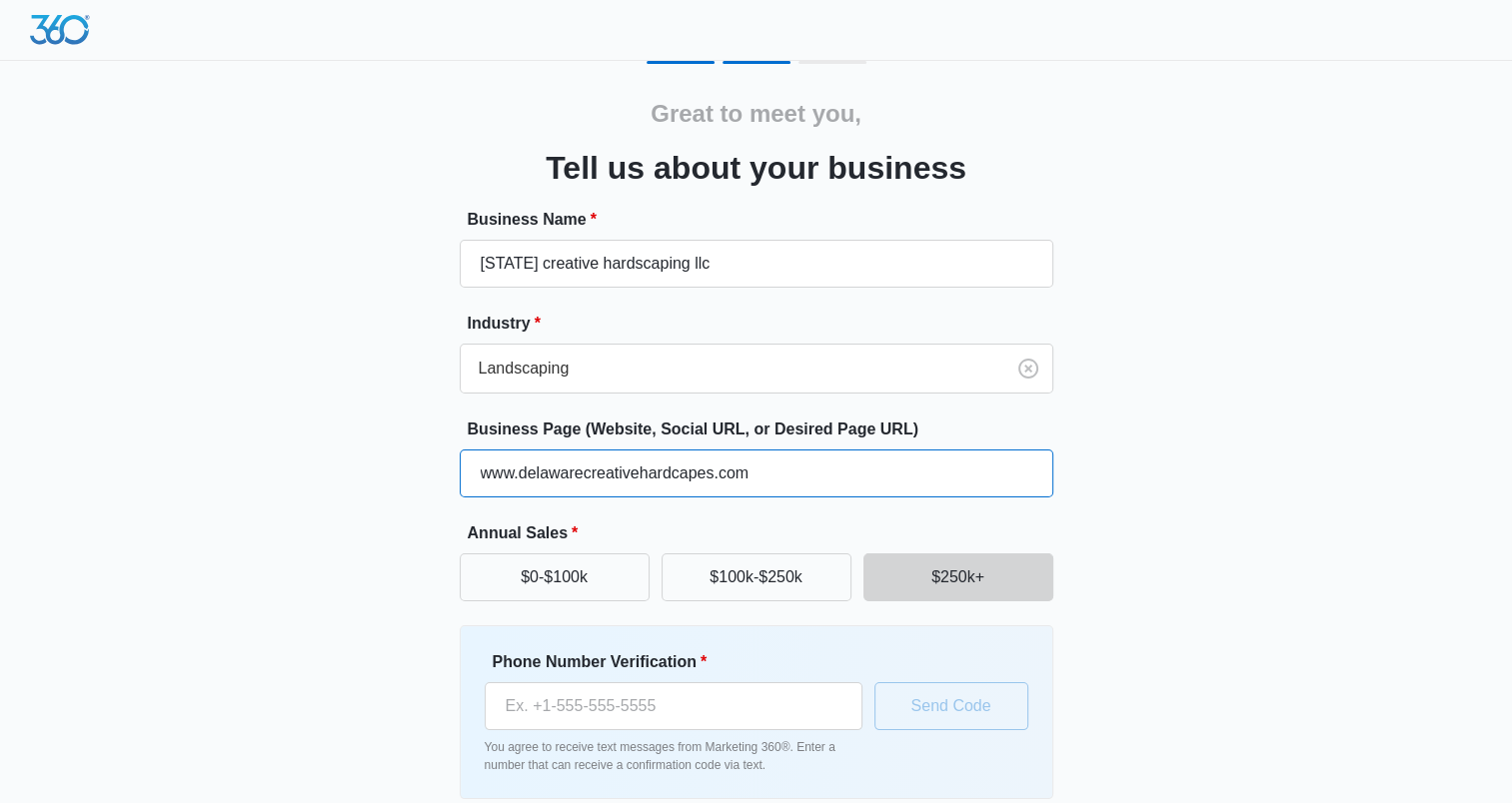 type on "www.delawarecreativehardcapes.com" 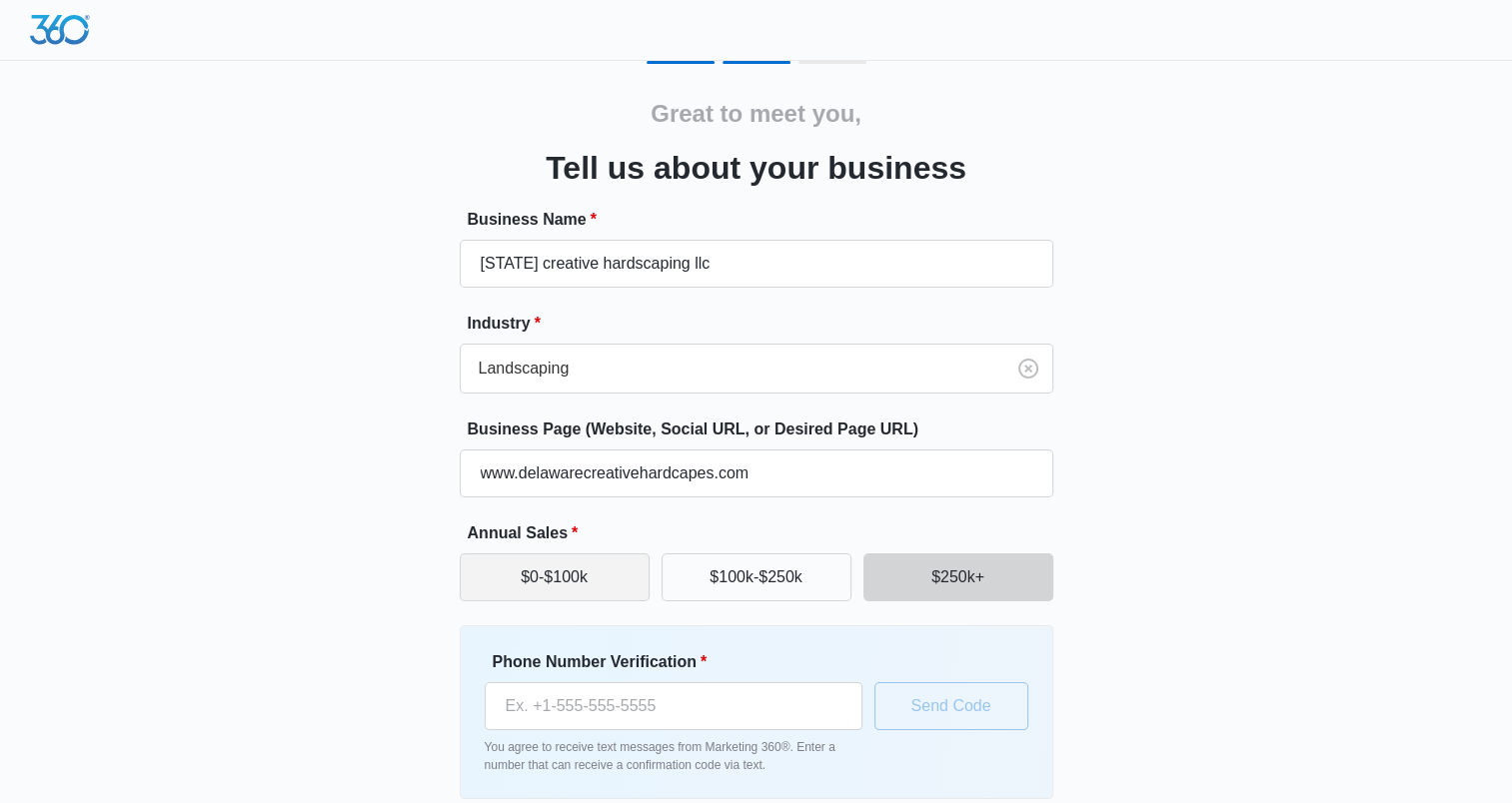 click on "$0-$100k" at bounding box center (555, 577) 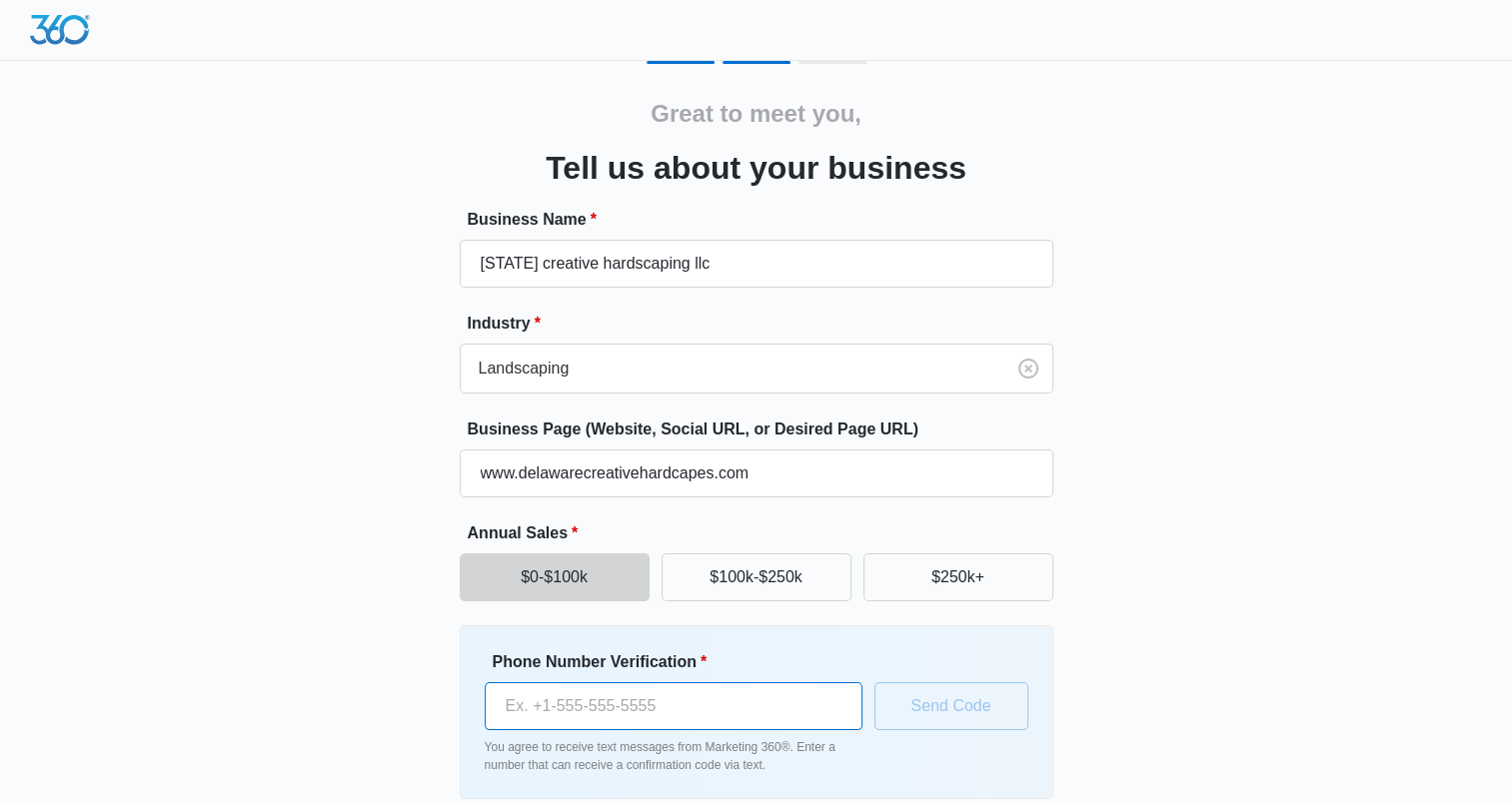 click on "Phone Number Verification *" at bounding box center [674, 706] 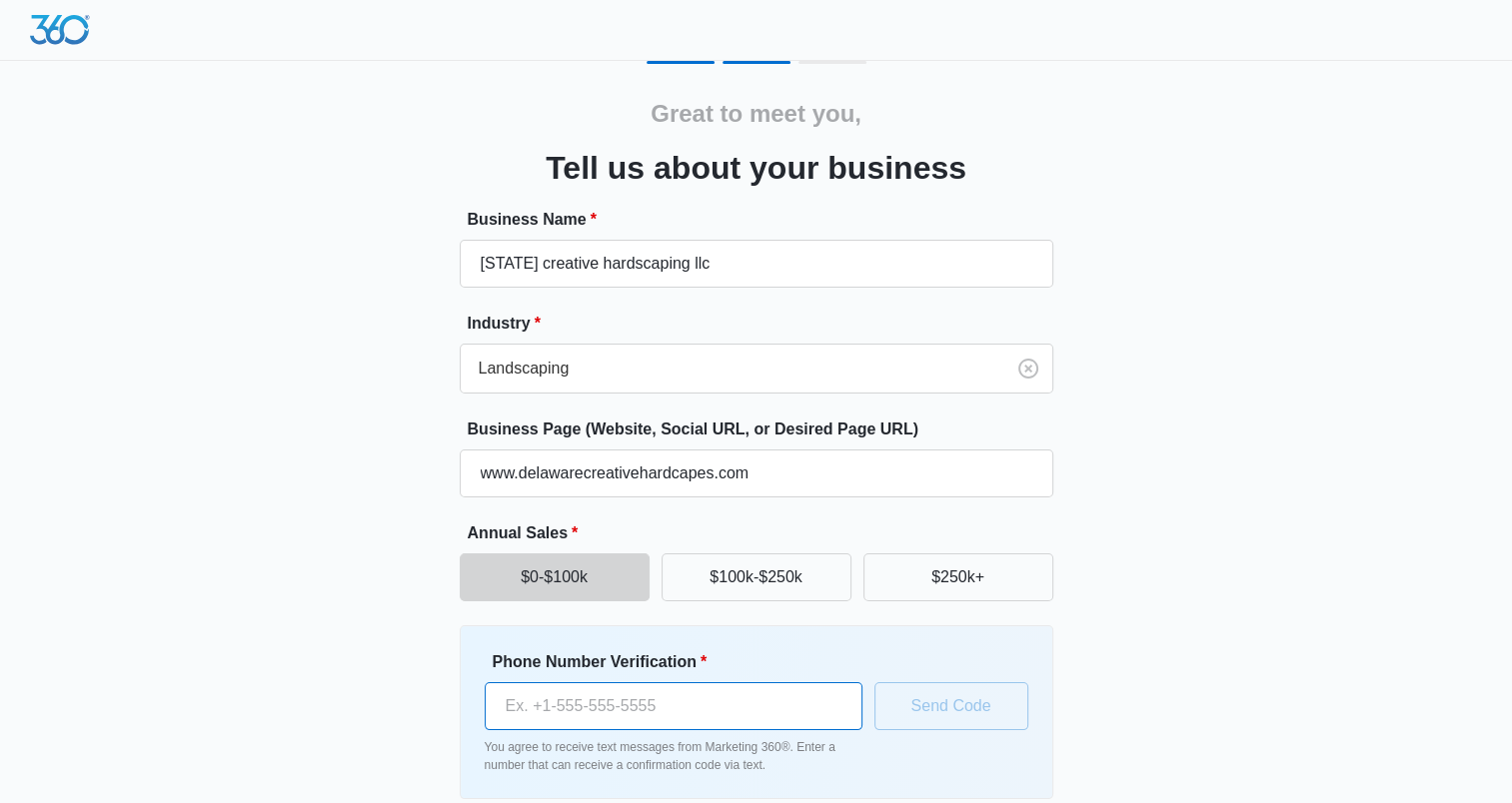 type on "(302) 438-7547" 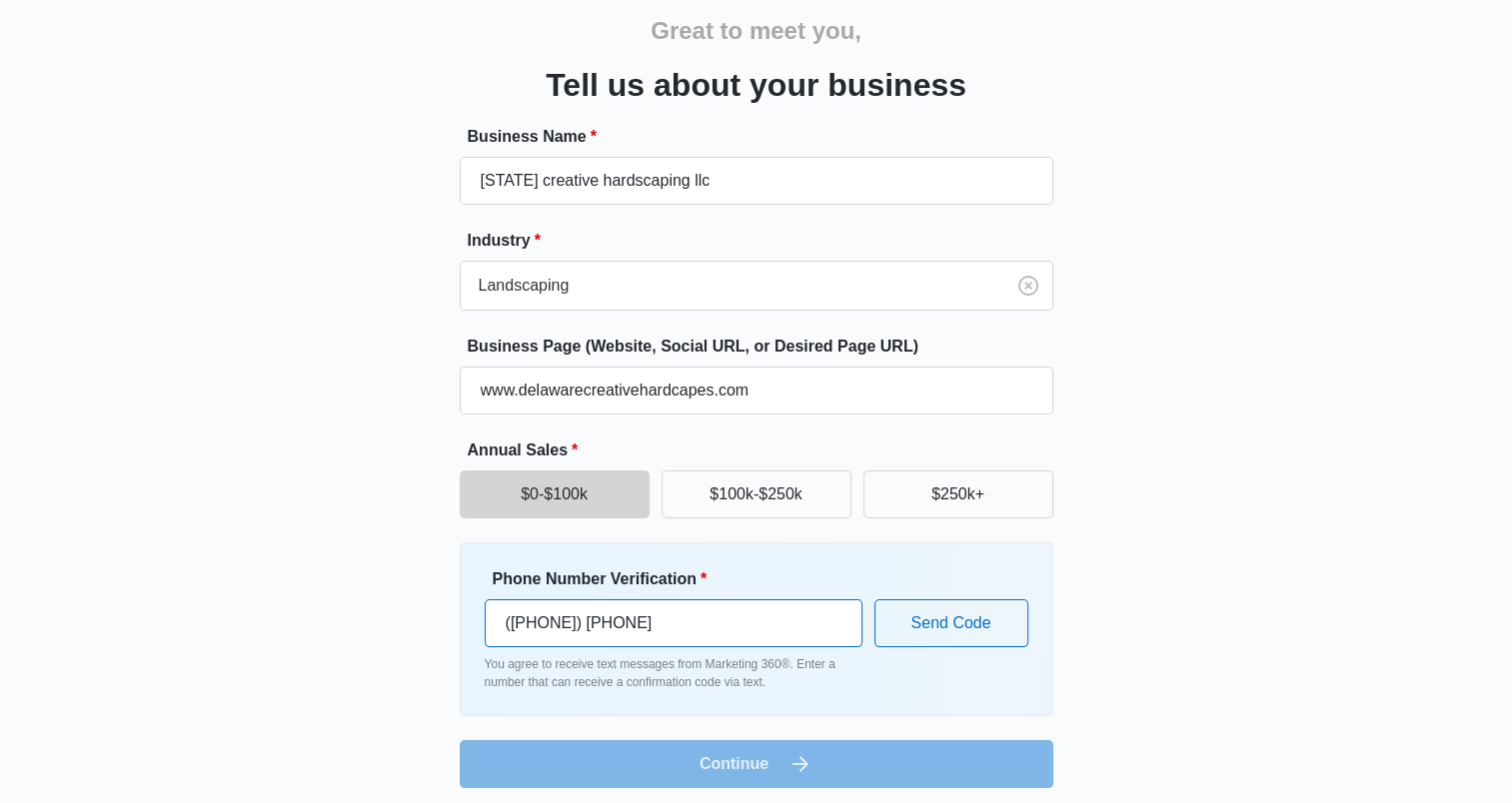 scroll, scrollTop: 91, scrollLeft: 0, axis: vertical 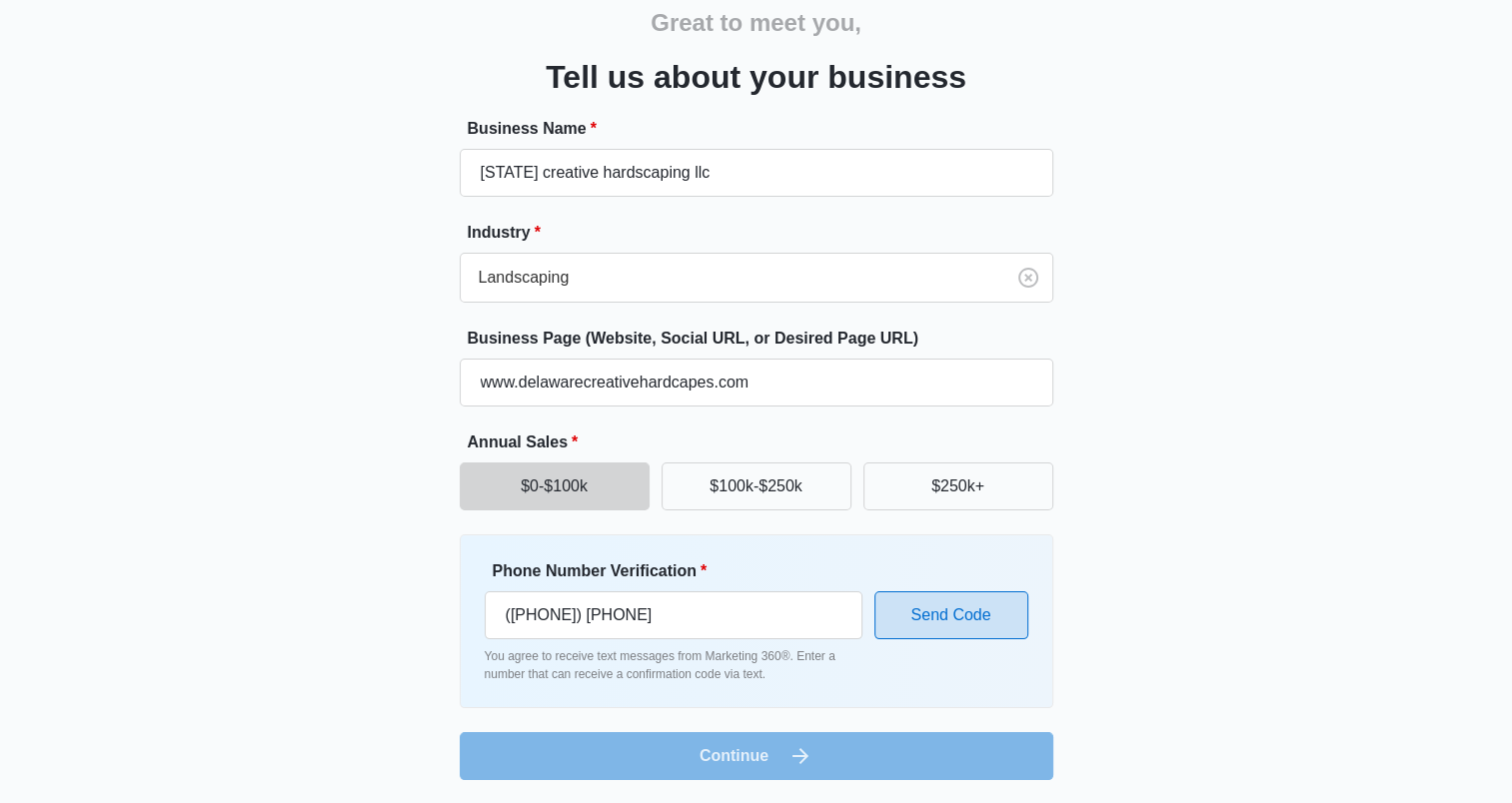 click on "Send Code" at bounding box center (951, 615) 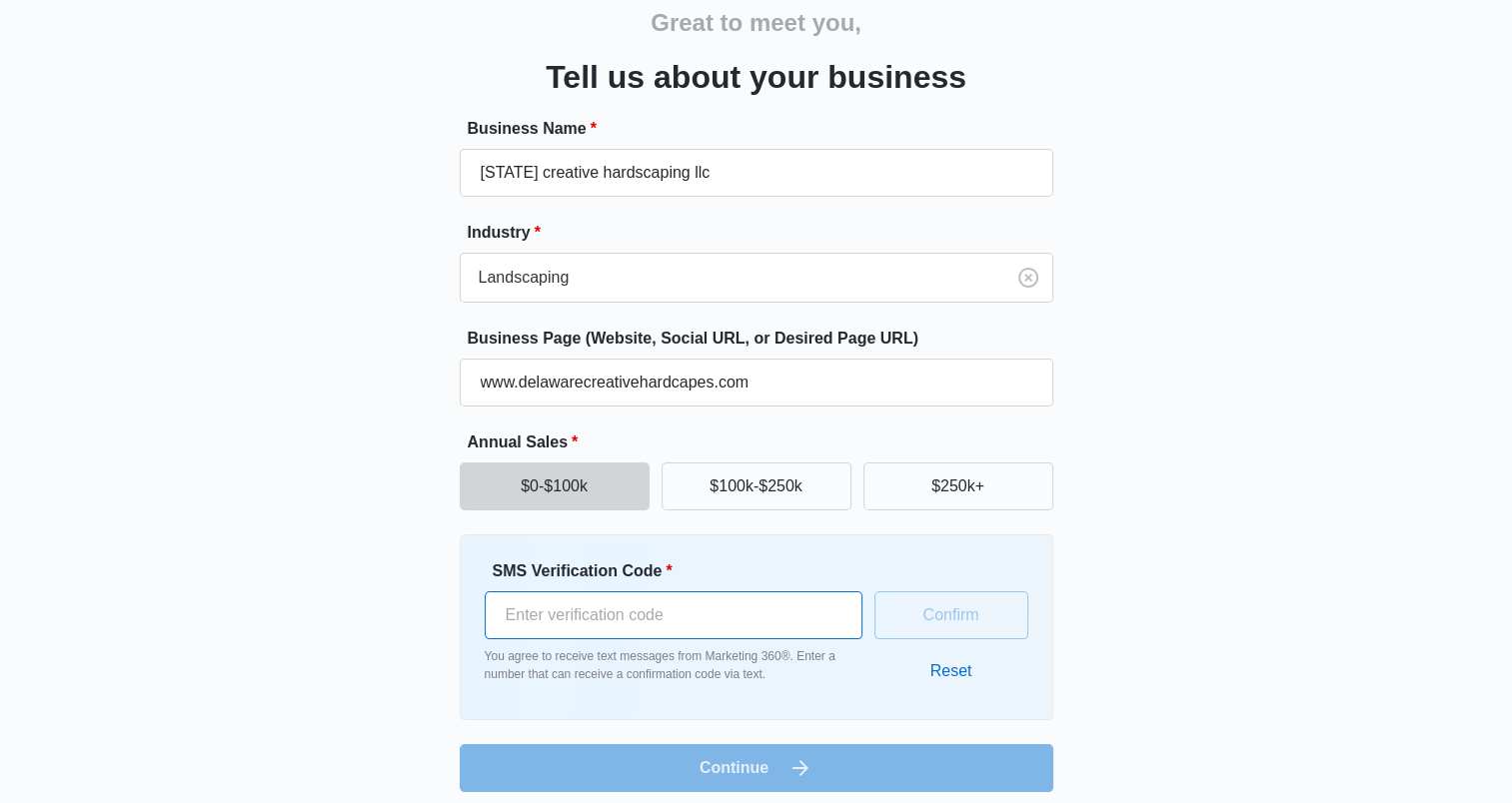 click on "SMS Verification Code *" at bounding box center [674, 615] 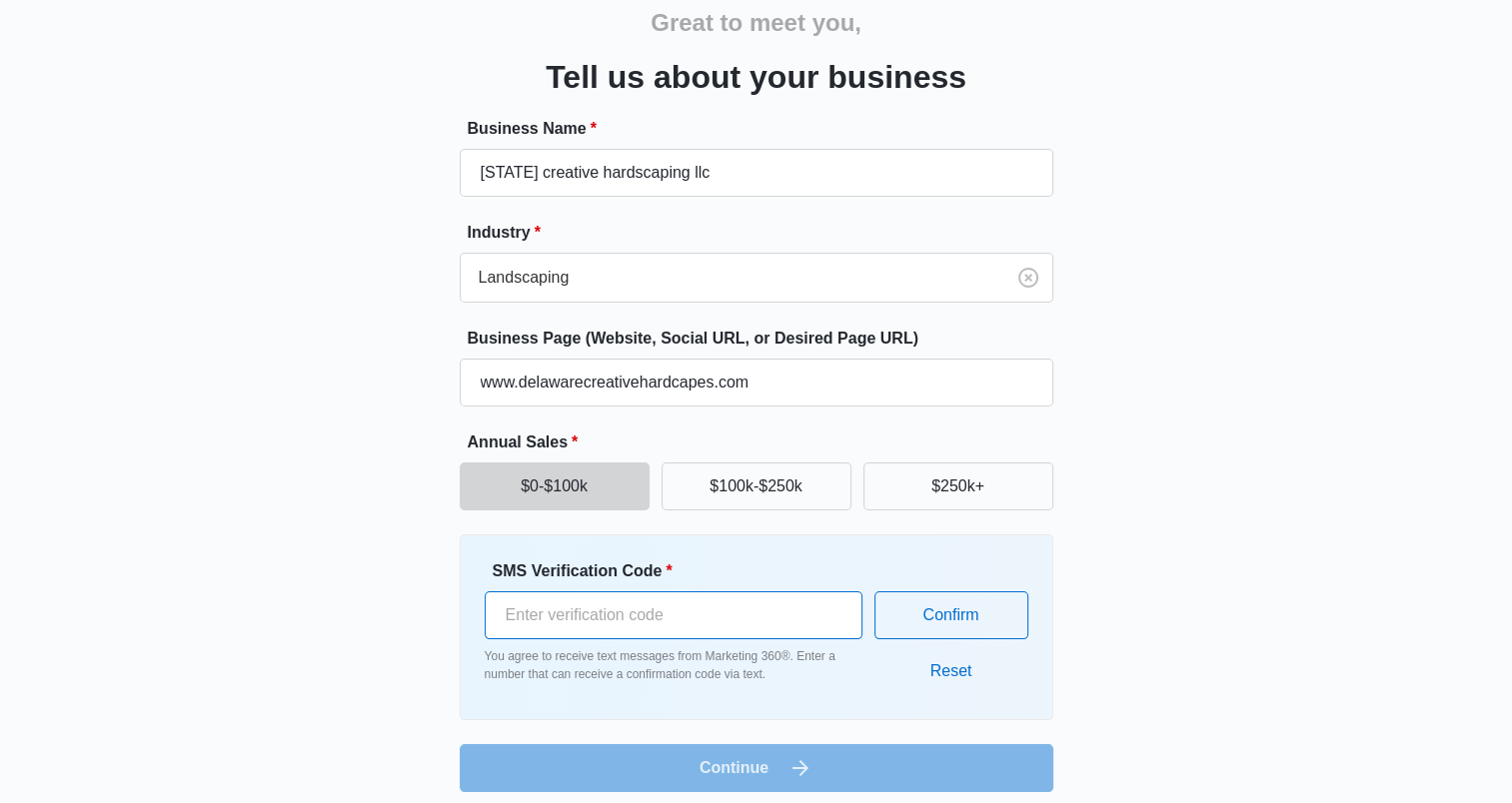 type on "771051" 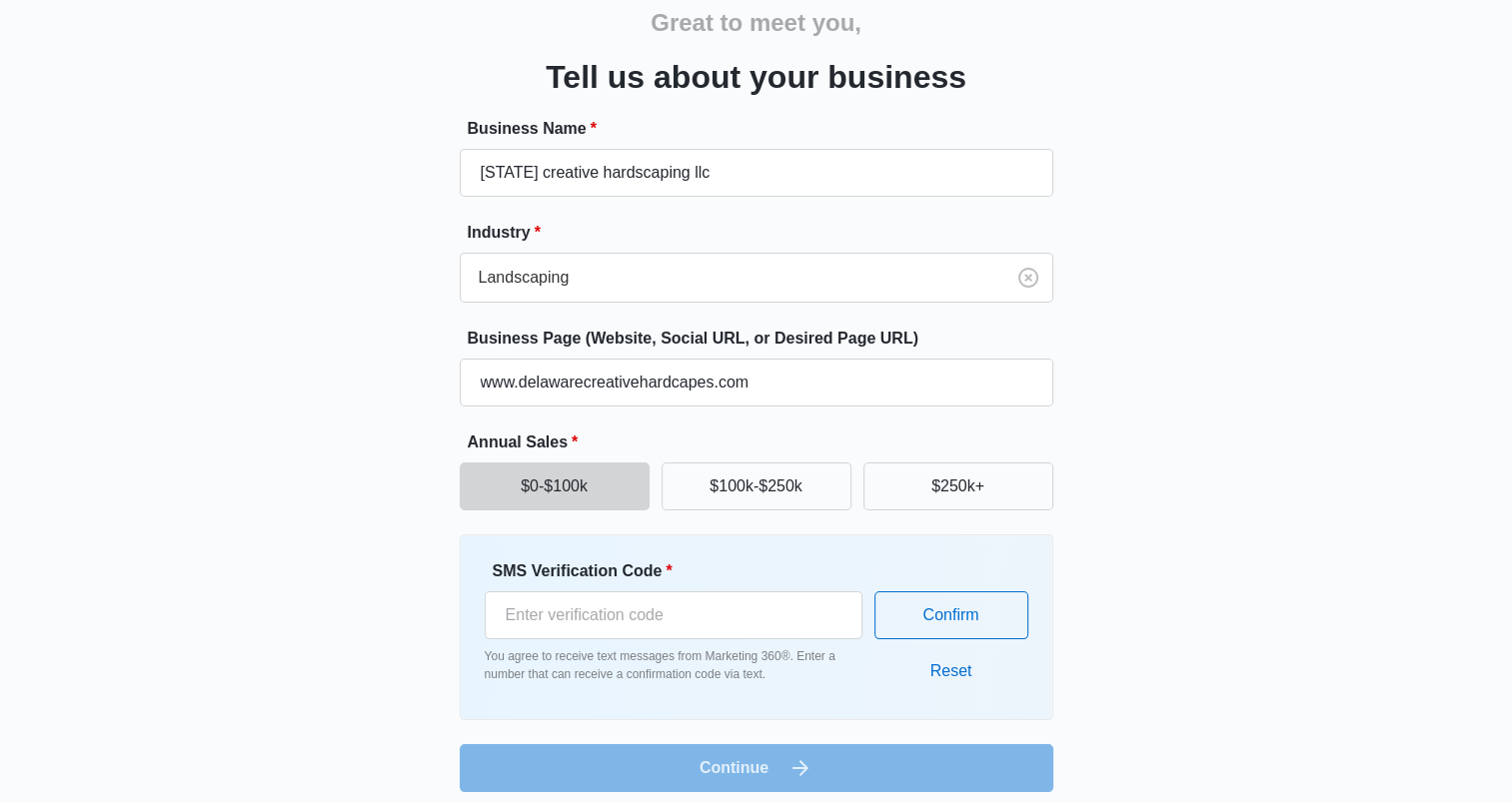 click on "Great to meet you,  Tell us about your business Business Name * Delaware creative hardscaping llc Industry * Landscaping Business Page (Website, Social URL, or Desired Page URL) www.delawarecreativehardcapes.com Annual Sales * $0-$100k $100k-$250k $250k+ SMS Verification Code * 771051 You agree to receive text messages from Marketing 360®. Enter a number that can receive a confirmation code via text. Confirm Reset Continue" at bounding box center (756, 381) 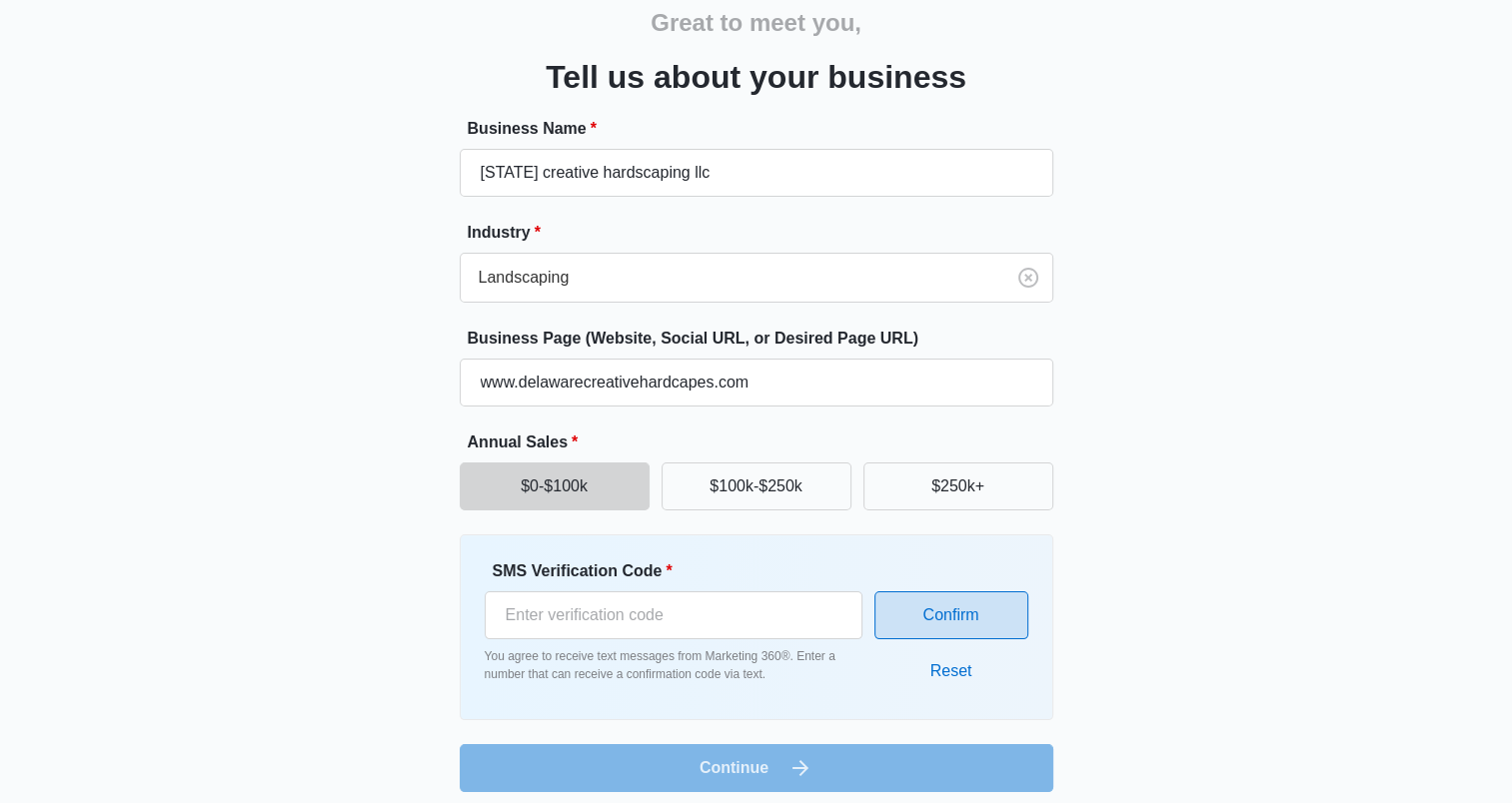 click on "Confirm" at bounding box center [951, 615] 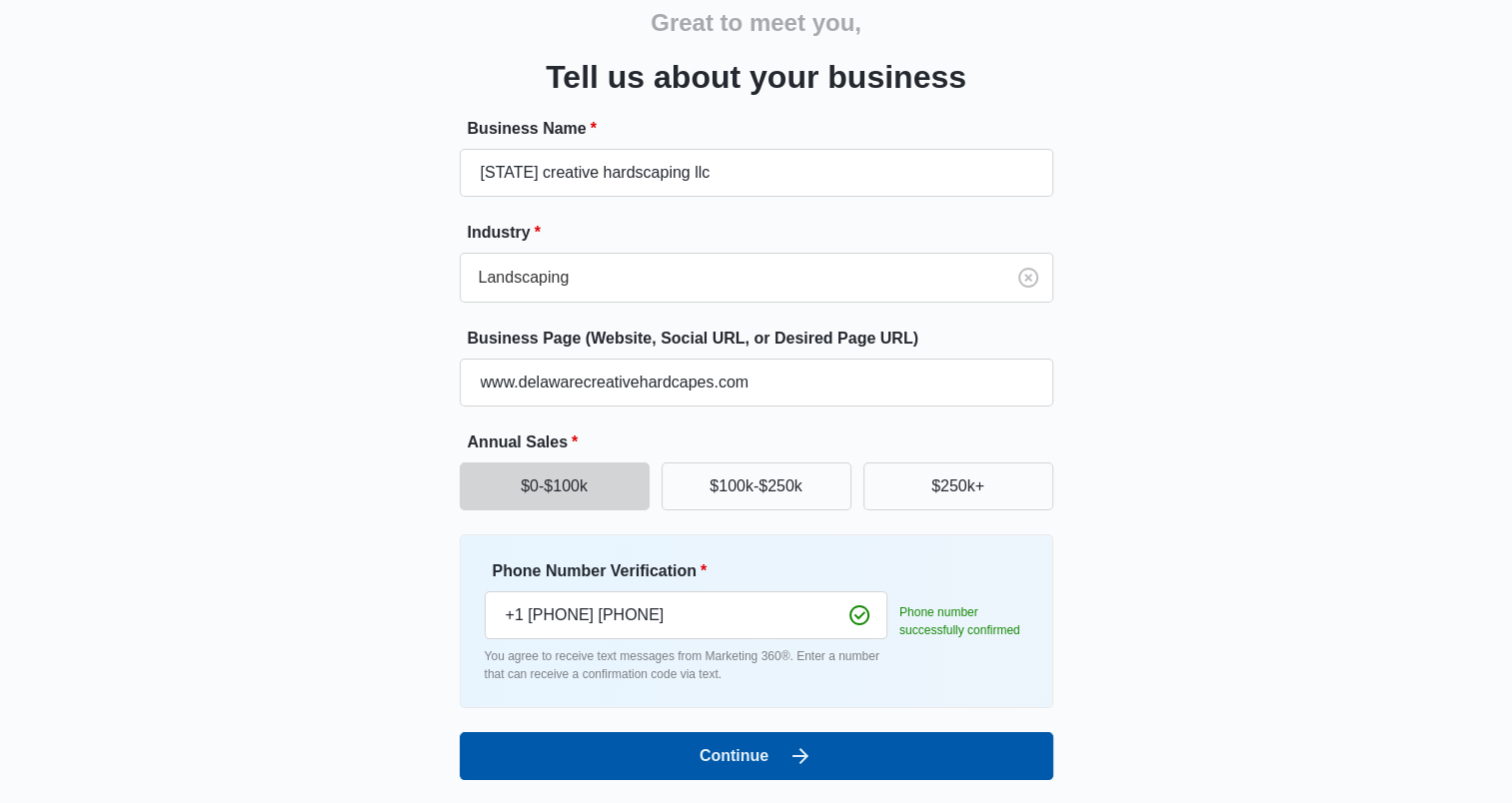 click on "Continue" at bounding box center [756, 756] 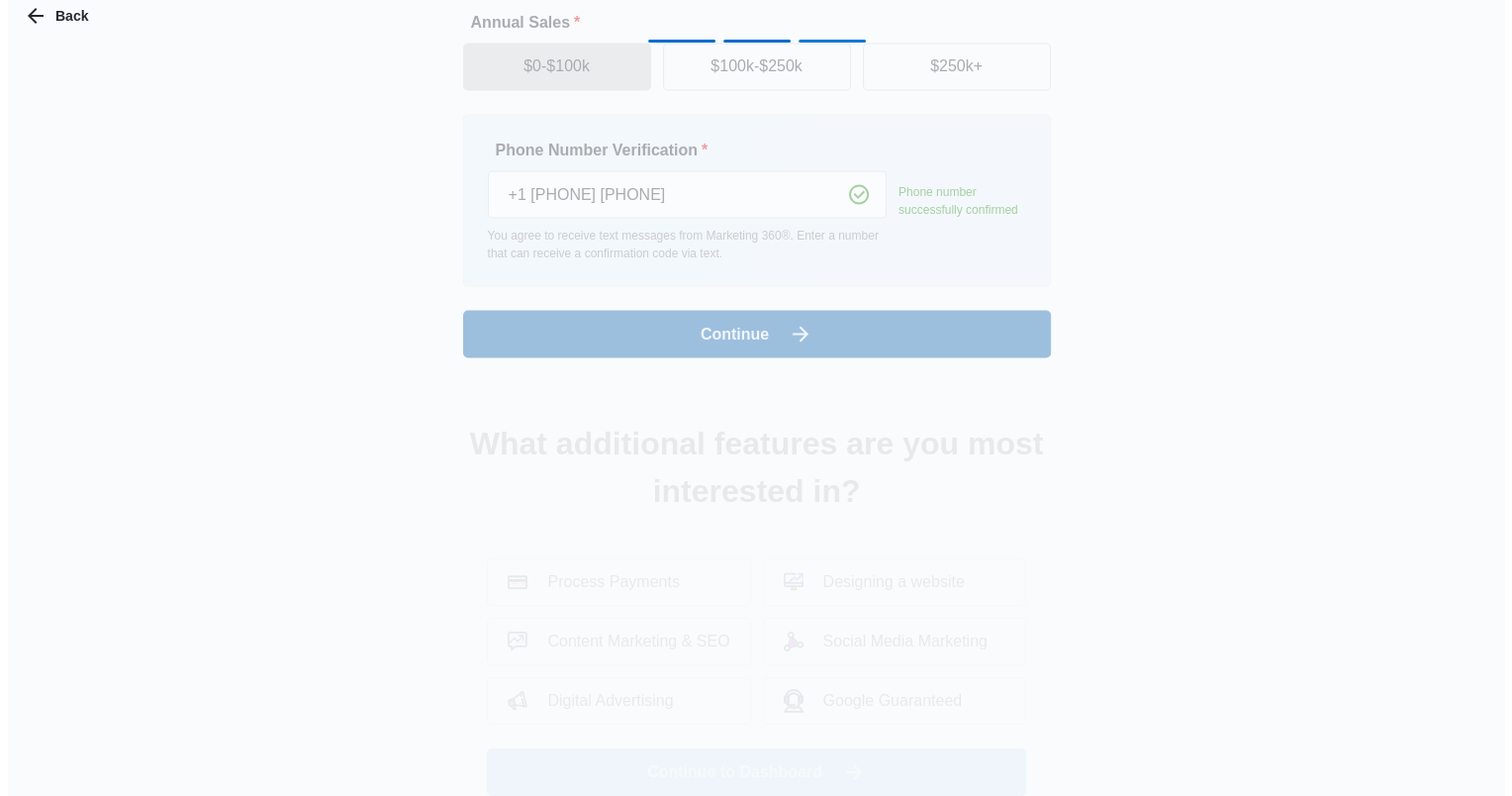 scroll, scrollTop: 0, scrollLeft: 0, axis: both 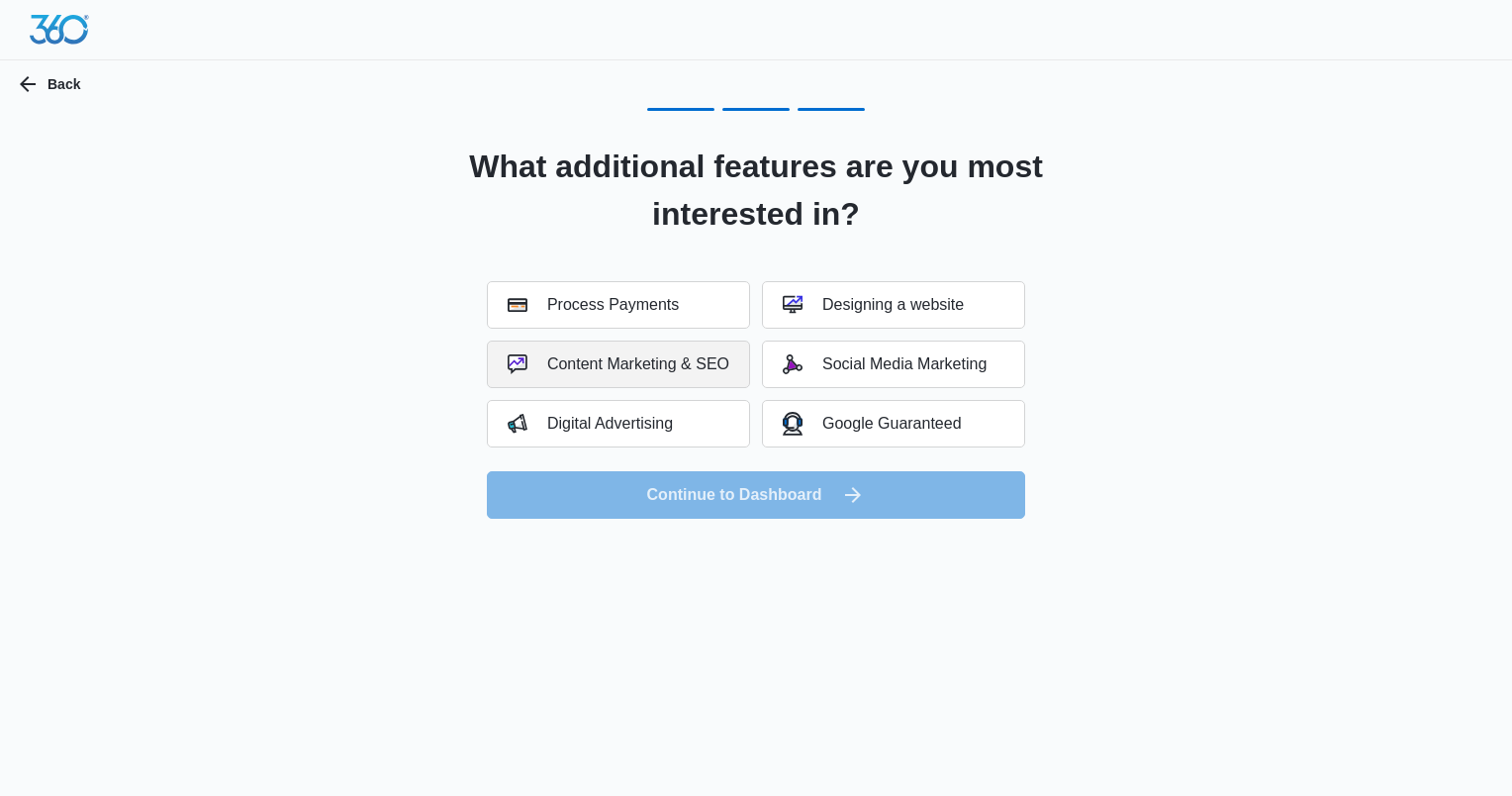 click on "Content Marketing & SEO" at bounding box center (618, 364) 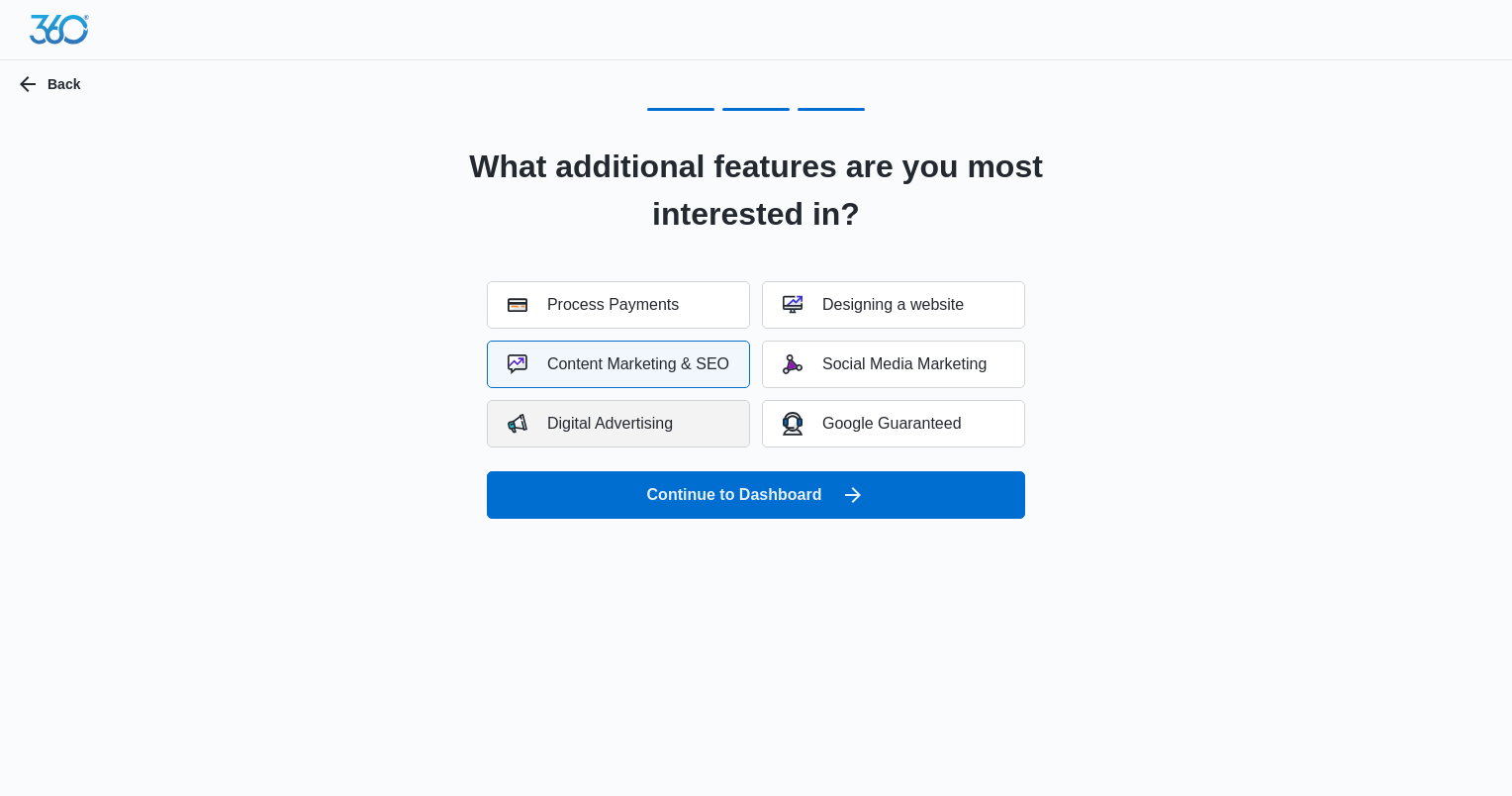 click on "Digital Advertising" at bounding box center [618, 424] 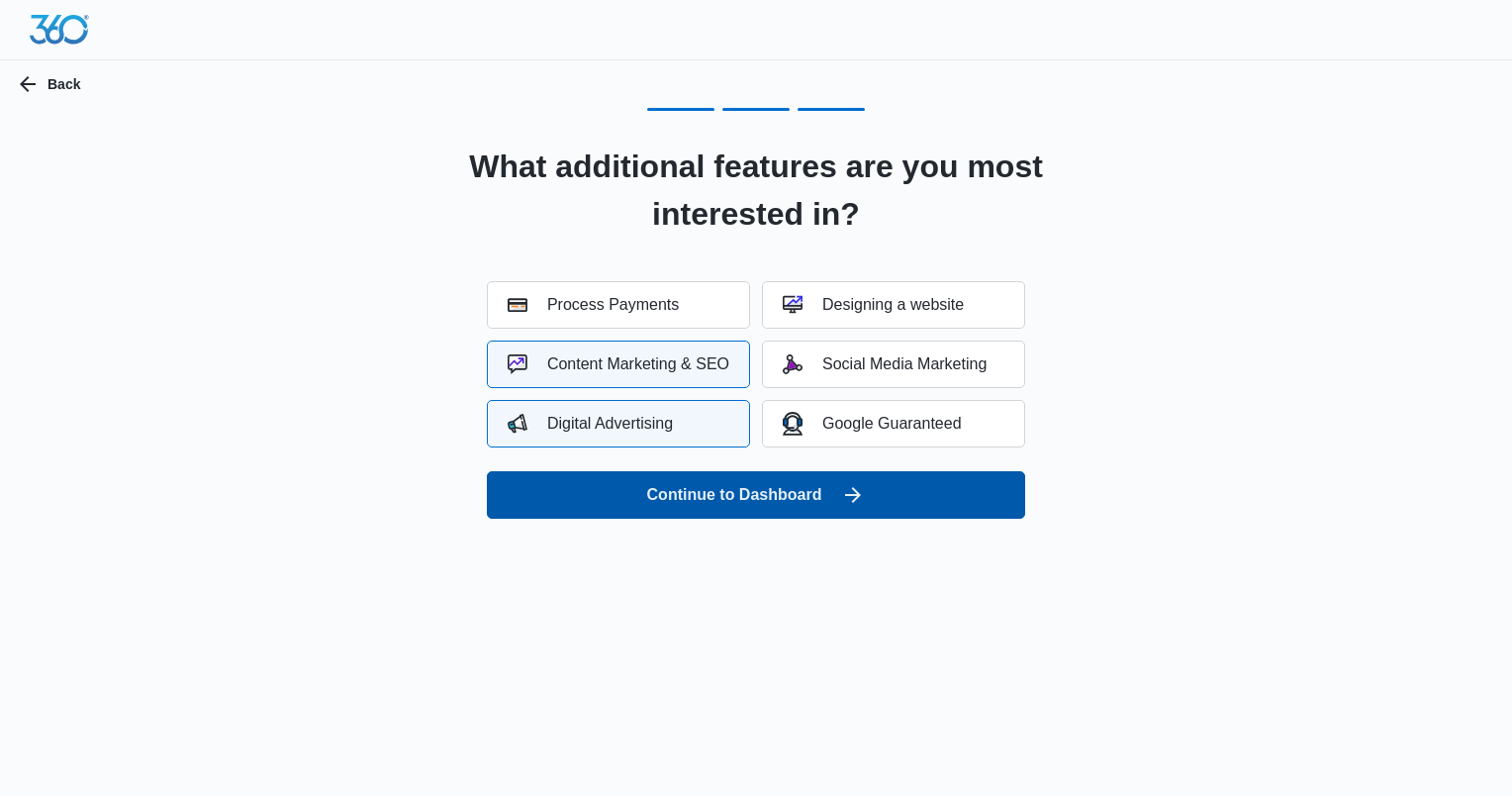click on "Continue to Dashboard" at bounding box center (756, 495) 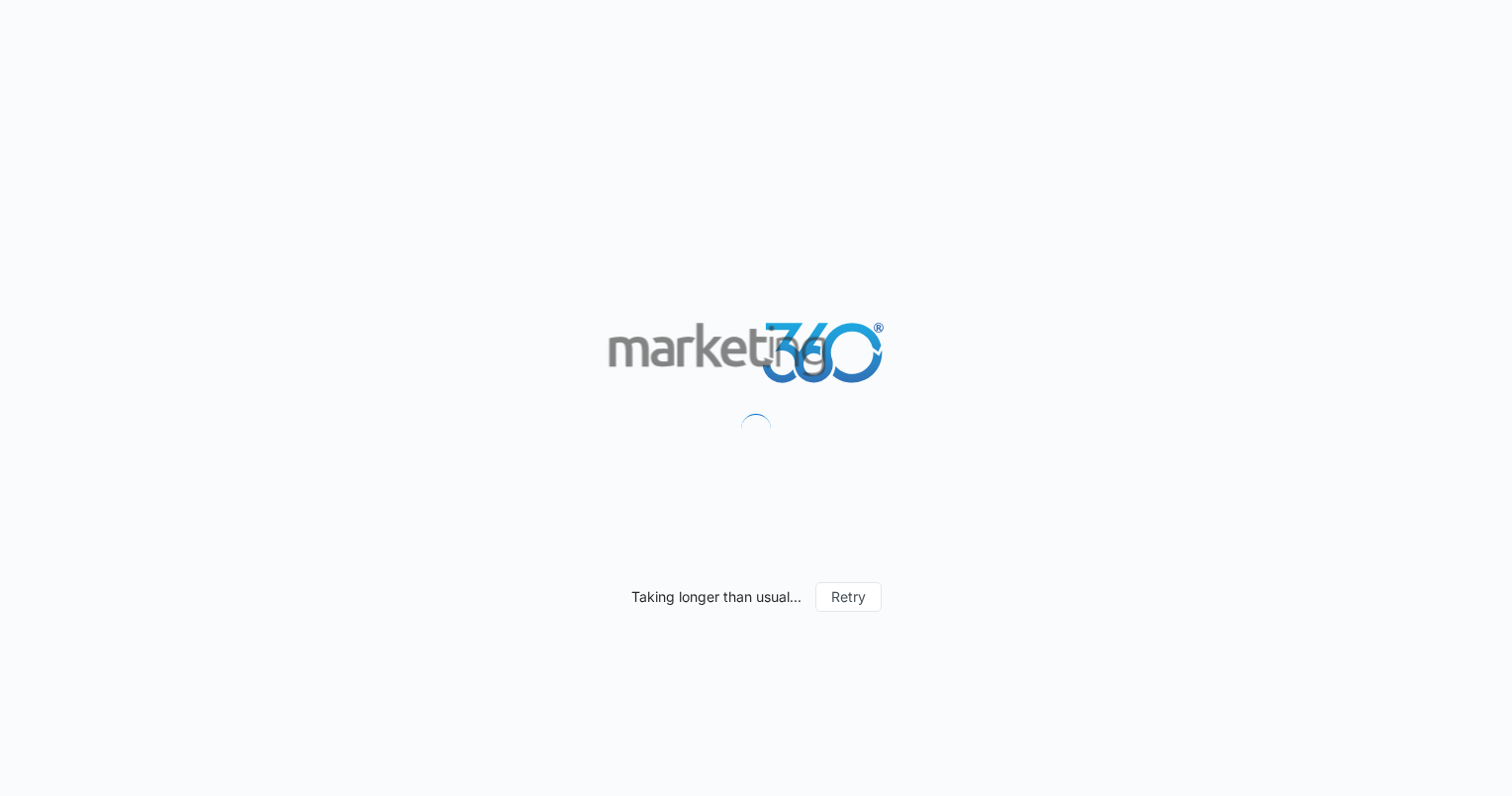 scroll, scrollTop: 0, scrollLeft: 0, axis: both 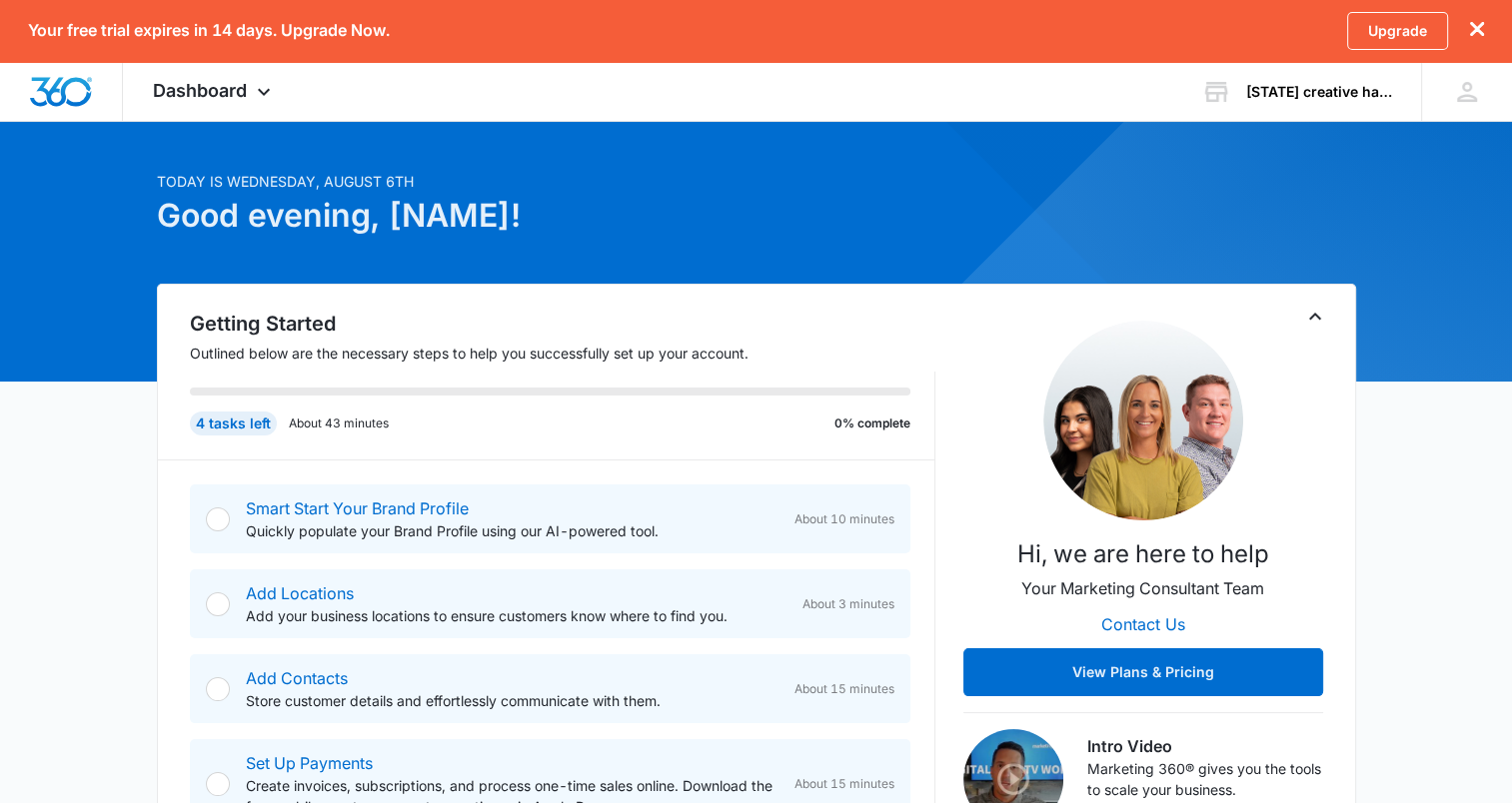 click on "Quickly populate your Brand Profile using our AI-powered tool." at bounding box center (512, 530) 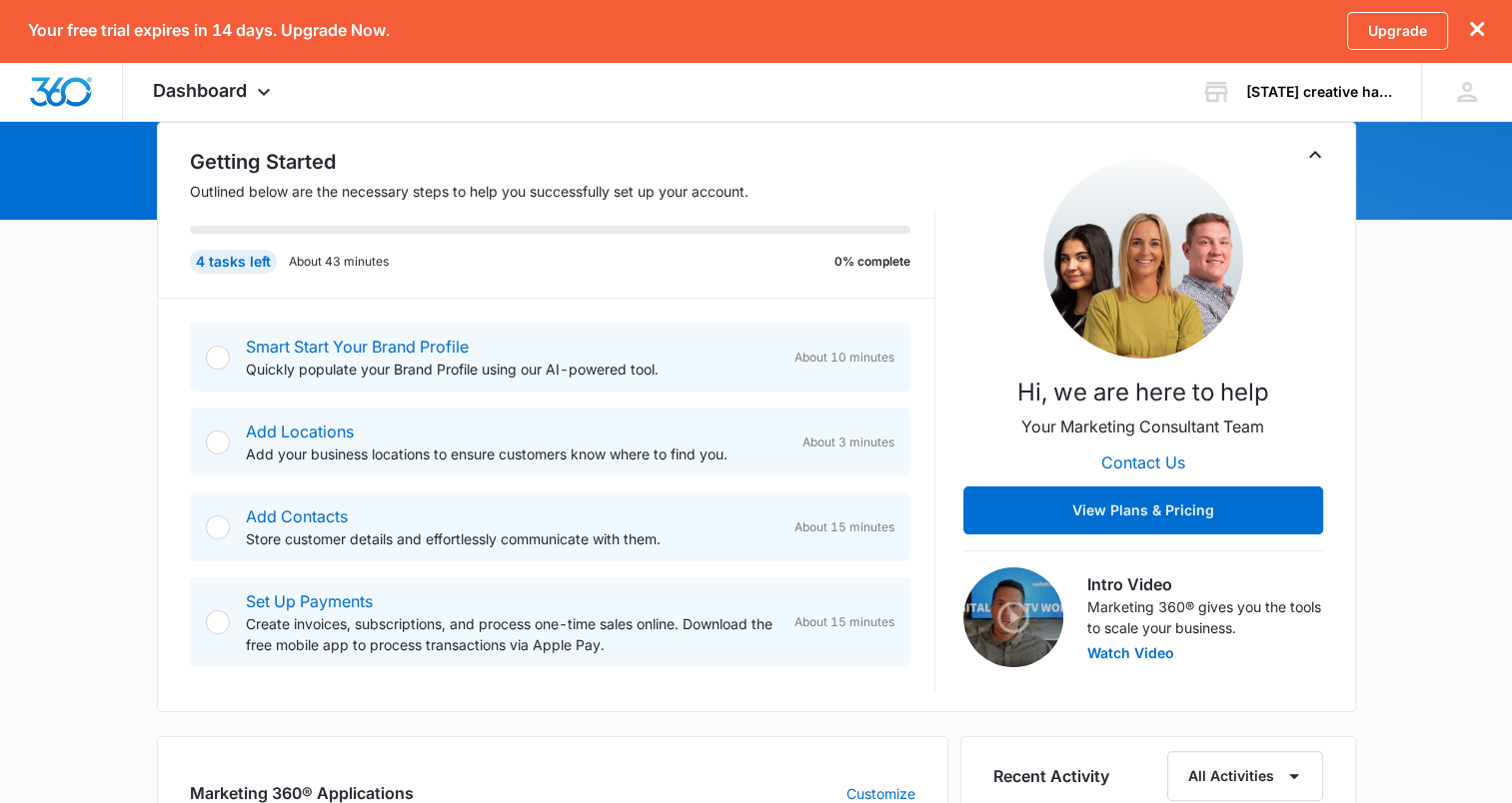 scroll, scrollTop: 196, scrollLeft: 0, axis: vertical 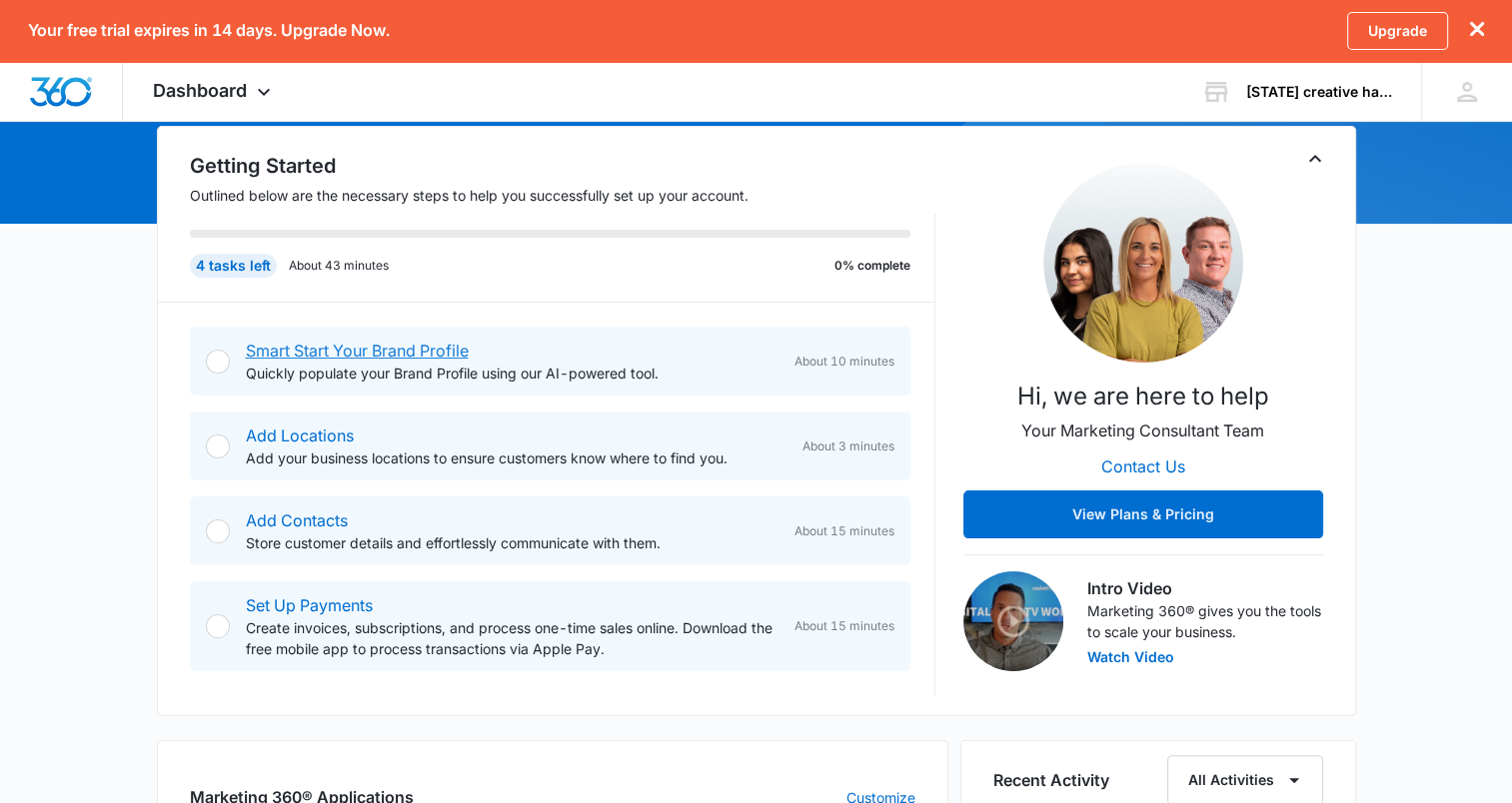 click on "Smart Start Your Brand Profile" at bounding box center (357, 351) 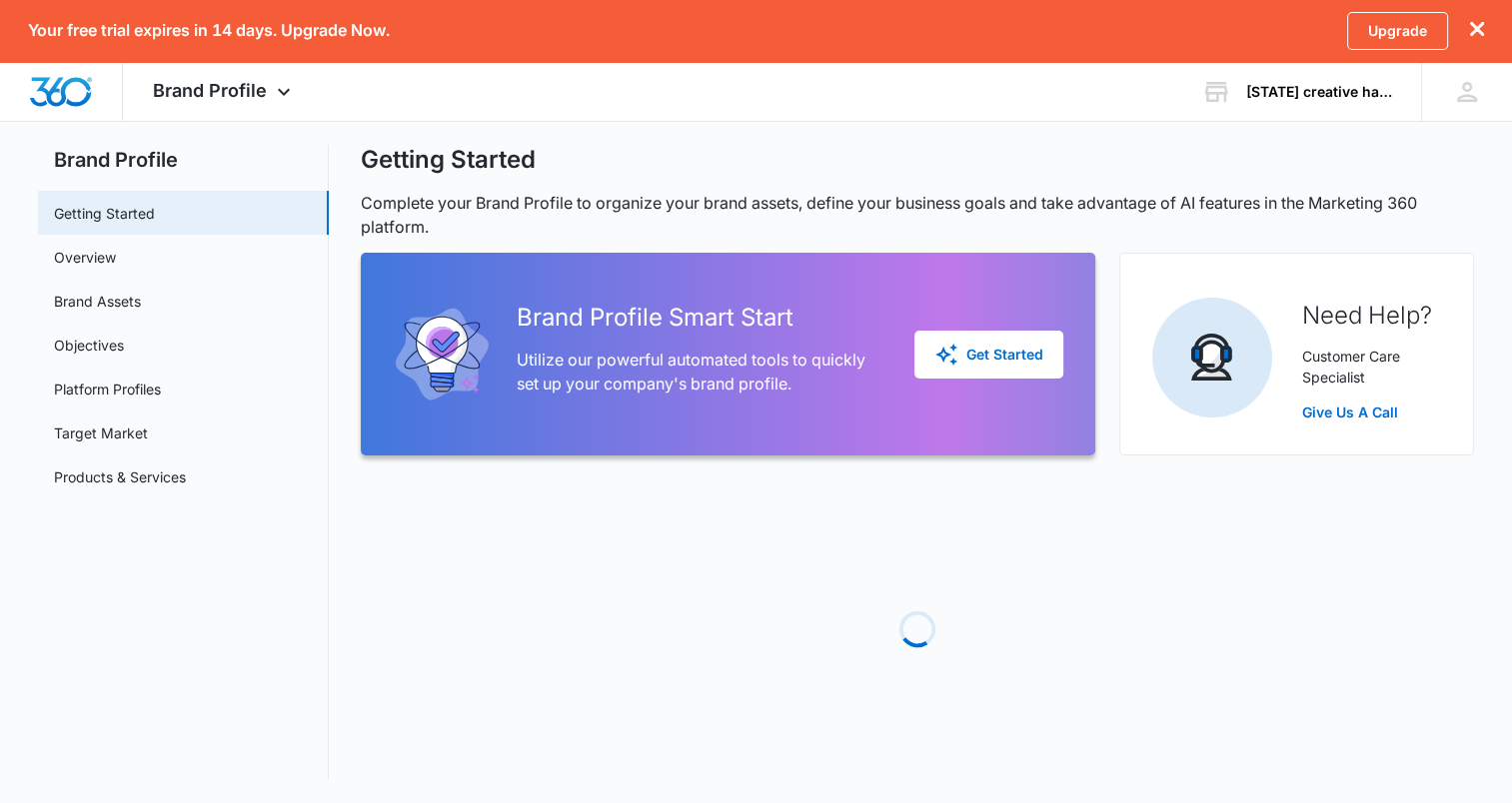 scroll, scrollTop: 0, scrollLeft: 0, axis: both 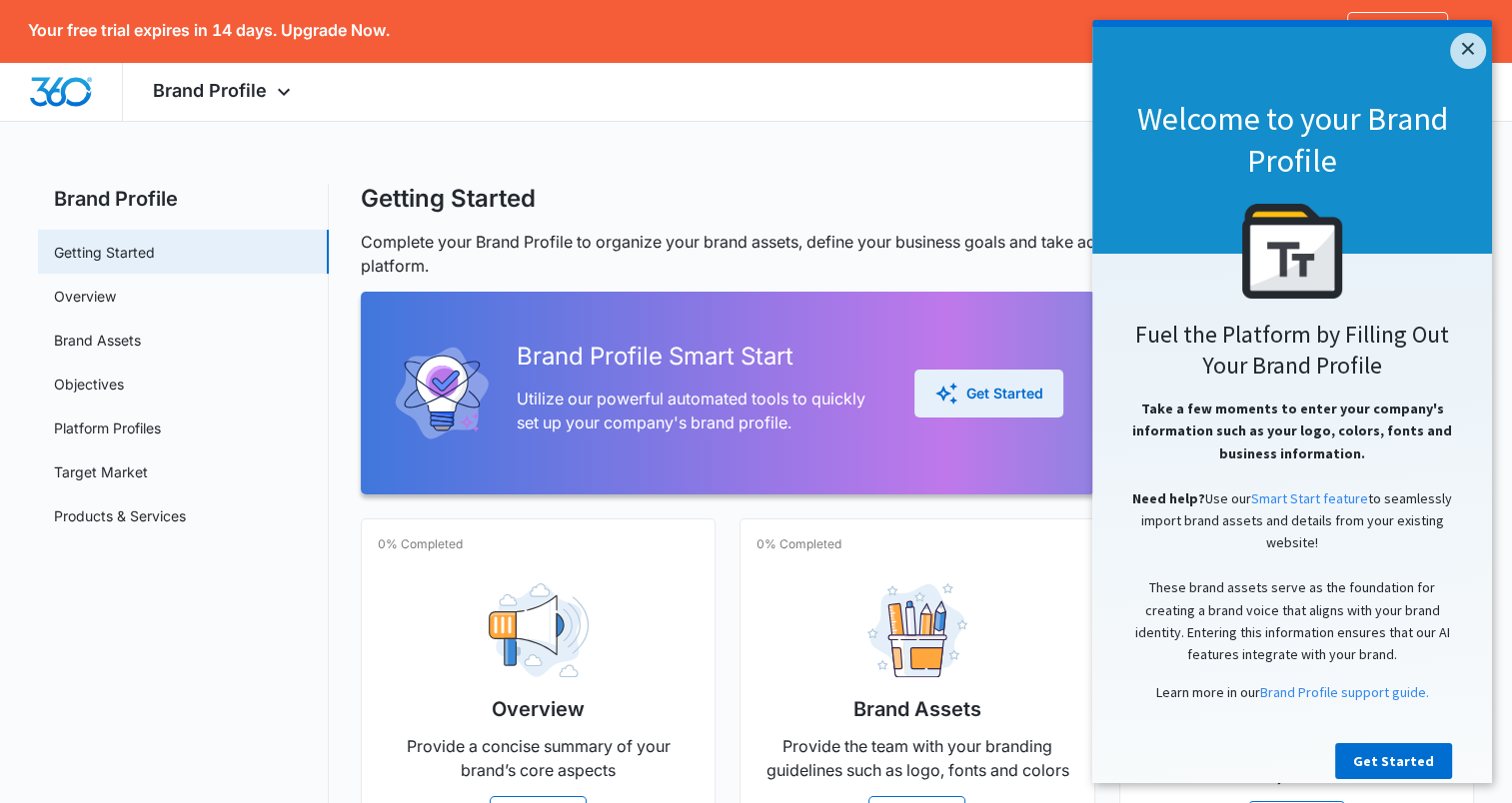 click on "Get Started" at bounding box center (988, 394) 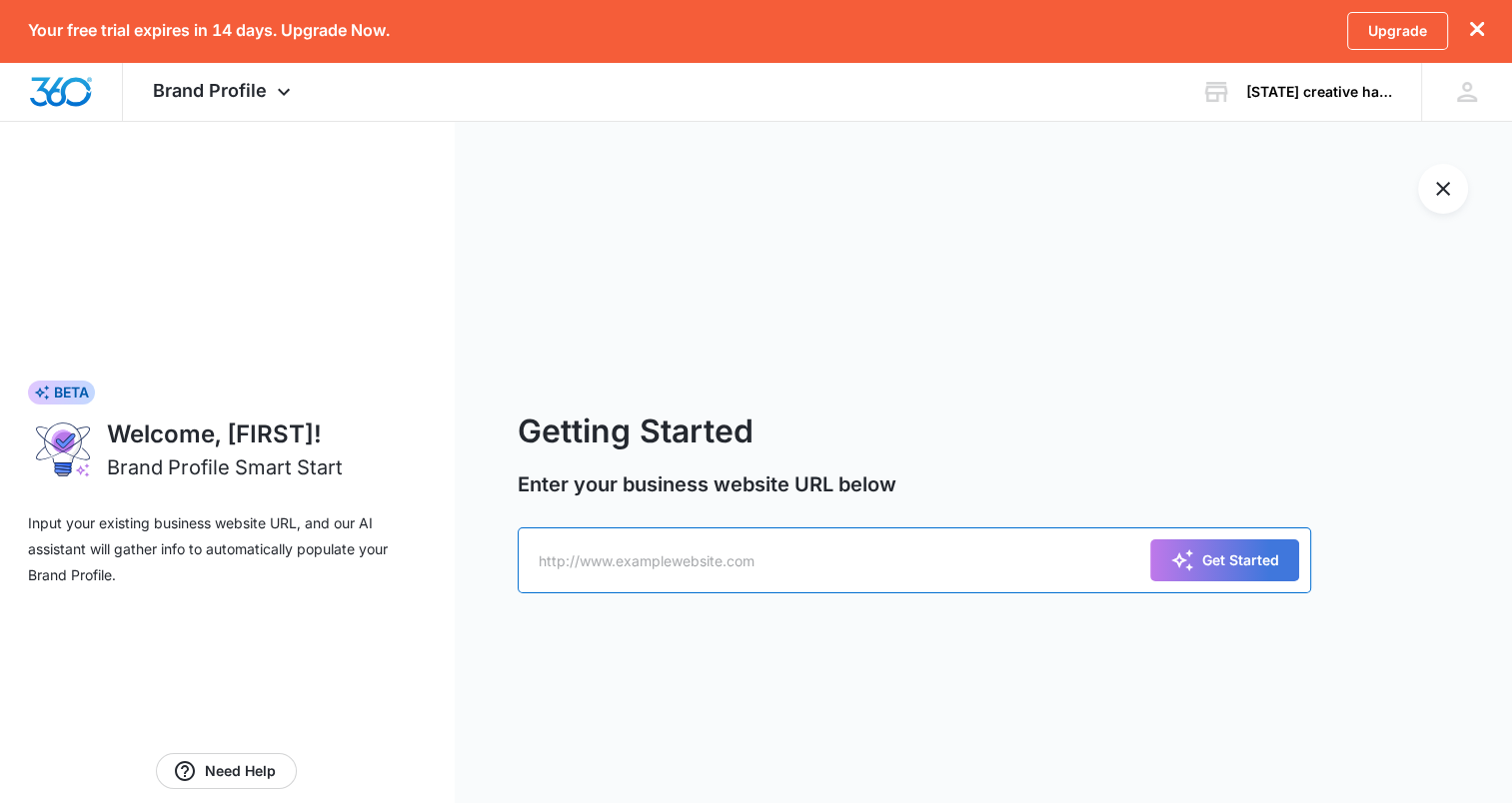click at bounding box center (914, 560) 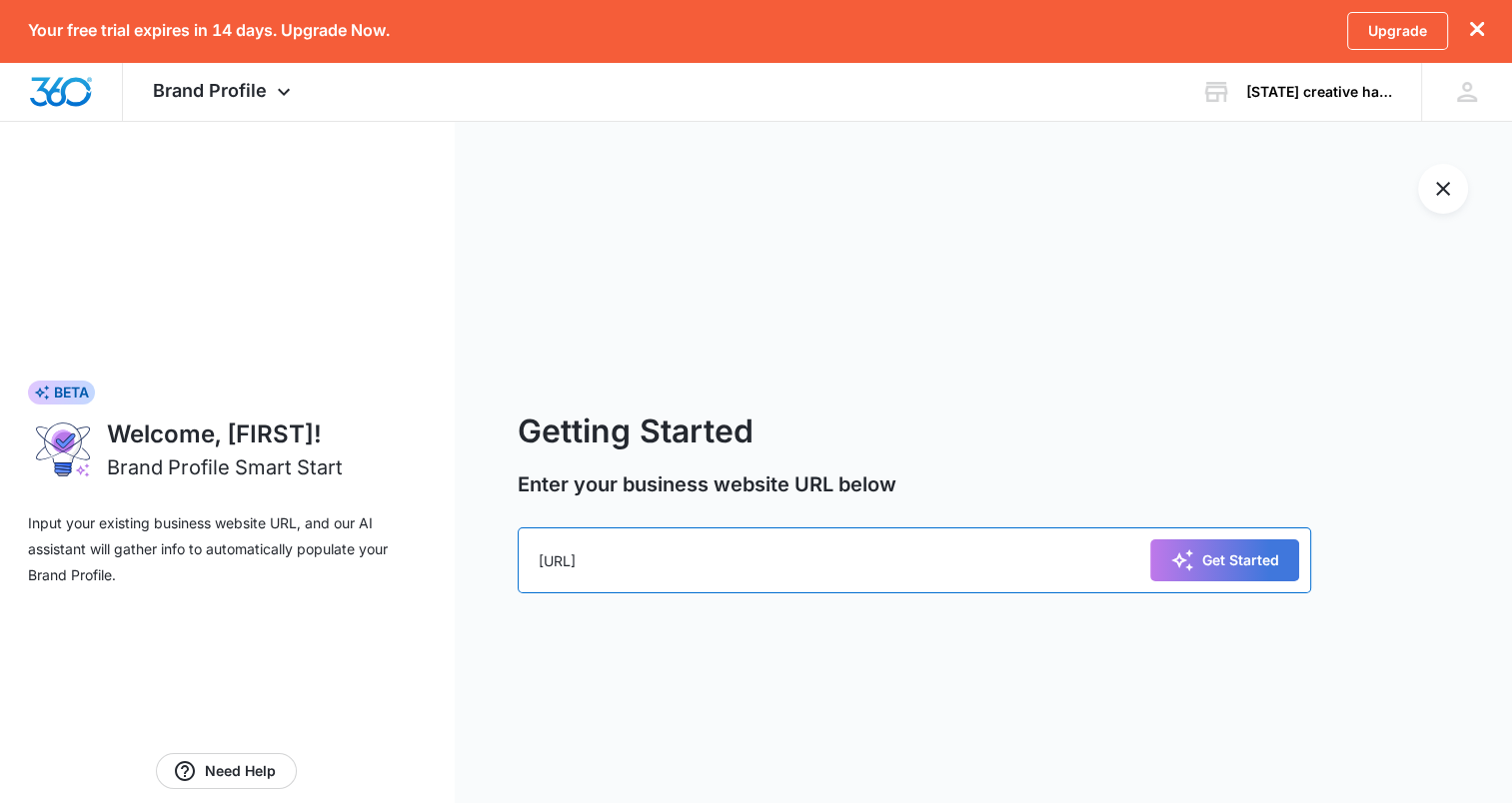 type on "[URL]" 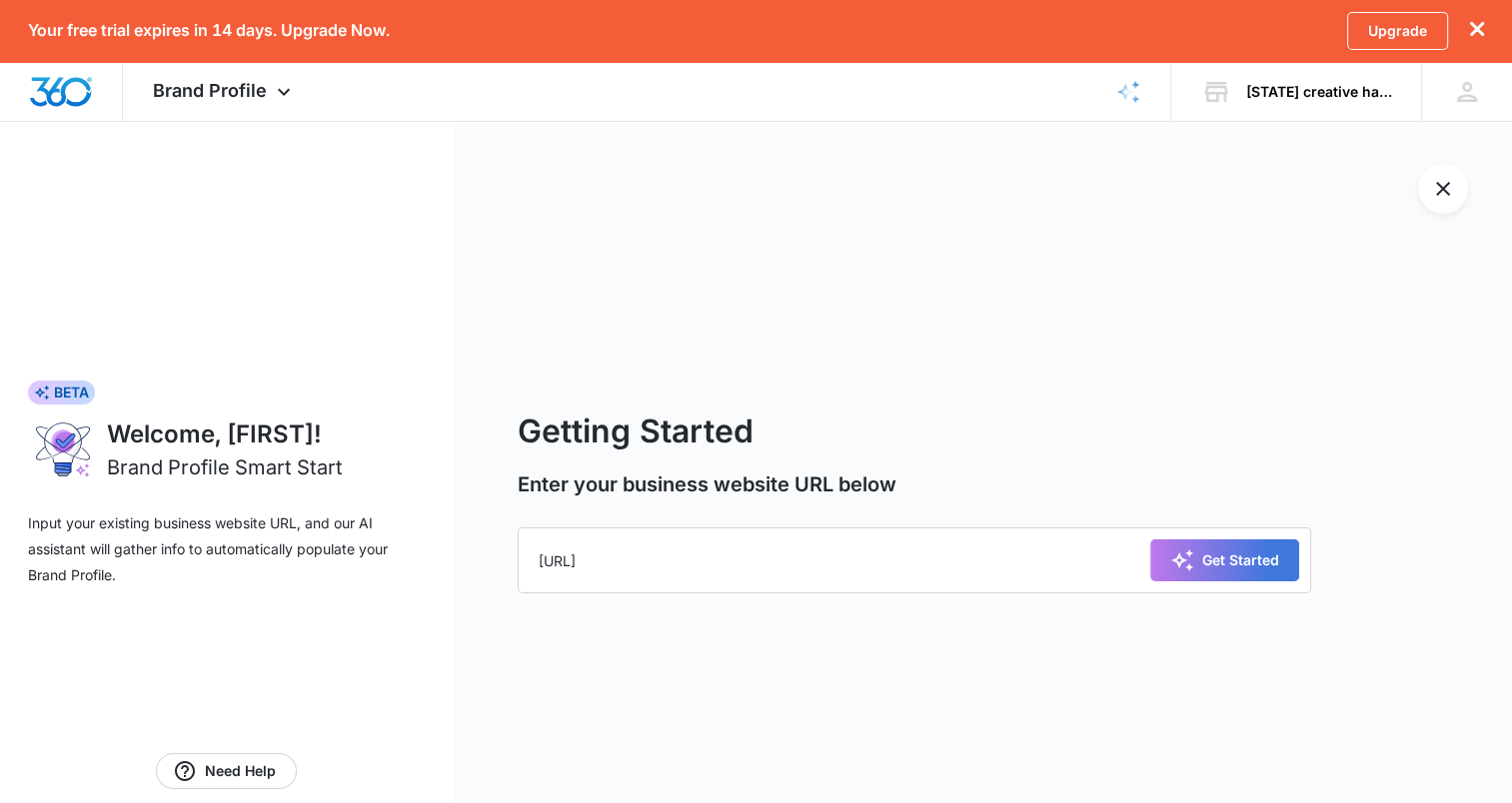 click on "Get Started" at bounding box center [1224, 560] 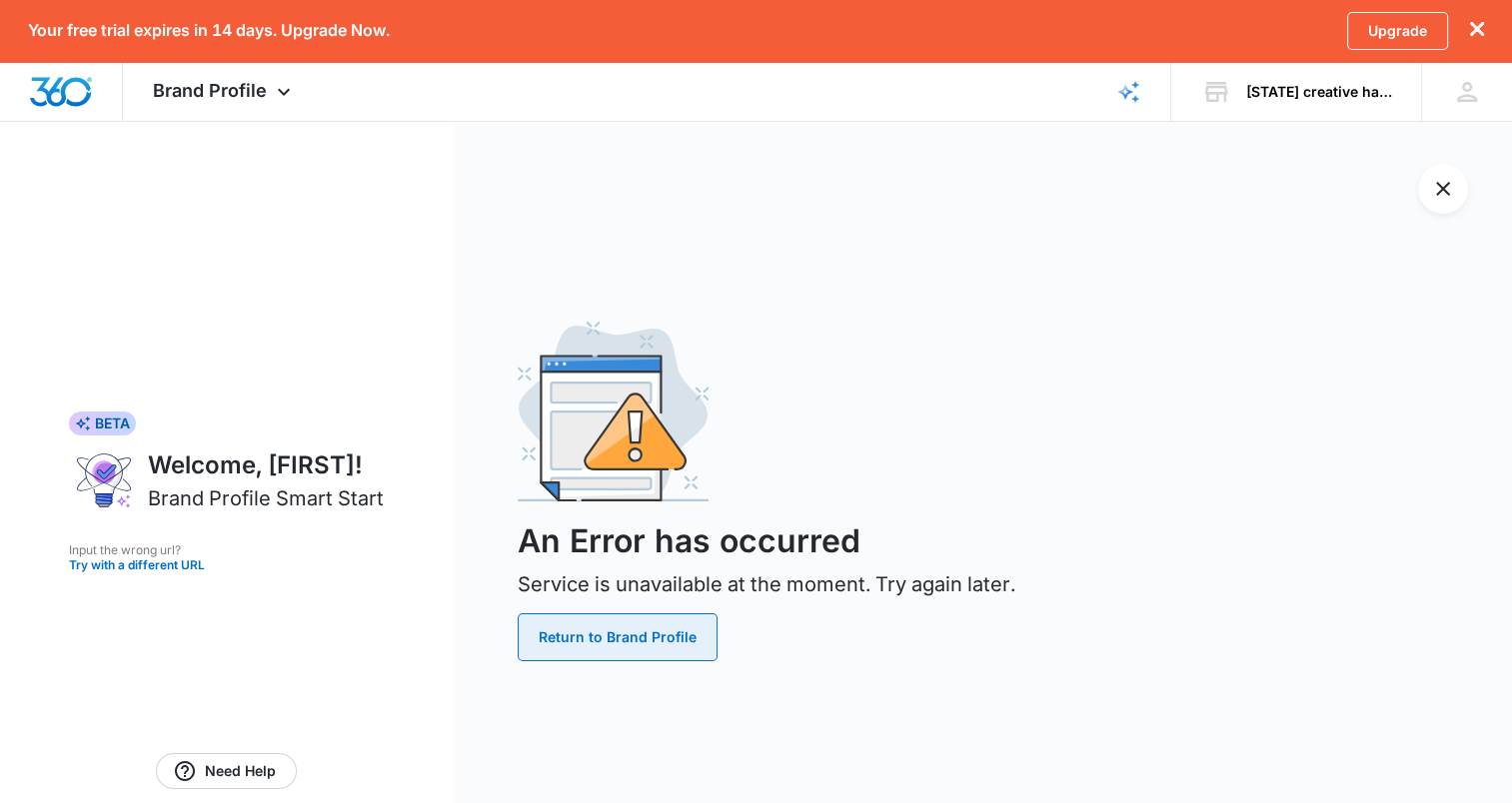 click on "Return to Brand Profile" at bounding box center [618, 637] 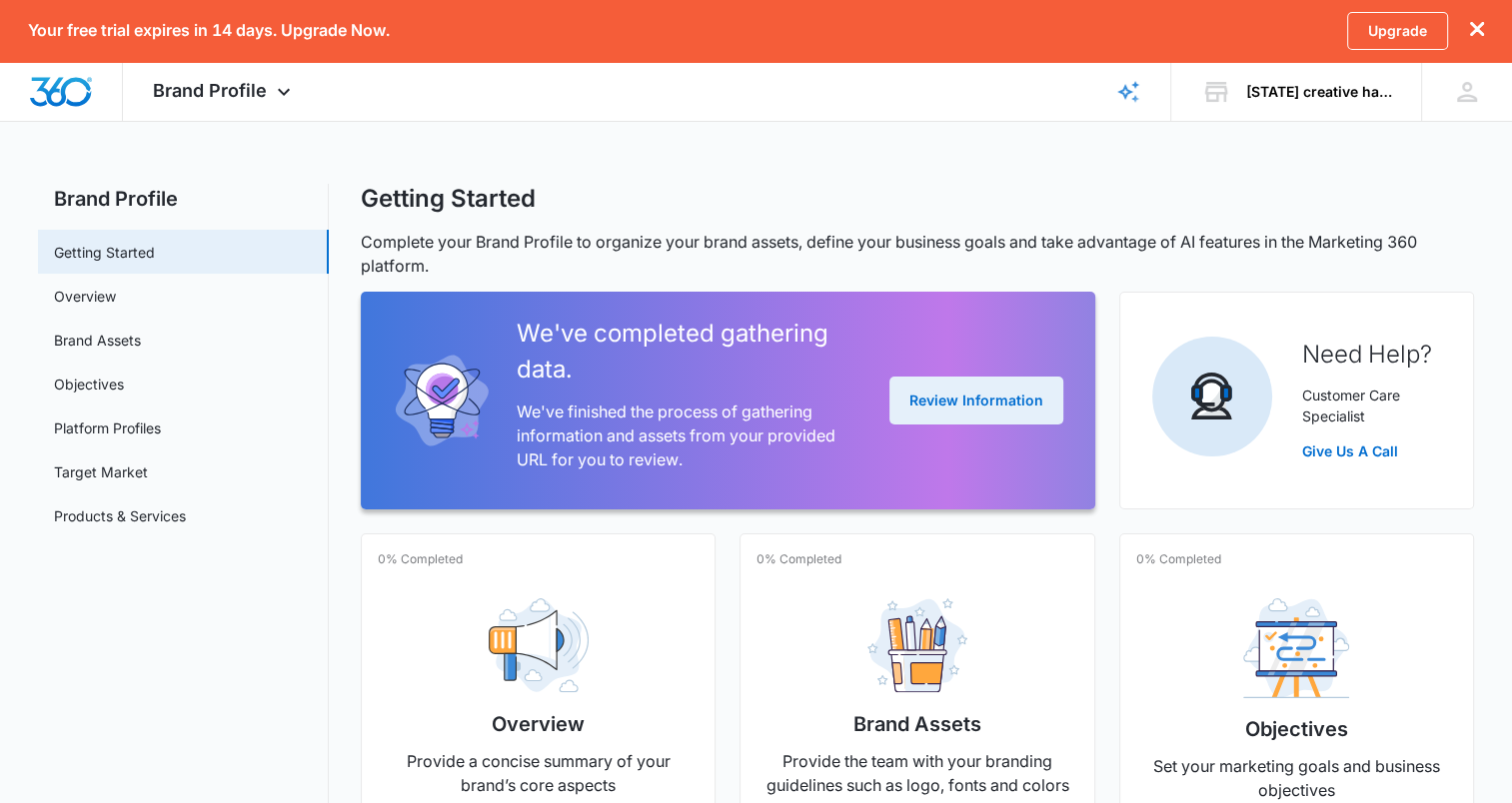 click on "Review Information" at bounding box center (976, 401) 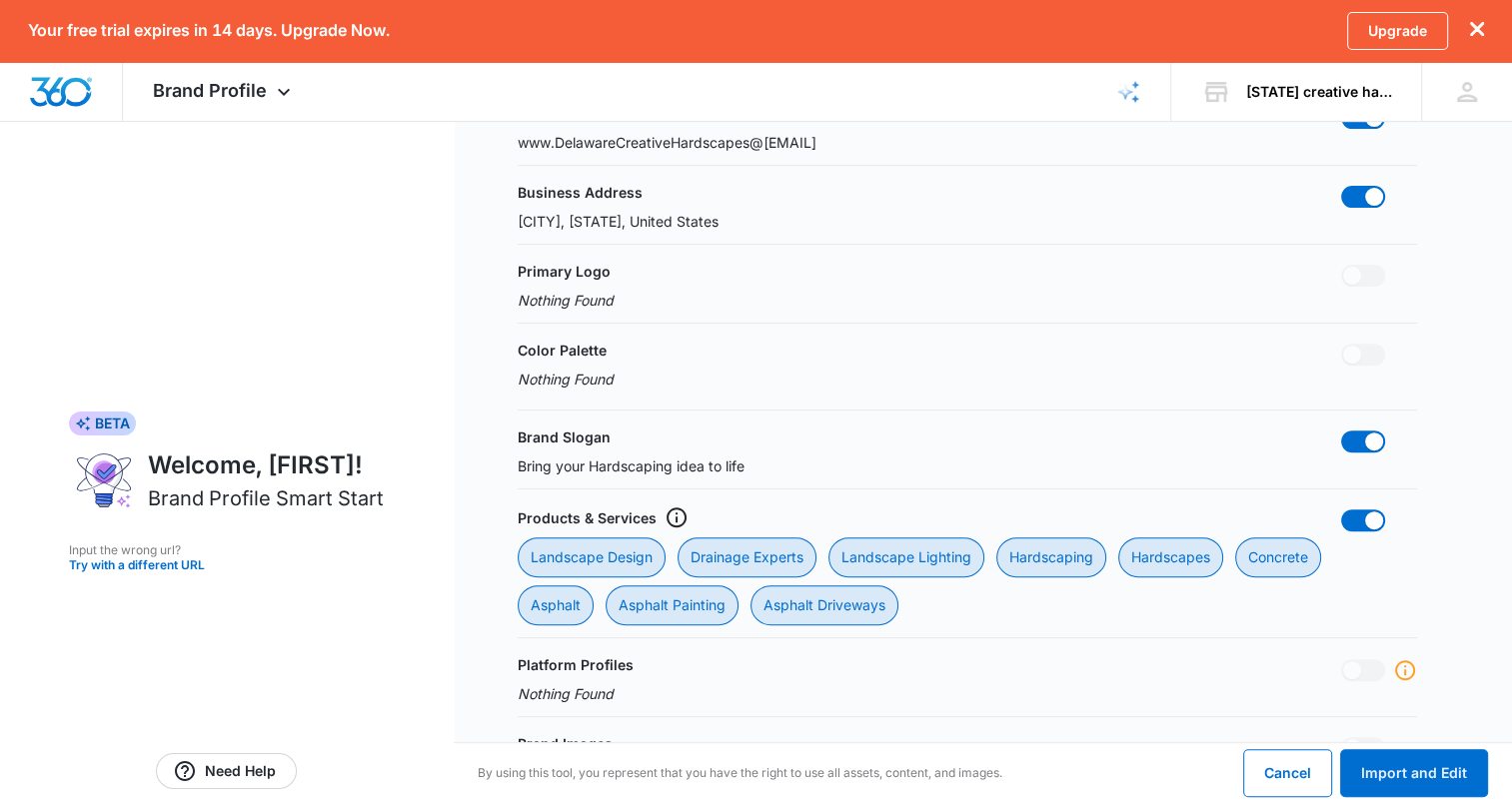 scroll, scrollTop: 613, scrollLeft: 0, axis: vertical 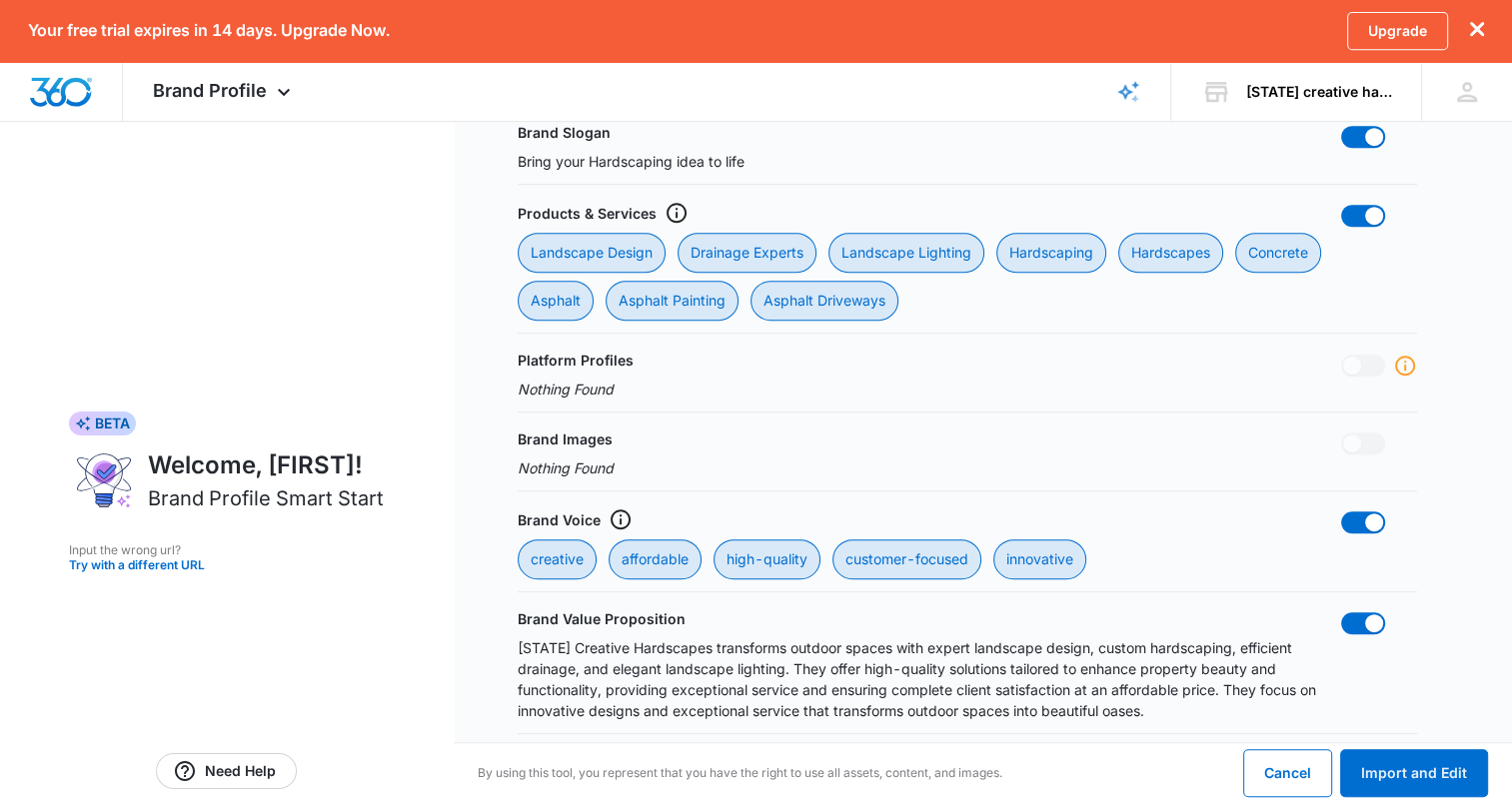 click on "Brand Images Nothing Found" at bounding box center [967, 453] 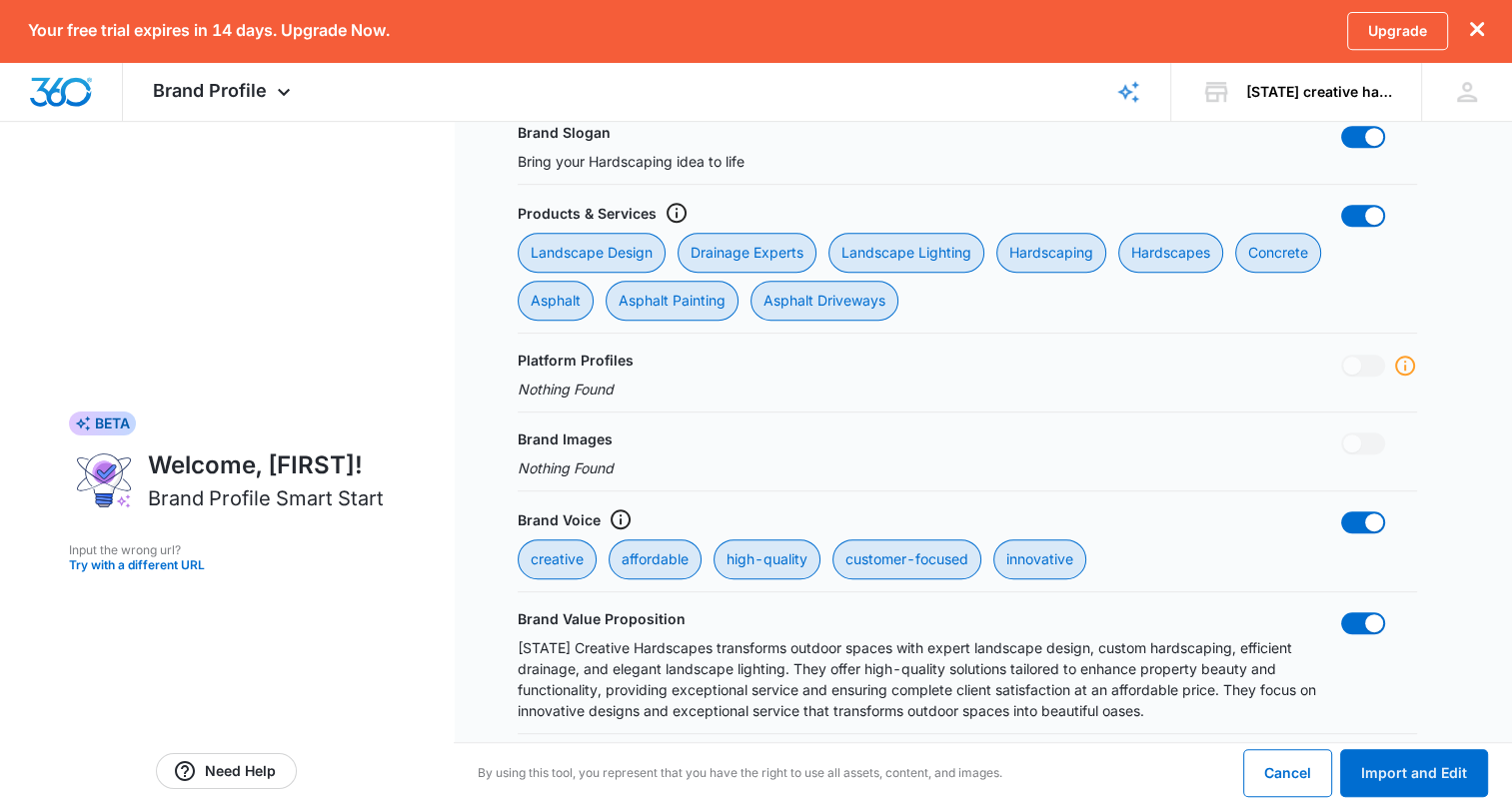 click at bounding box center [1352, 443] 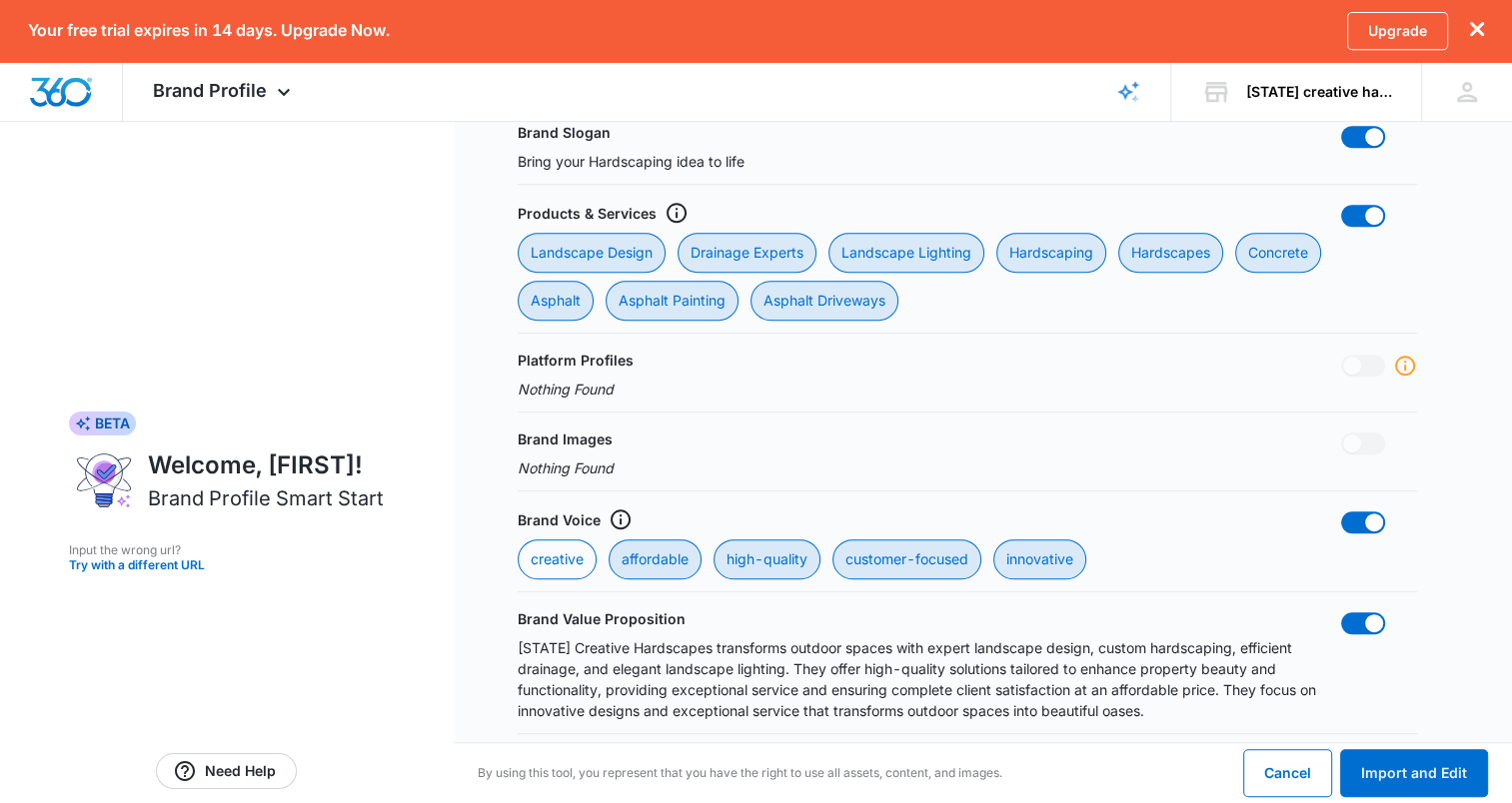 click on "creative" at bounding box center (557, 559) 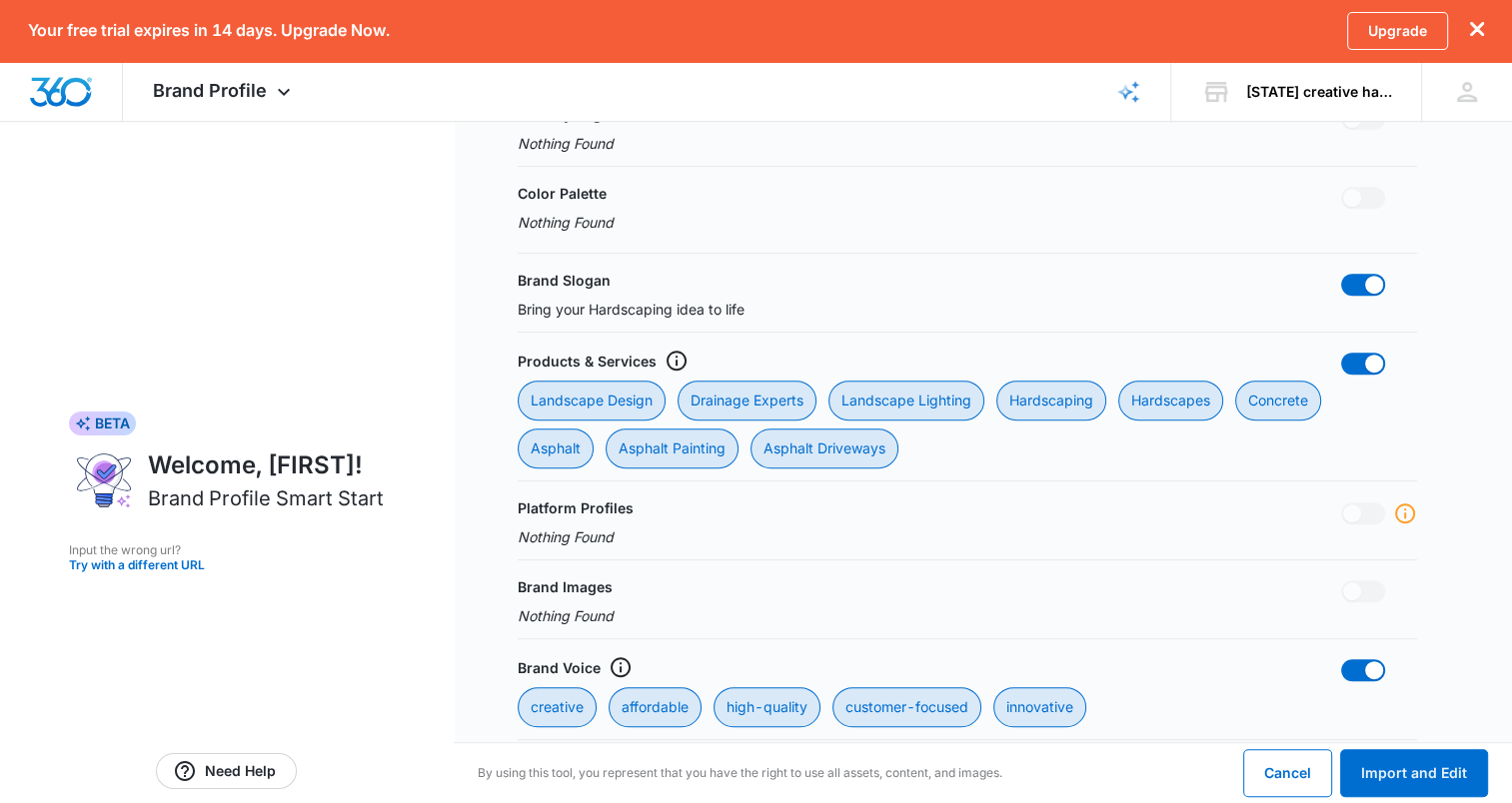 scroll, scrollTop: 923, scrollLeft: 0, axis: vertical 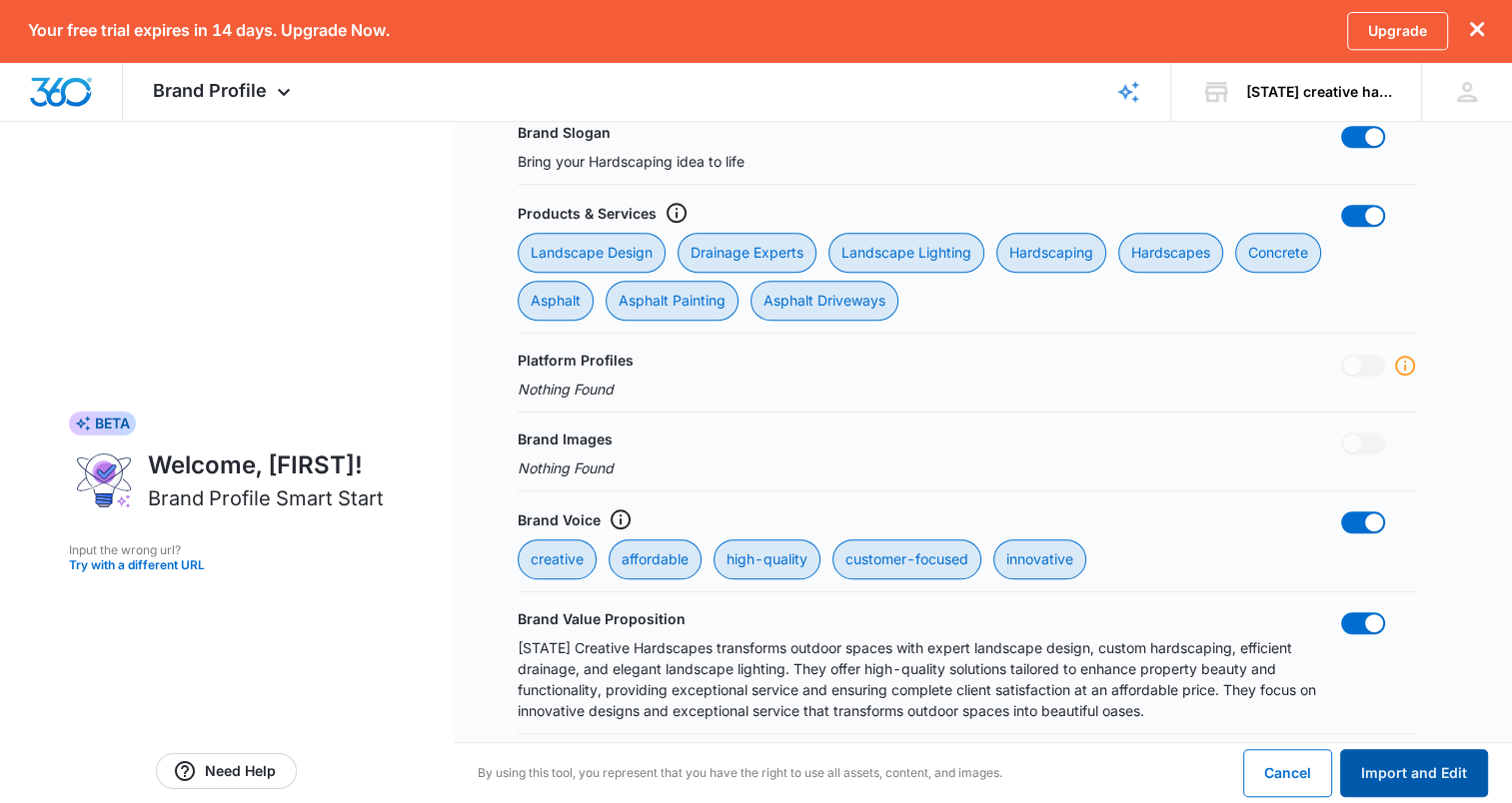 click on "Import and Edit" at bounding box center (1414, 773) 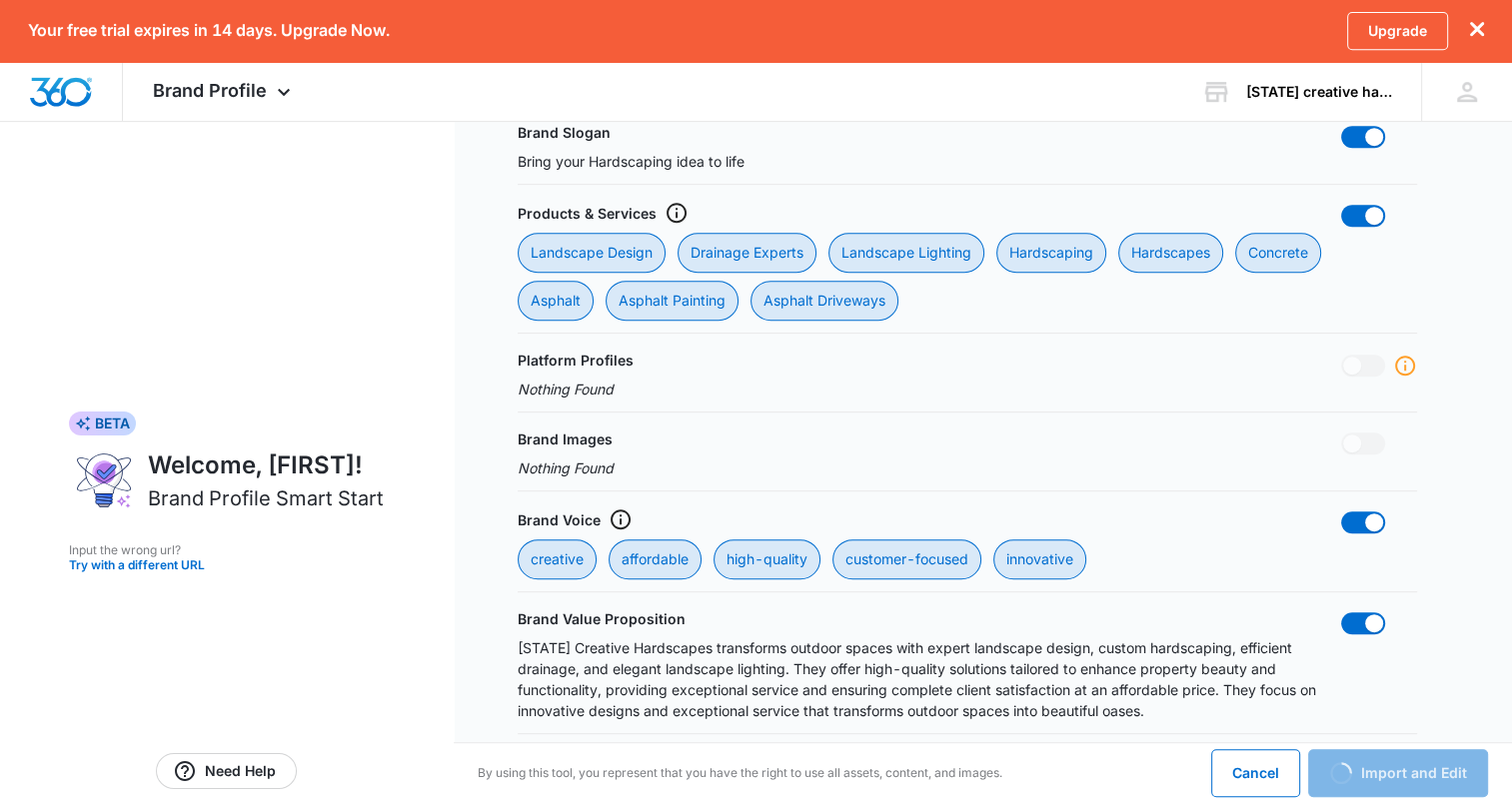 scroll, scrollTop: 0, scrollLeft: 0, axis: both 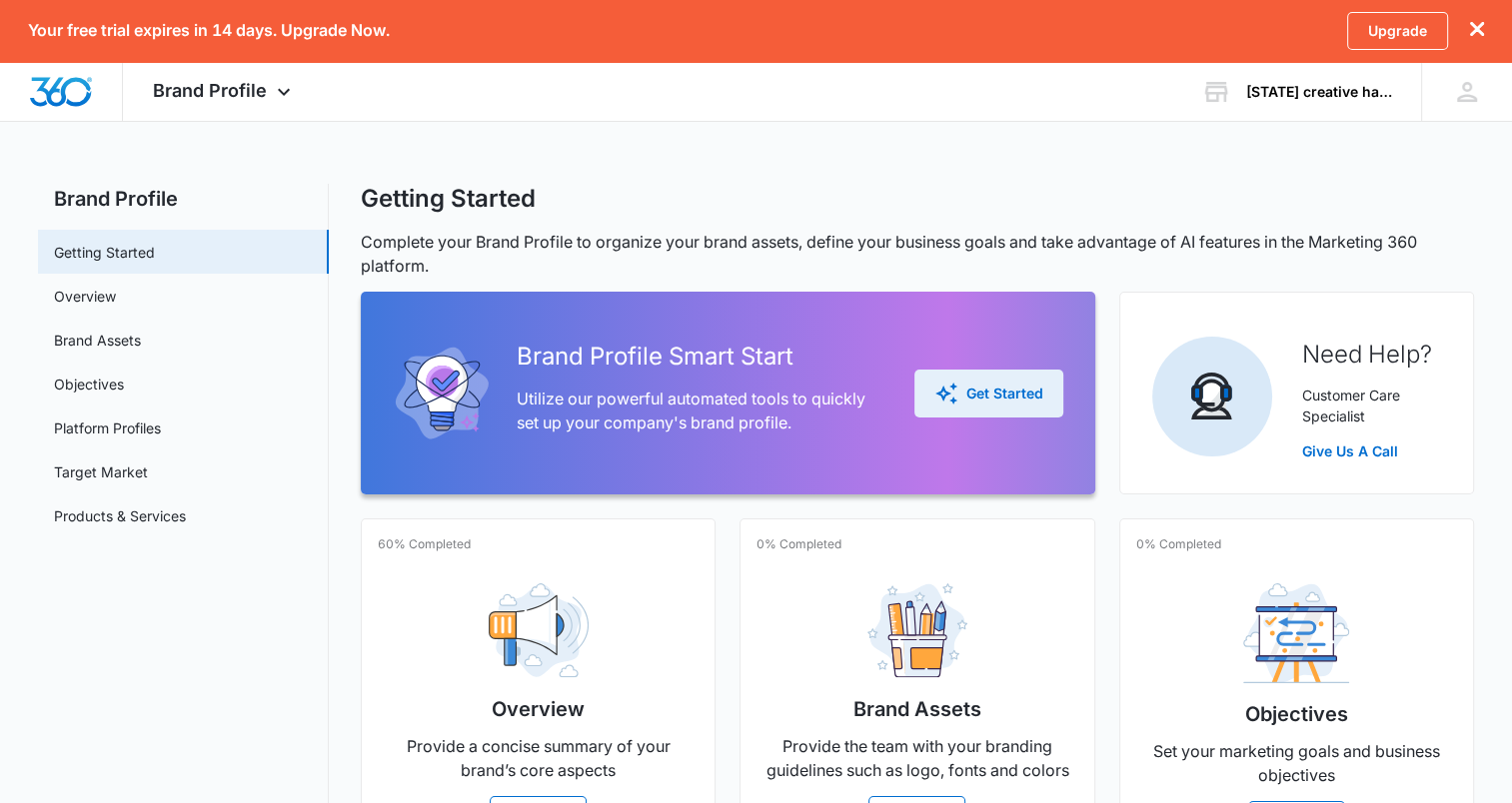 click 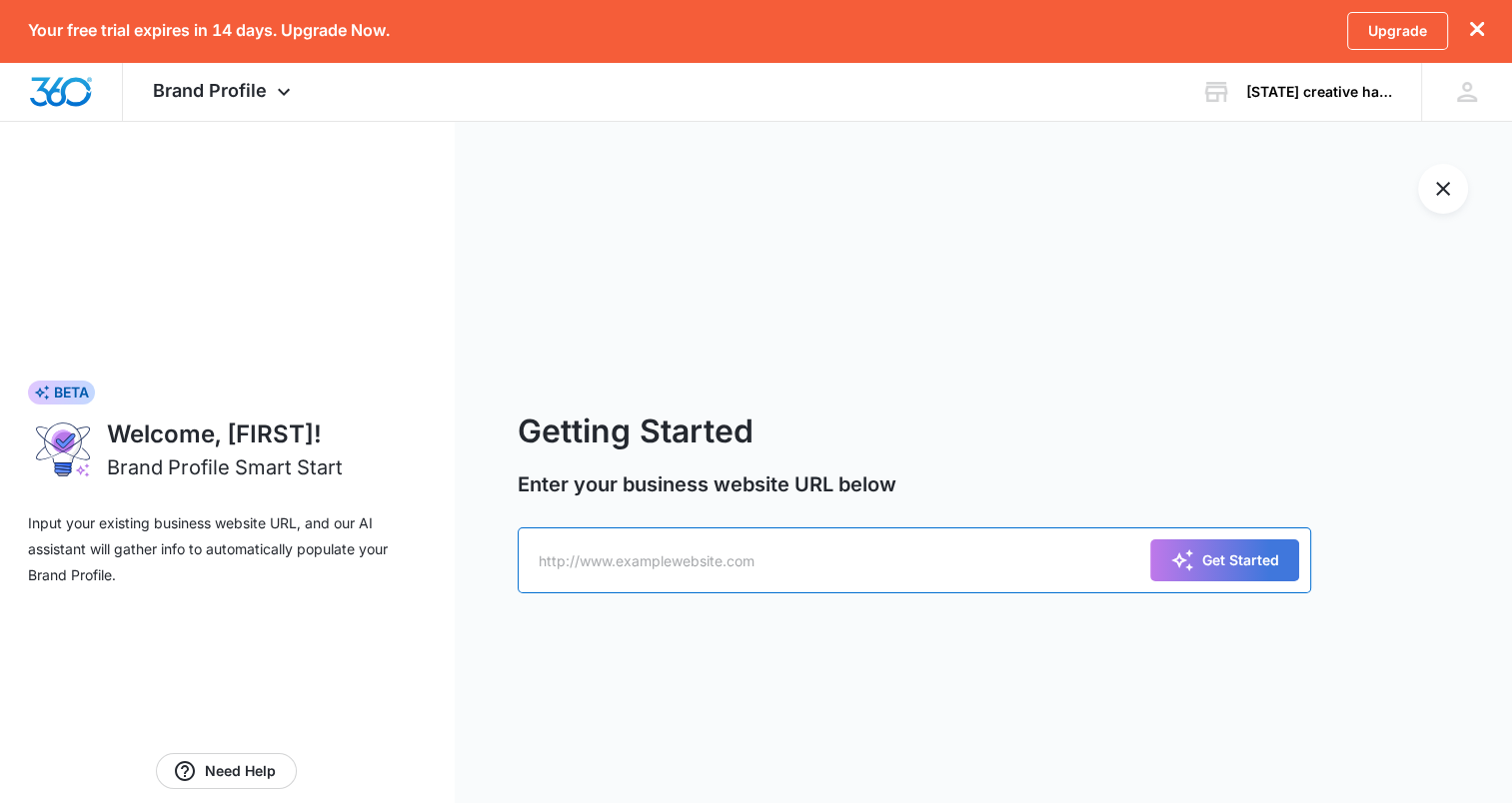 click at bounding box center (914, 560) 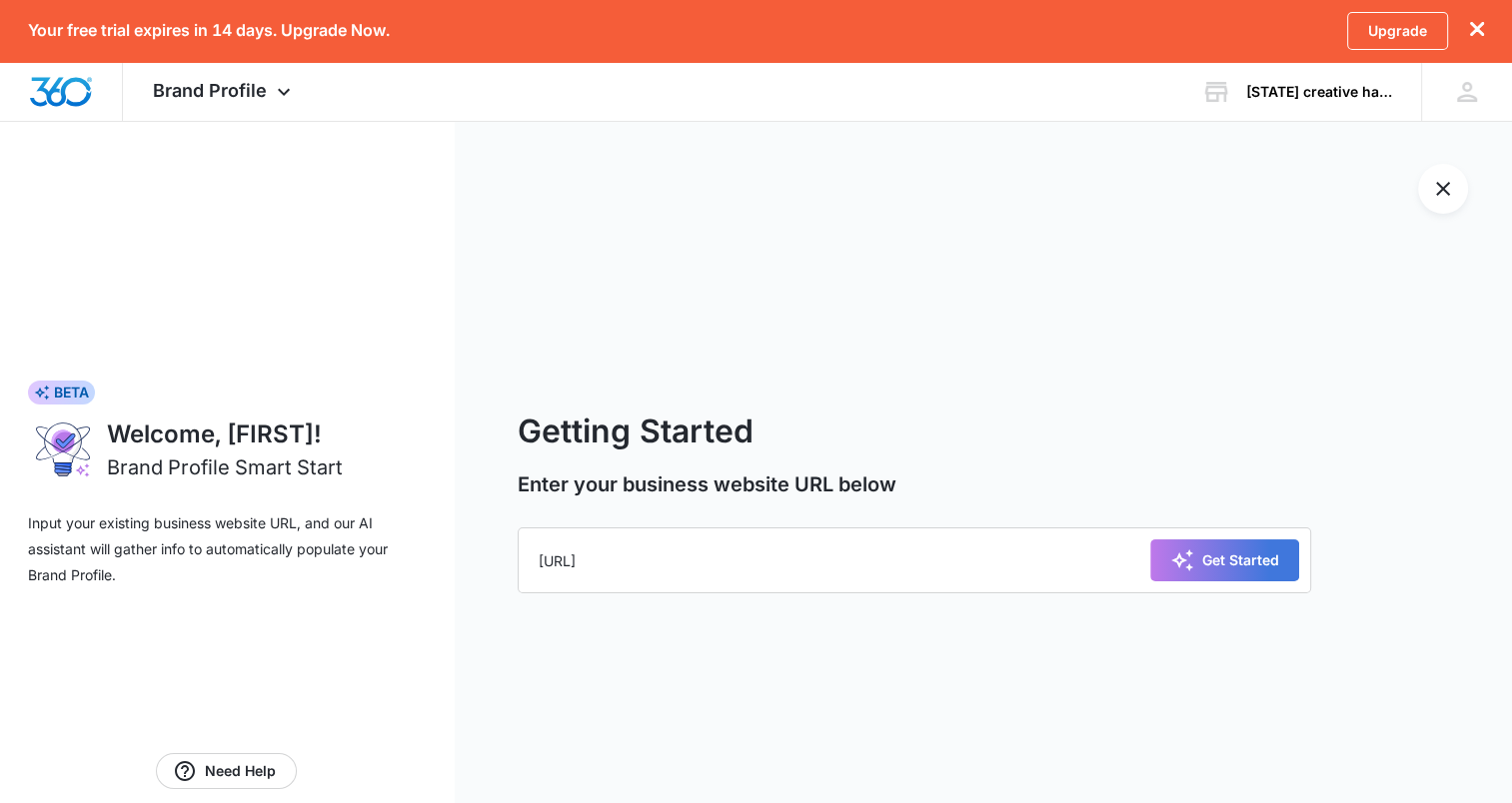 click on "Get Started" at bounding box center (1224, 560) 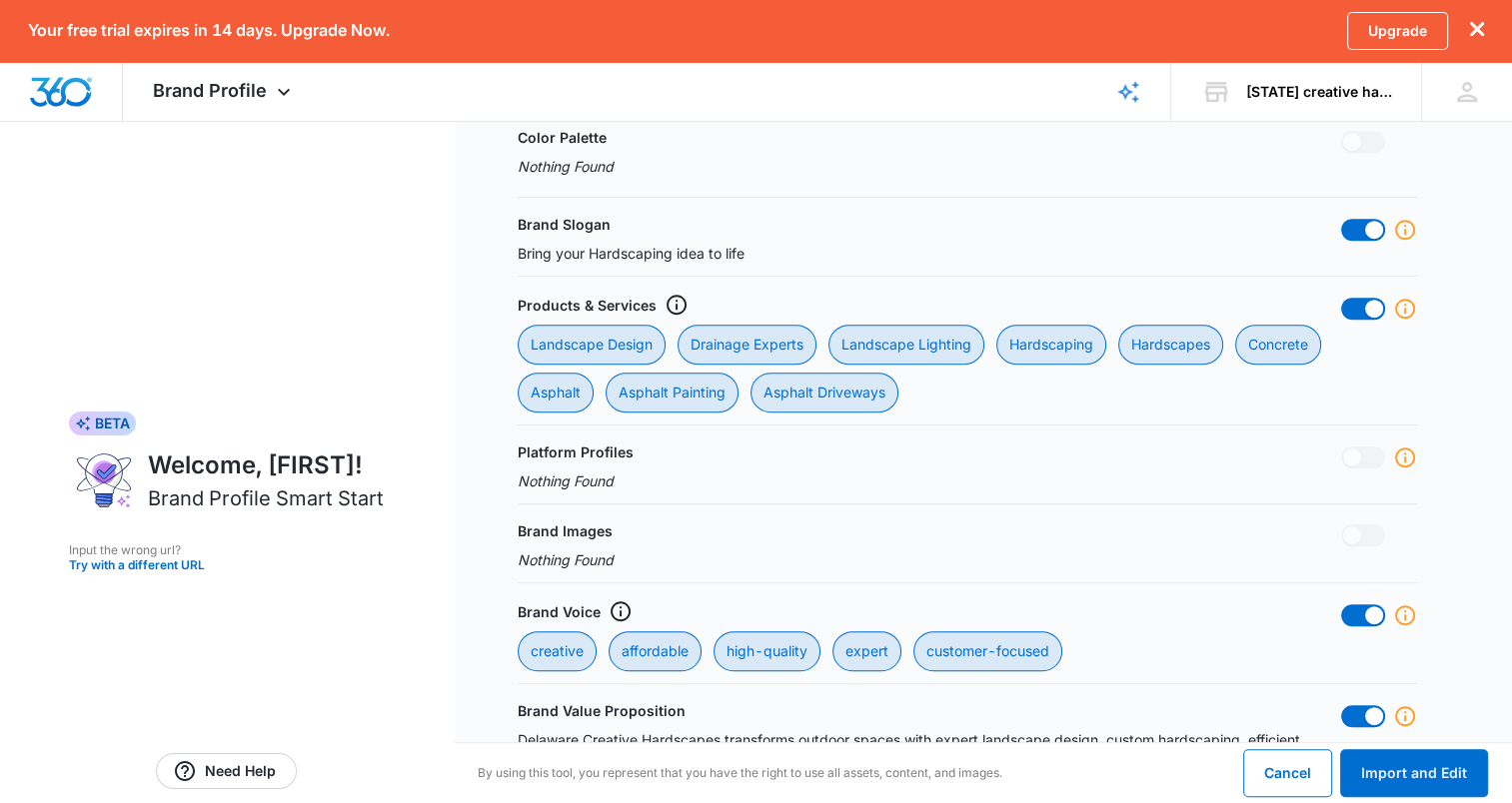 scroll, scrollTop: 943, scrollLeft: 0, axis: vertical 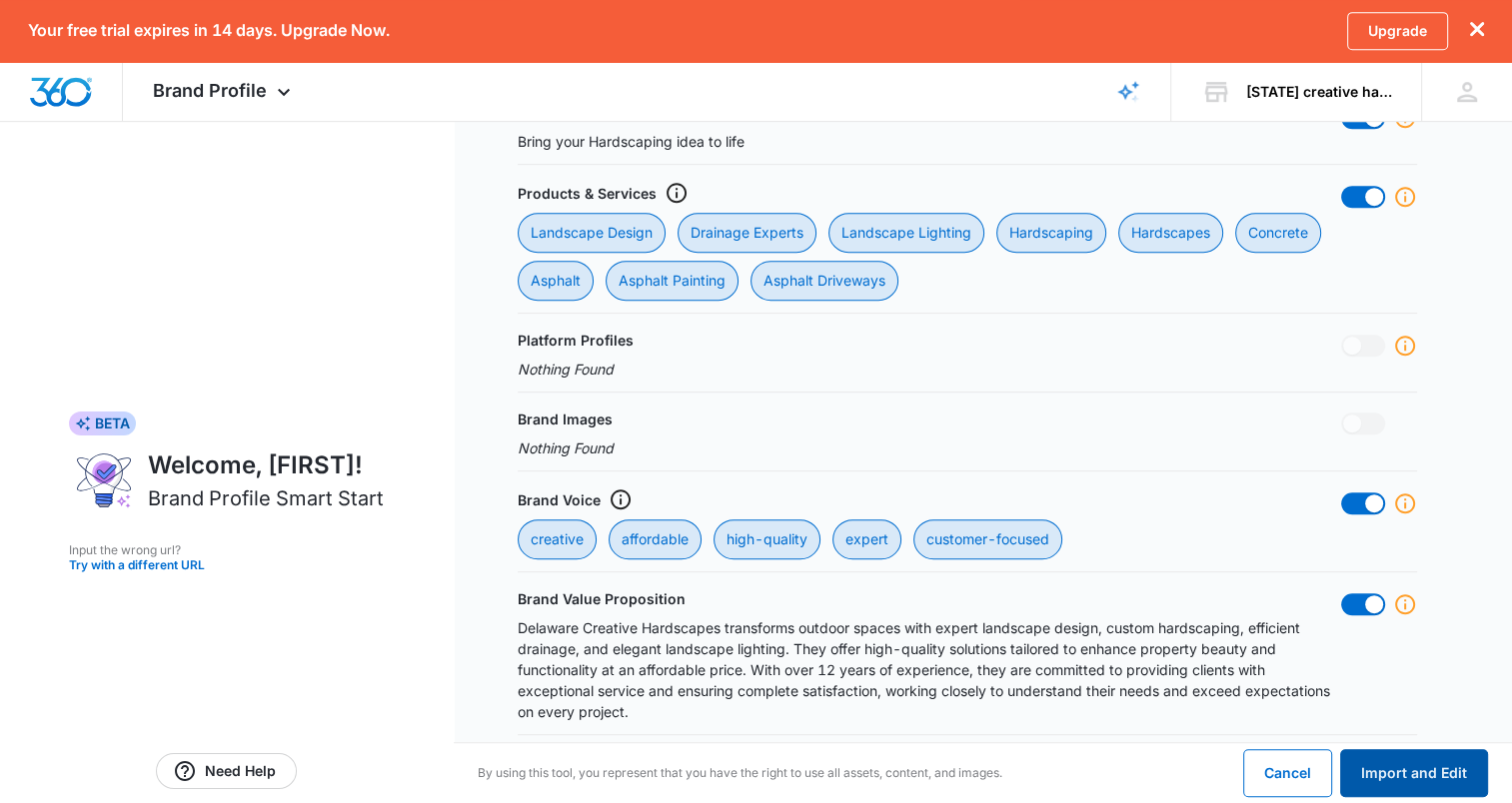 click on "Import and Edit" at bounding box center (1414, 773) 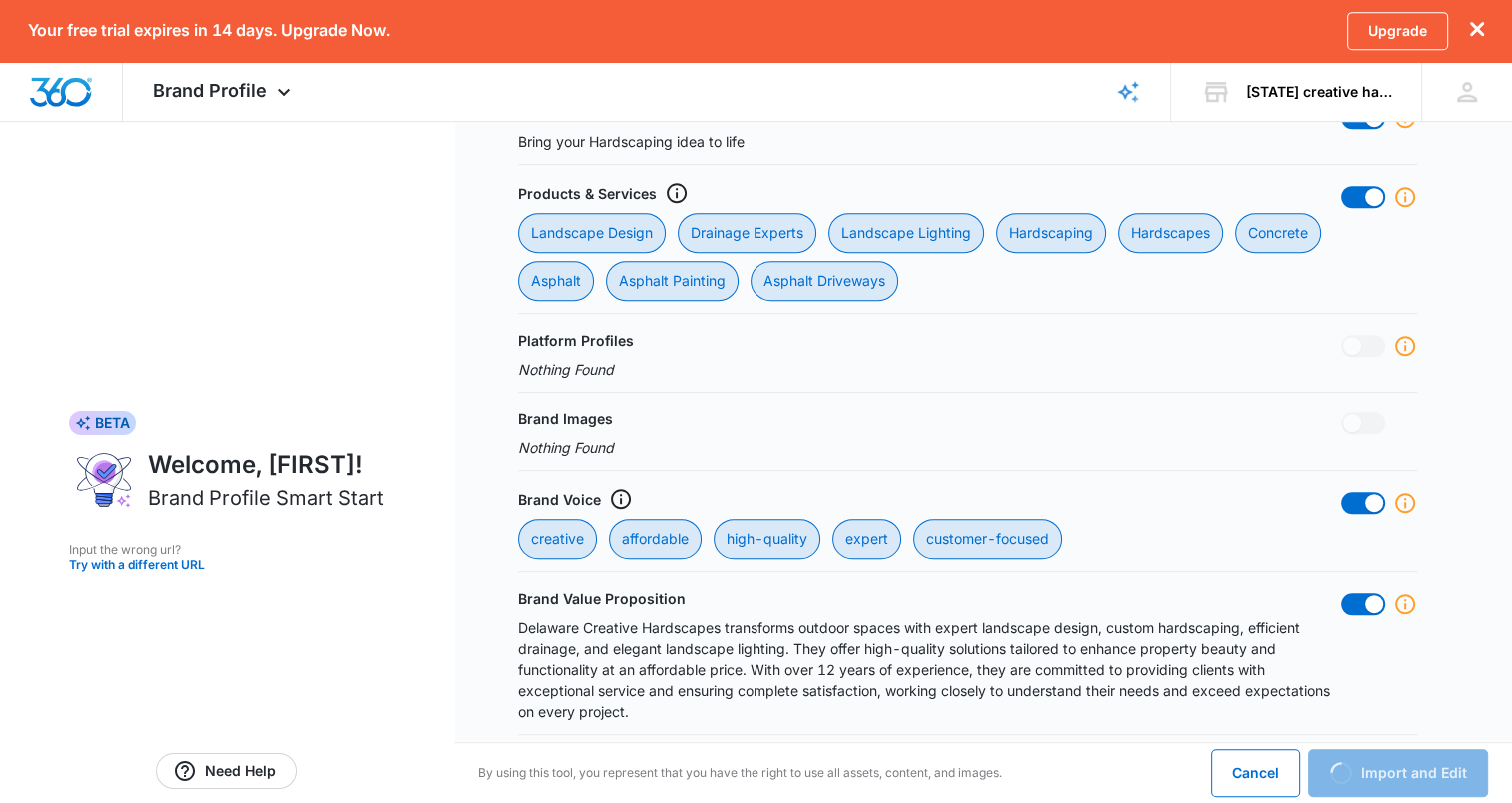 click on "Located Assets Include in Import Business Name Delaware Creative Hardscapes Business Phone [PHONE] Hours of Operation Monday: 8:30 AM - 7:30 PM Tuesday: 8:30 AM - 7:30 PM Wednesday: 8:30 AM - 7:30 PM Thursday: 8:30 AM - 7:30 PM Friday: 8:30 AM - 7:30 PM Saturday: 8:30 AM - 7:30 PM Sunday: 8:30 AM - 7:30 PM Email Address [EMAIL] Business Address [CITY], [STATE], United States Primary Logo Nothing Found Color Palette Nothing Found Brand Slogan Bring your Hardscaping idea to life Products & Services Landscape Design Drainage Experts Landscape Lighting Hardscaping Hardscapes Concrete Asphalt Asphalt Painting Asphalt Driveways Platform Profiles Nothing Found Brand Images Nothing Found Brand Voice creative affordable high-quality expert customer-focused Brand Value Proposition" at bounding box center [967, 55] 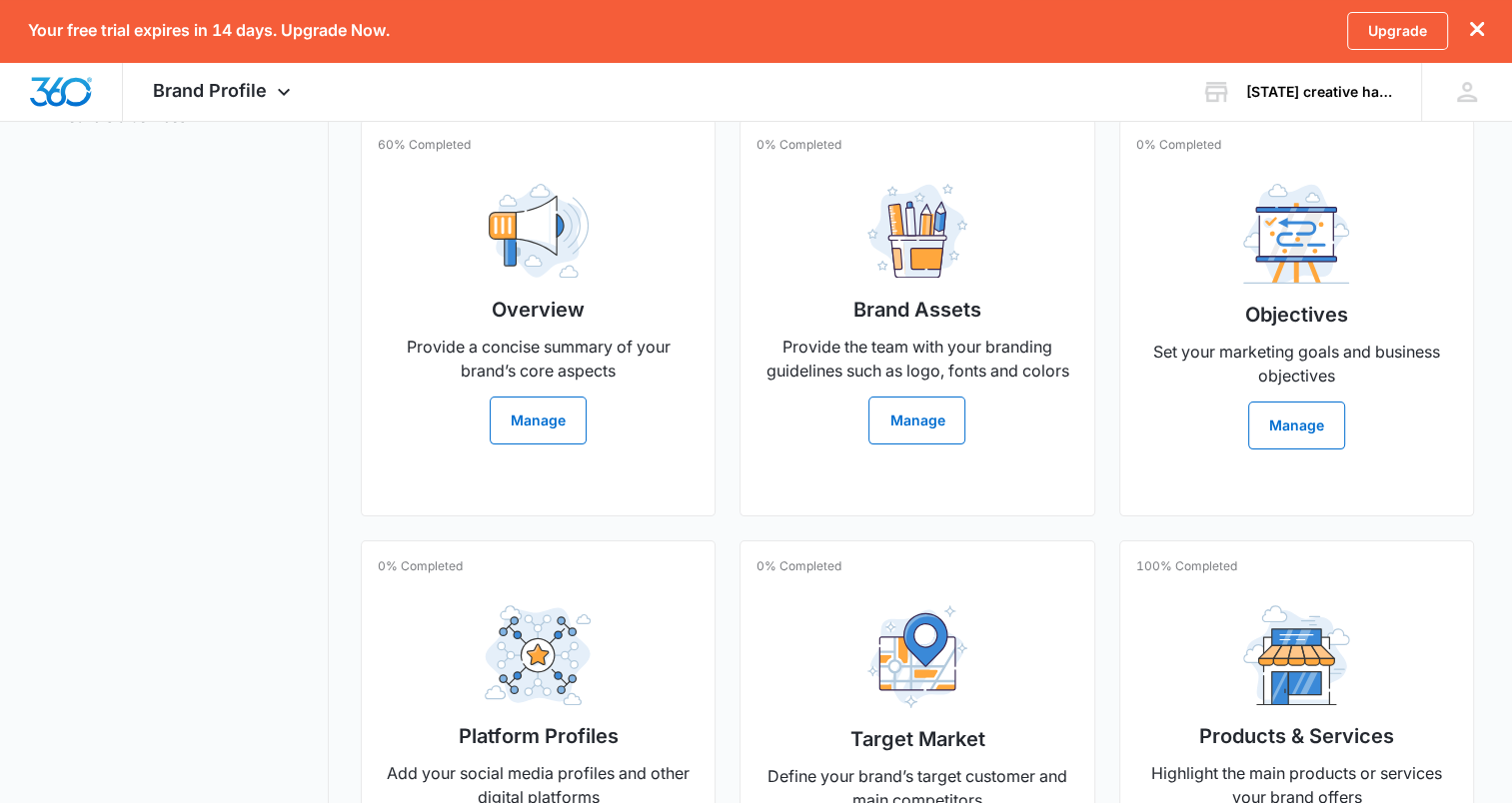 scroll, scrollTop: 401, scrollLeft: 0, axis: vertical 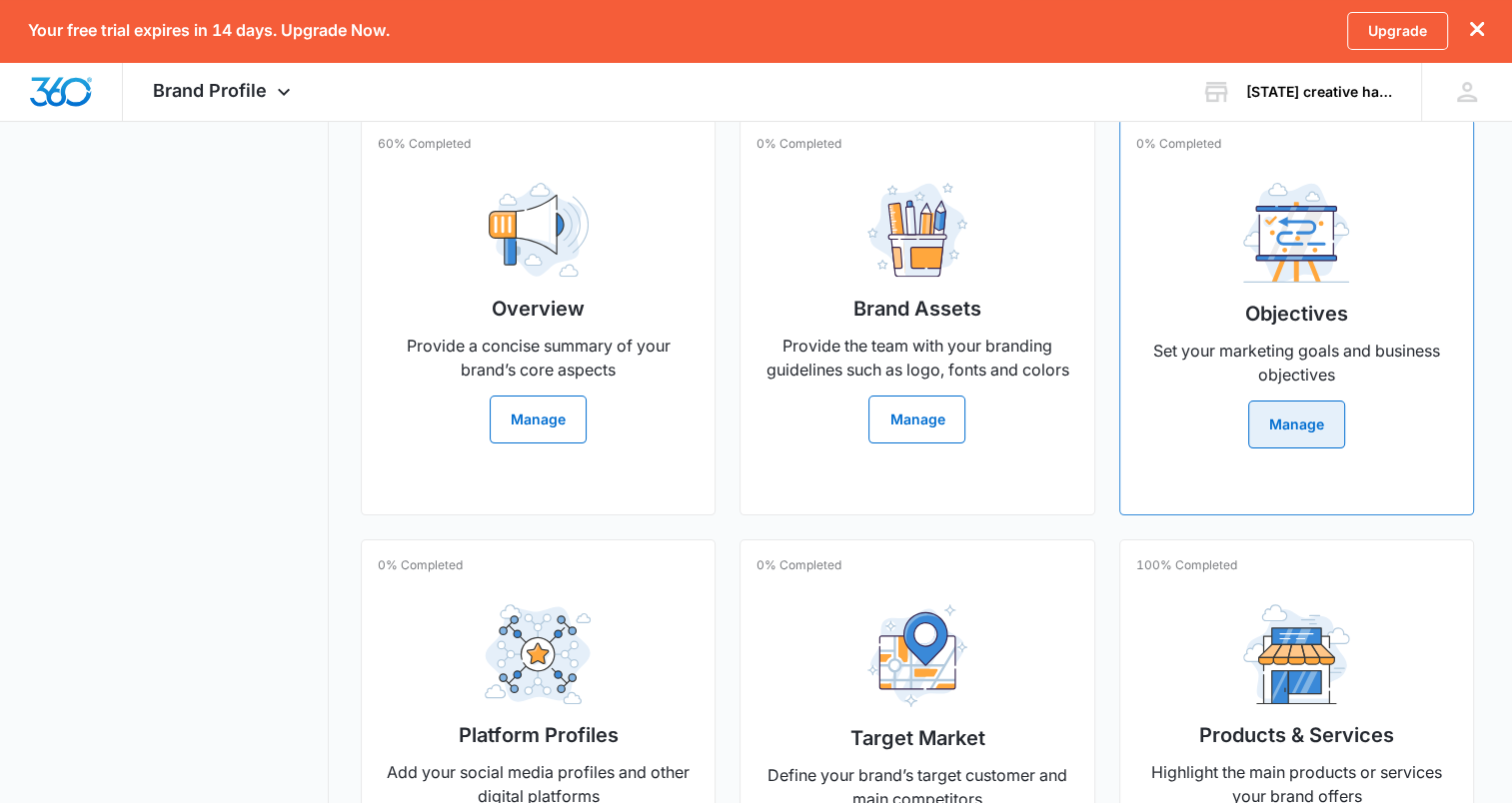 click on "Manage" at bounding box center (1296, 424) 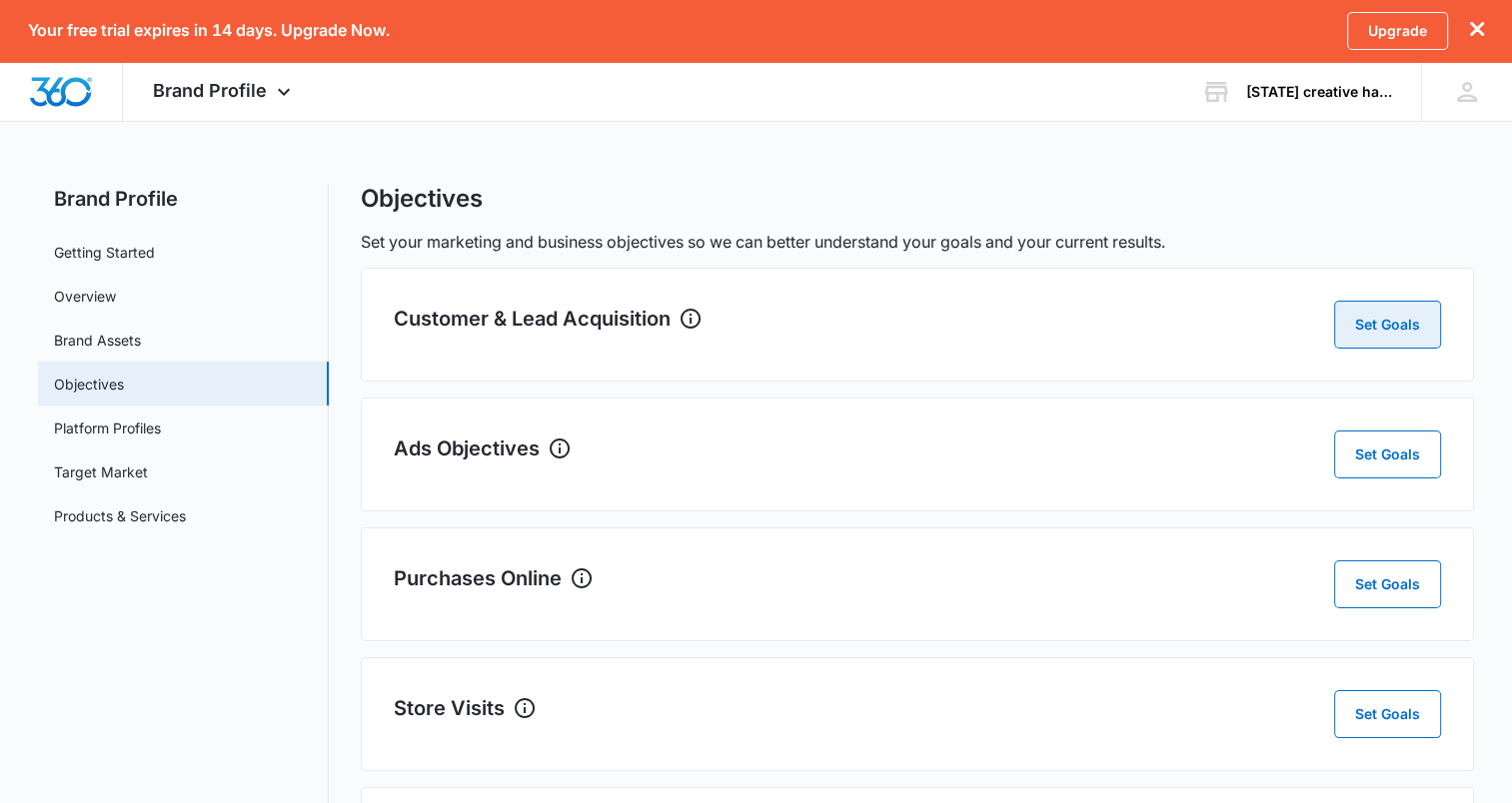 click on "Set Goals" at bounding box center [1387, 325] 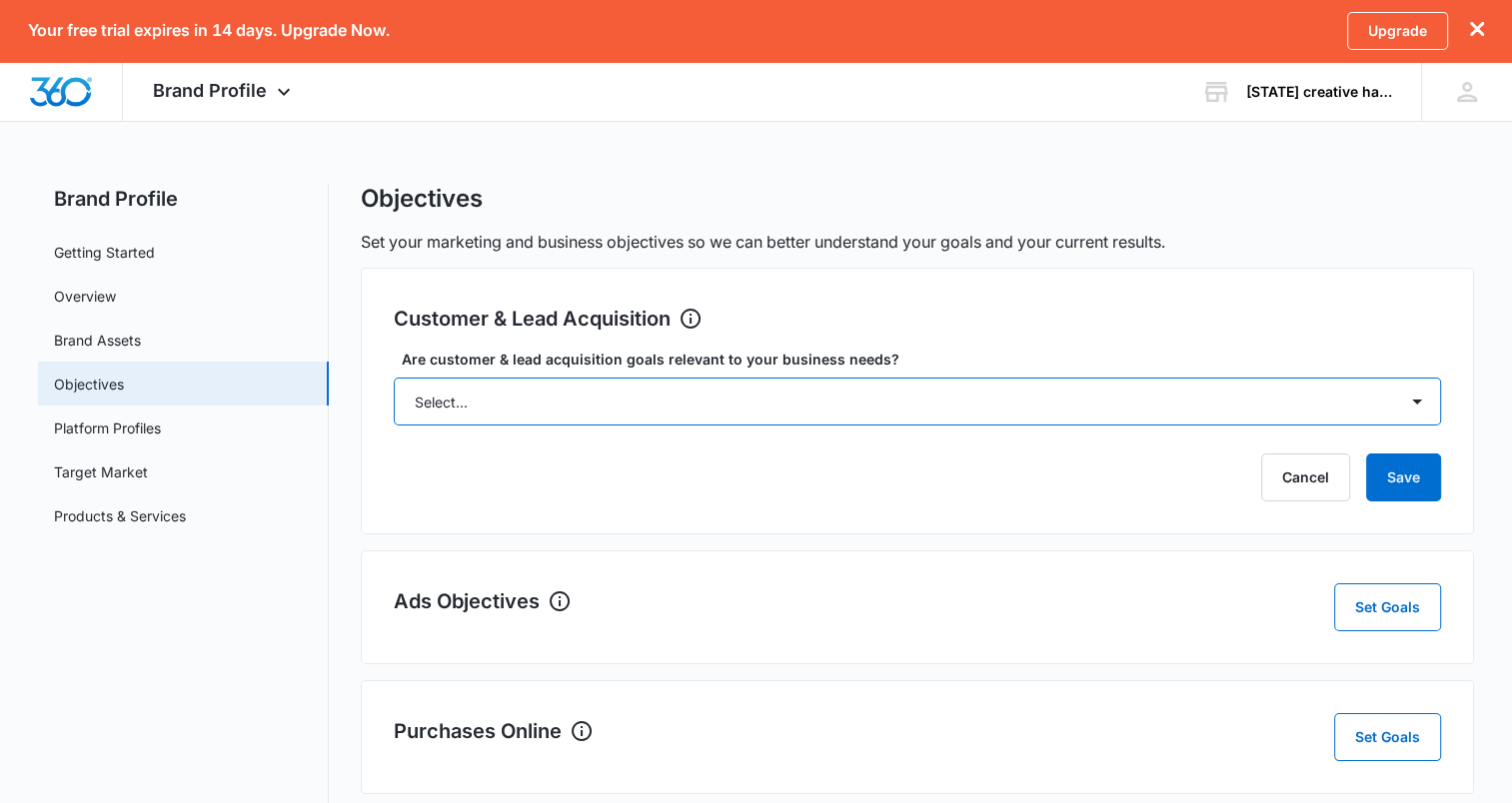 click on "Select... Yes No Yes, but don't currently have the data" at bounding box center [917, 402] 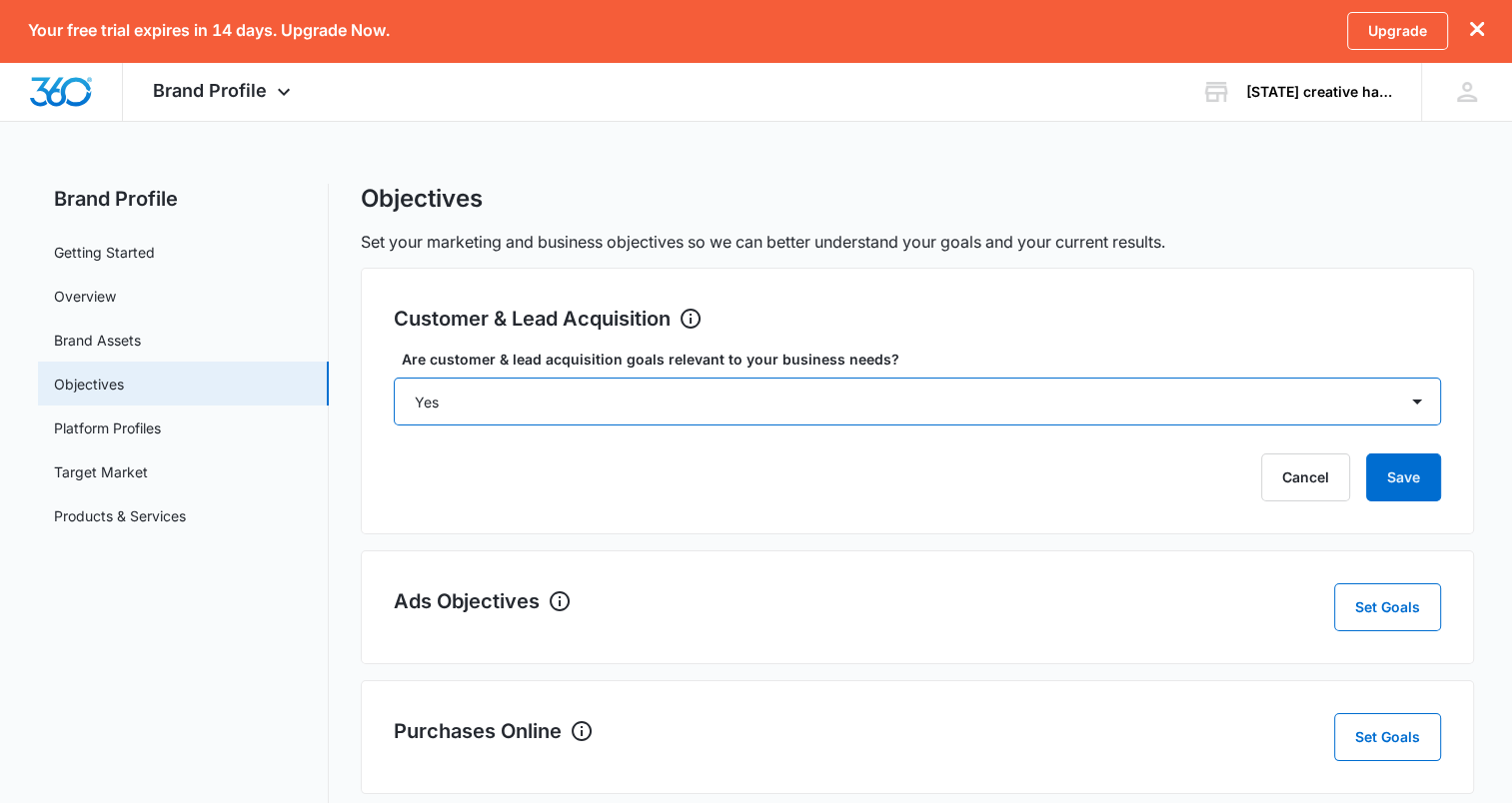 click on "Select... Yes No Yes, but don't currently have the data" at bounding box center (917, 402) 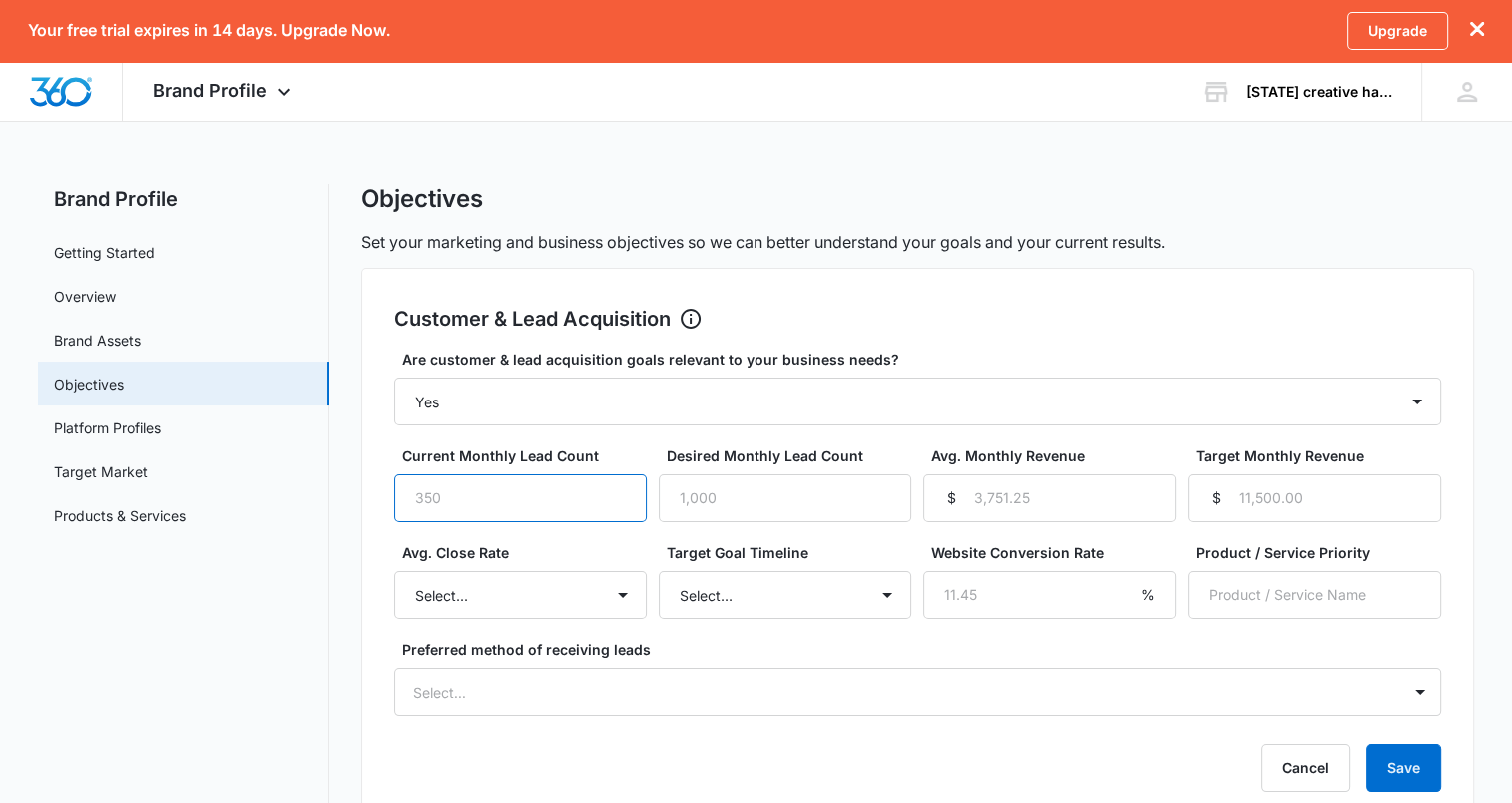 click on "Current Monthly Lead Count" at bounding box center [520, 498] 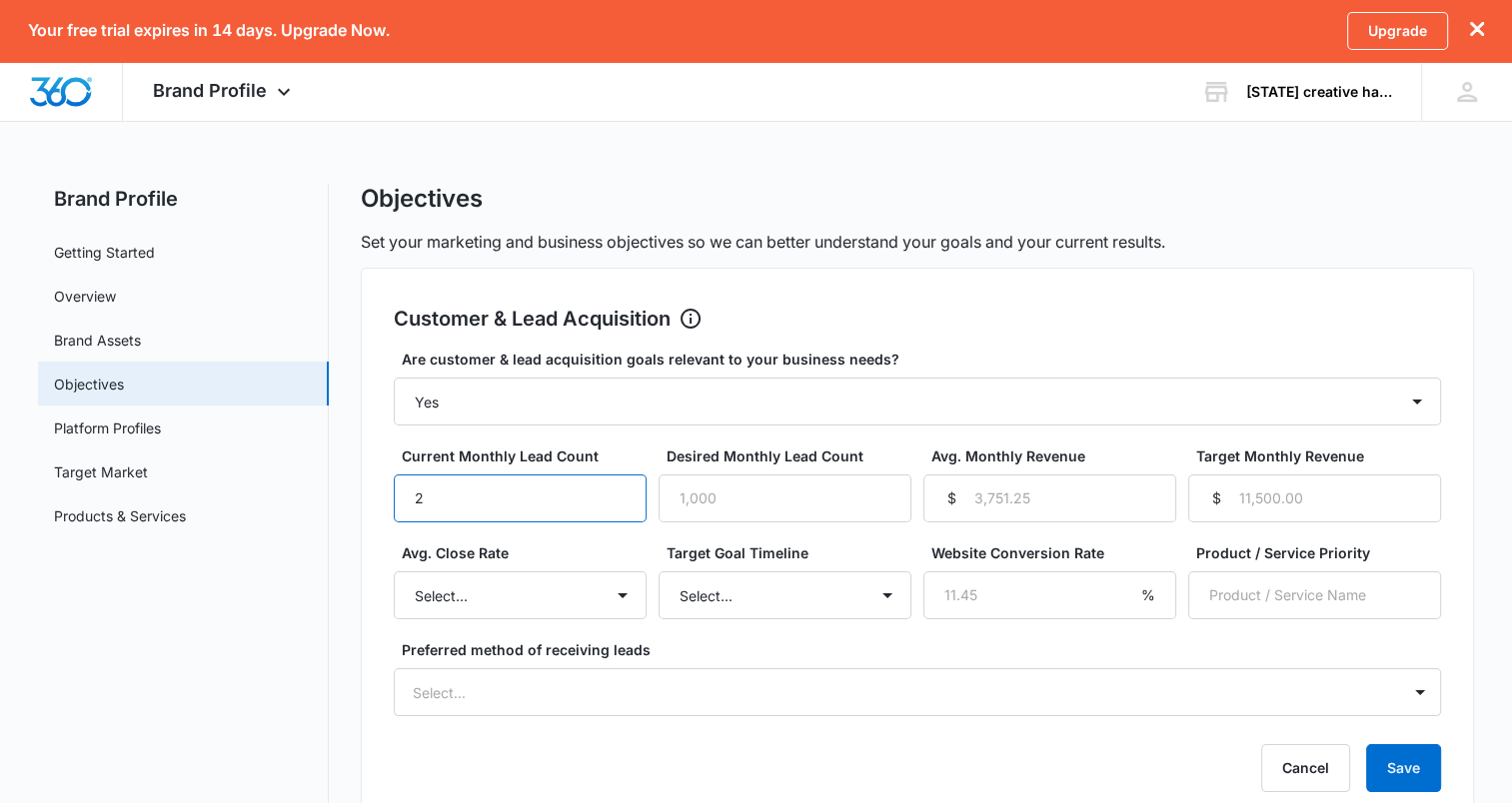 type on "2" 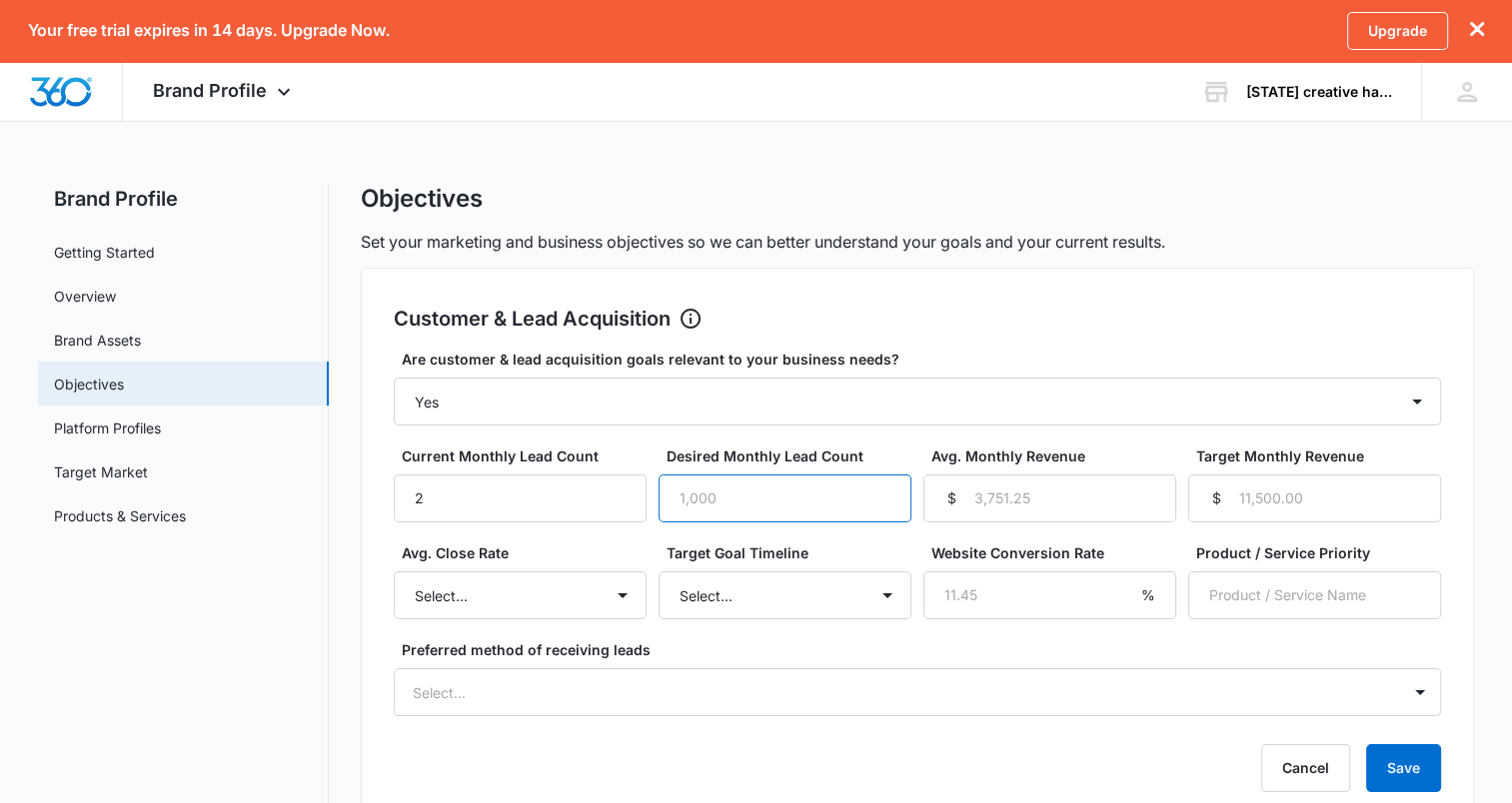 click on "Desired Monthly Lead Count" at bounding box center (784, 498) 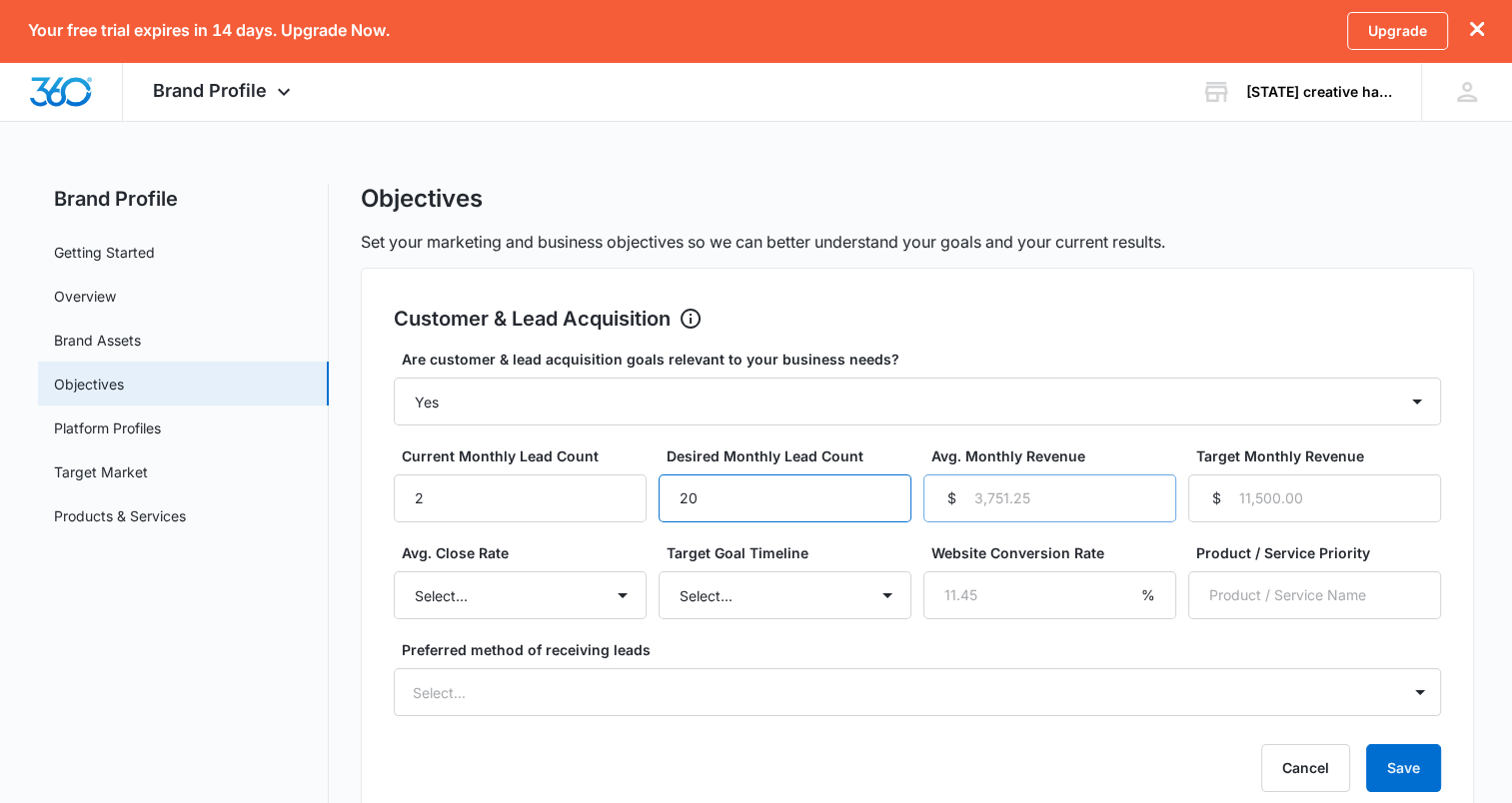 type on "20" 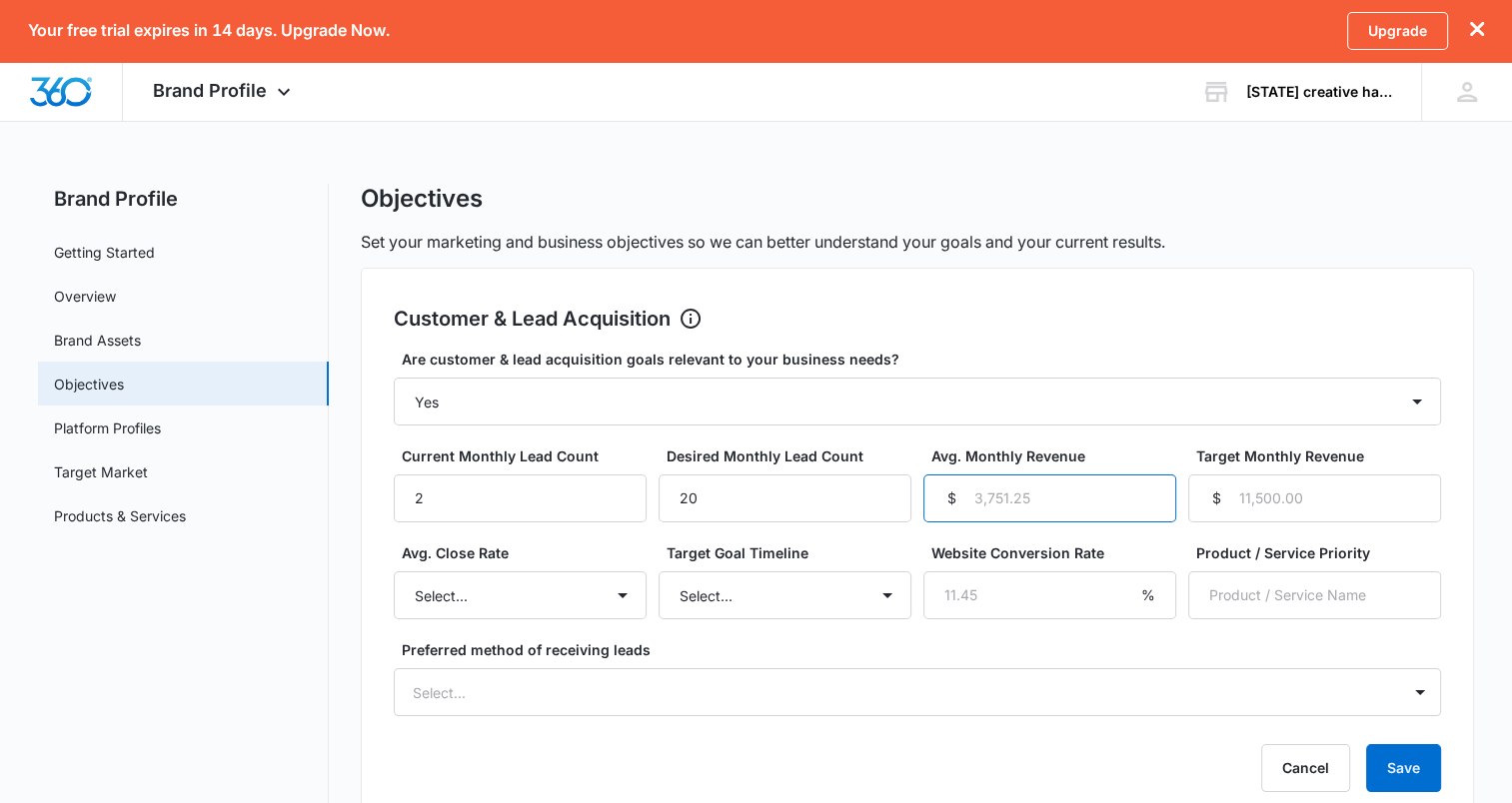 click on "Avg. Monthly Revenue" at bounding box center [1049, 498] 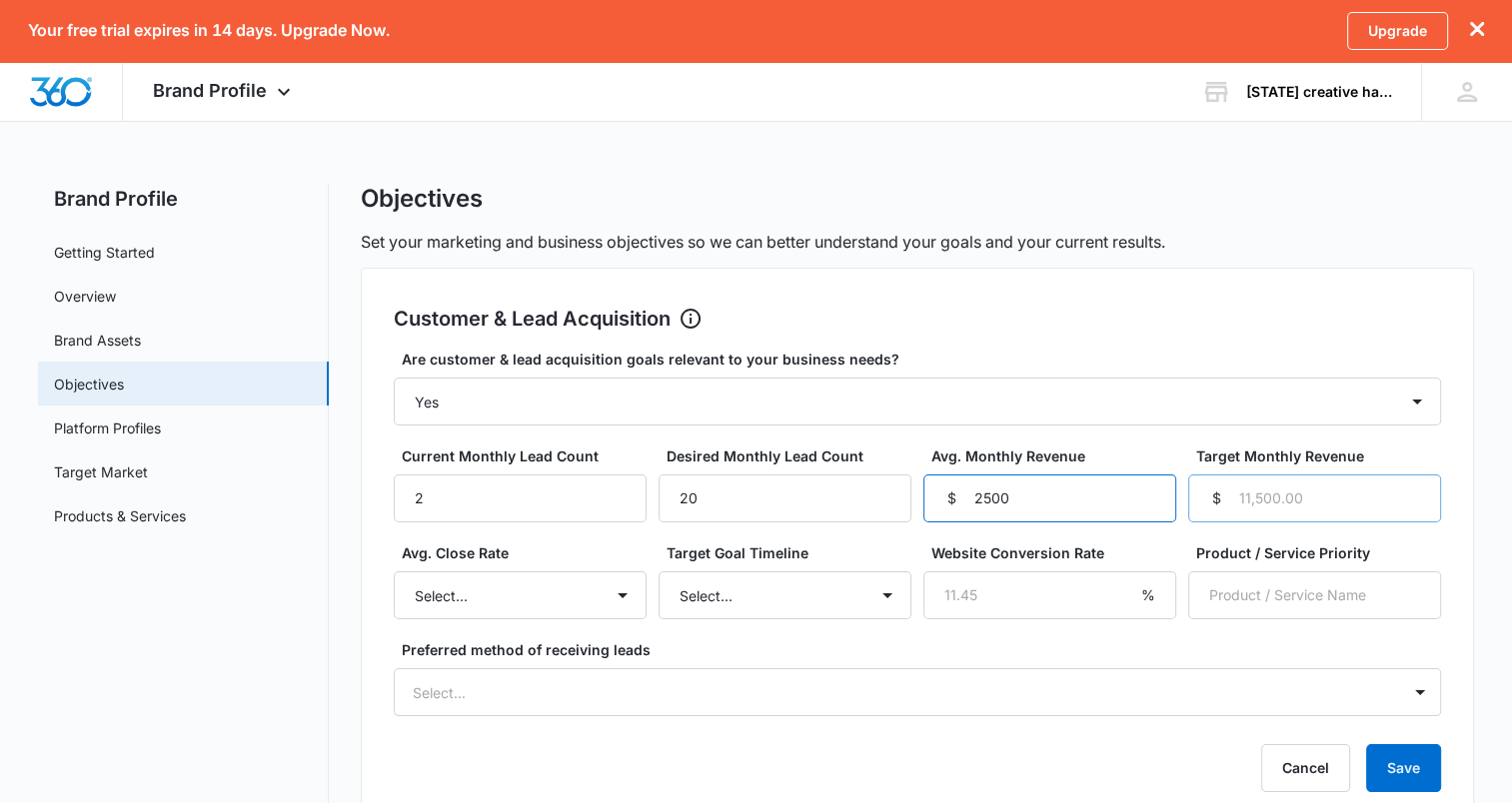 type on "2500" 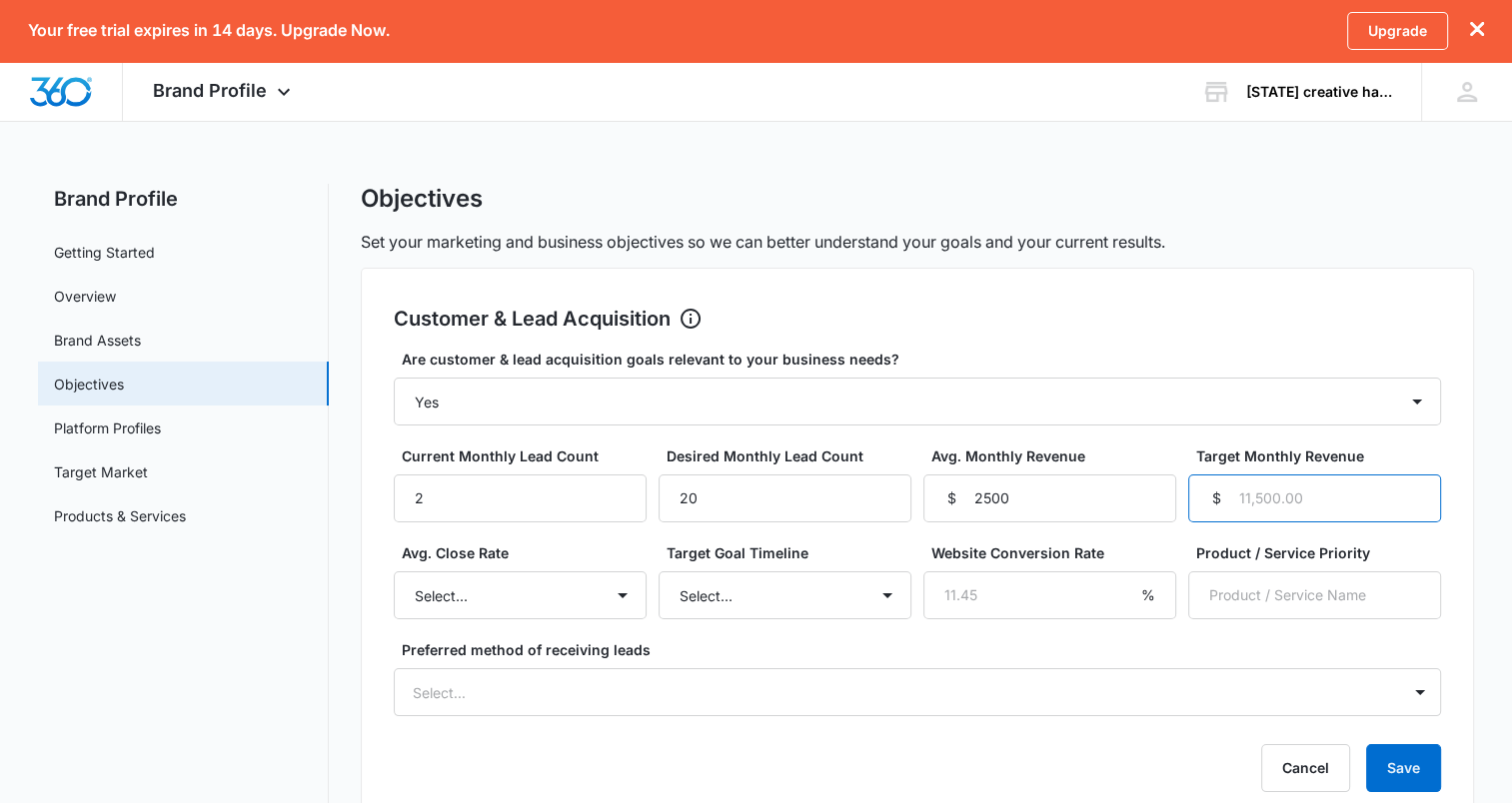 click on "Target Monthly Revenue" at bounding box center (1314, 498) 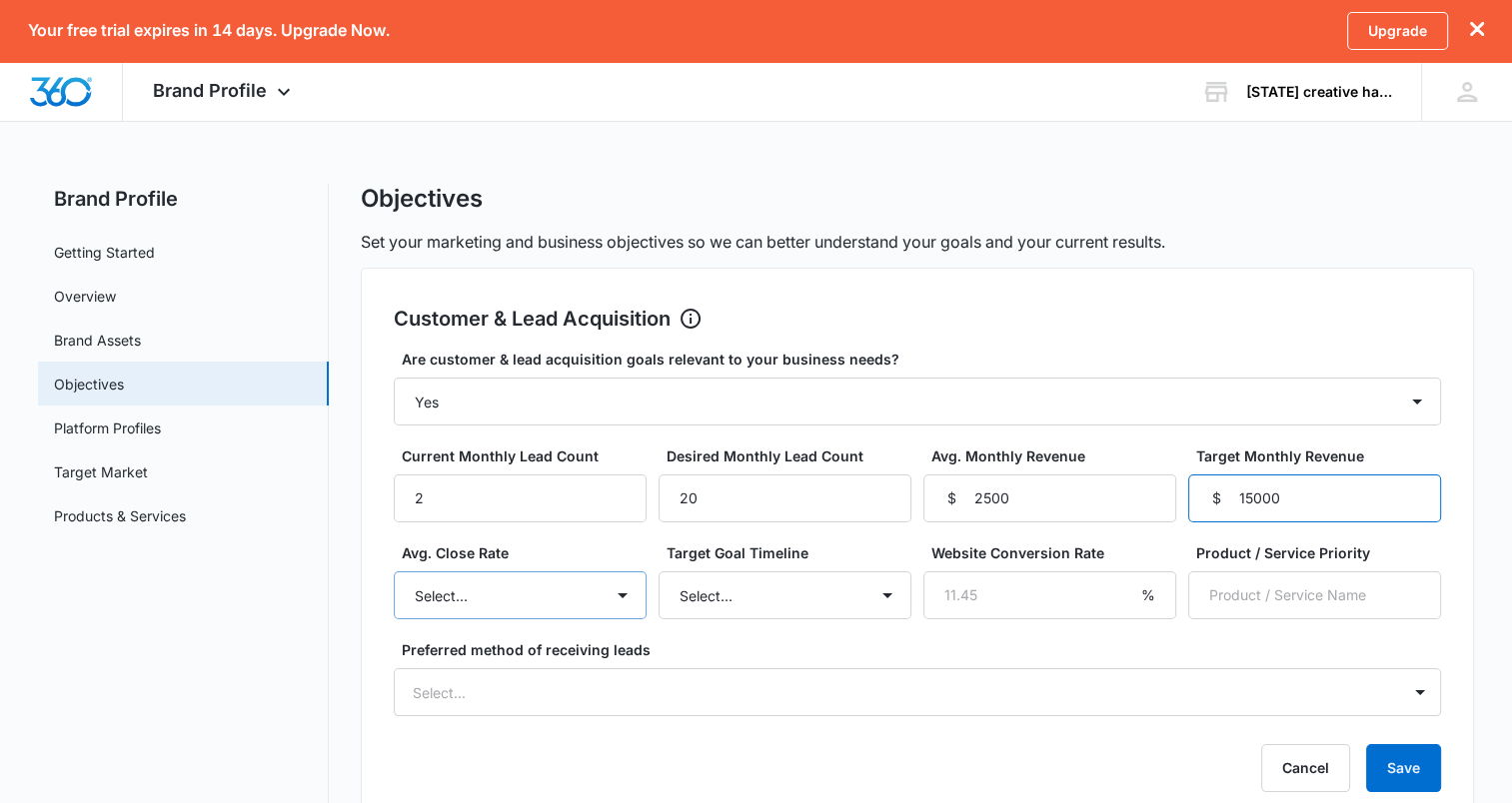 type on "15000" 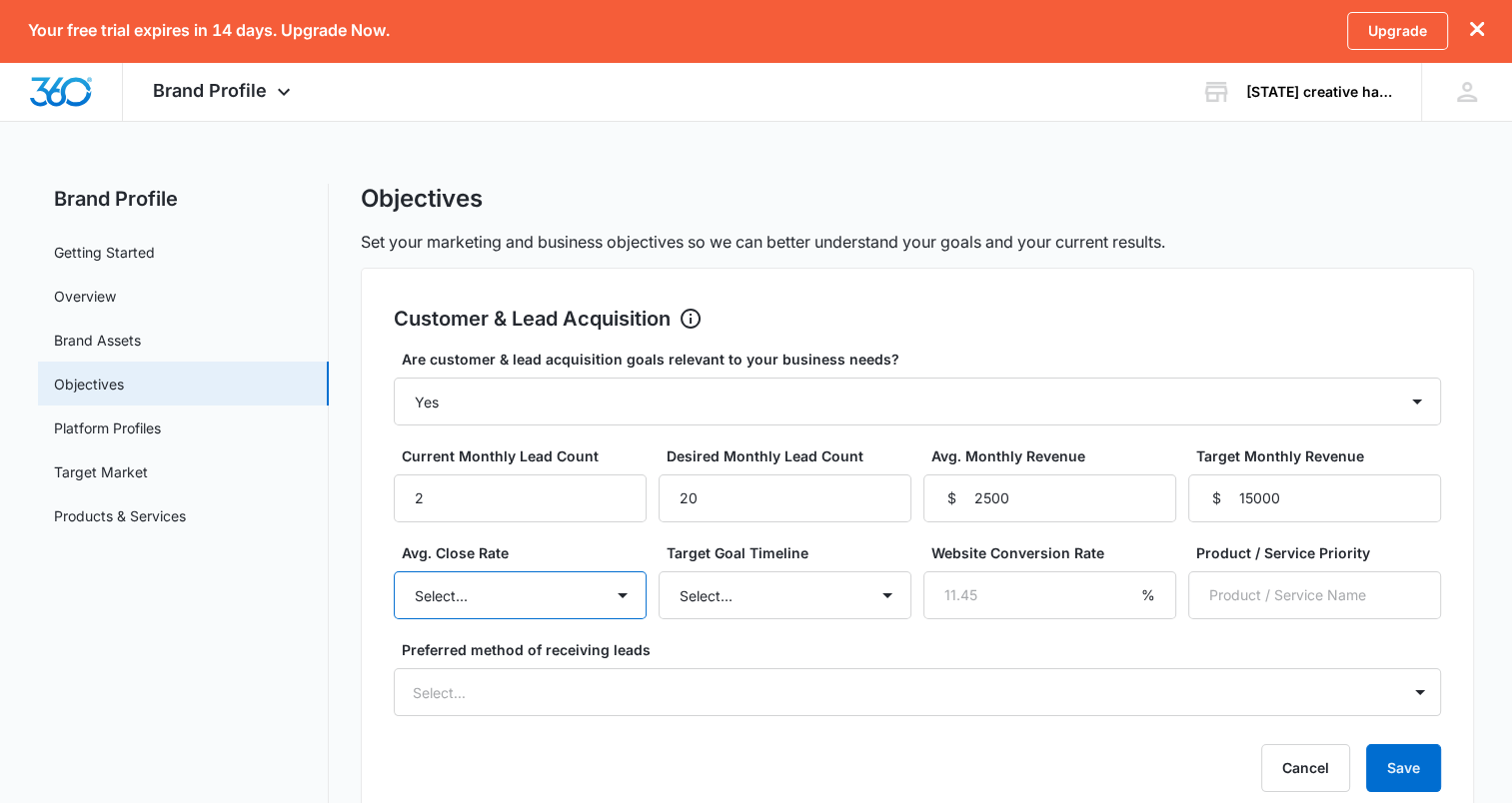 click on "Select... Unknown 0-10% 11-20% 21-30% 31-40% 41-50% 51-60% 61-70% 71-80% 81-90% 91-100%" at bounding box center (520, 595) 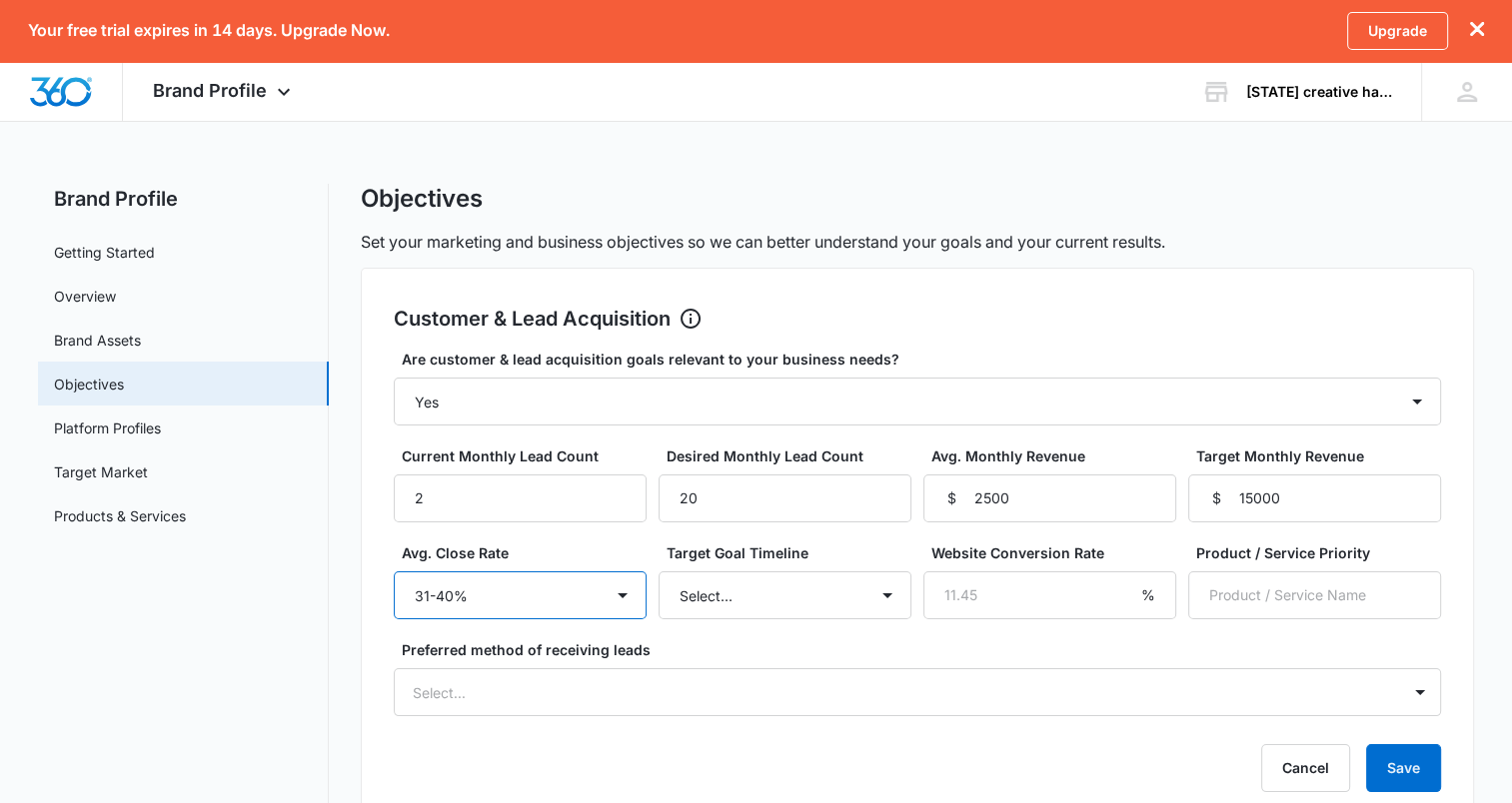 click on "Select... Unknown 0-10% 11-20% 21-30% 31-40% 41-50% 51-60% 61-70% 71-80% 81-90% 91-100%" at bounding box center [520, 595] 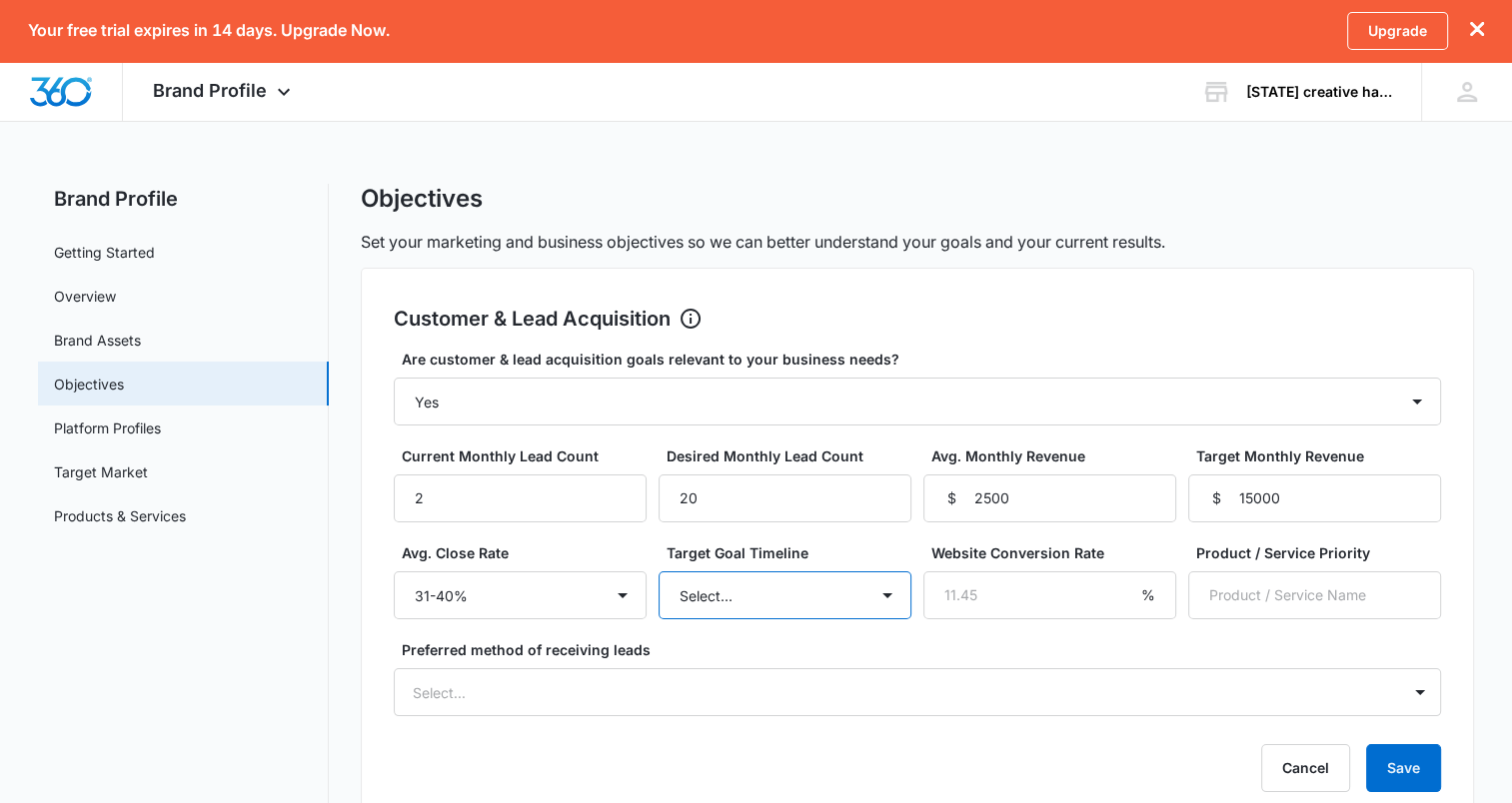 click on "Select... 3 months 6 months 1 year 2+ years" at bounding box center [784, 595] 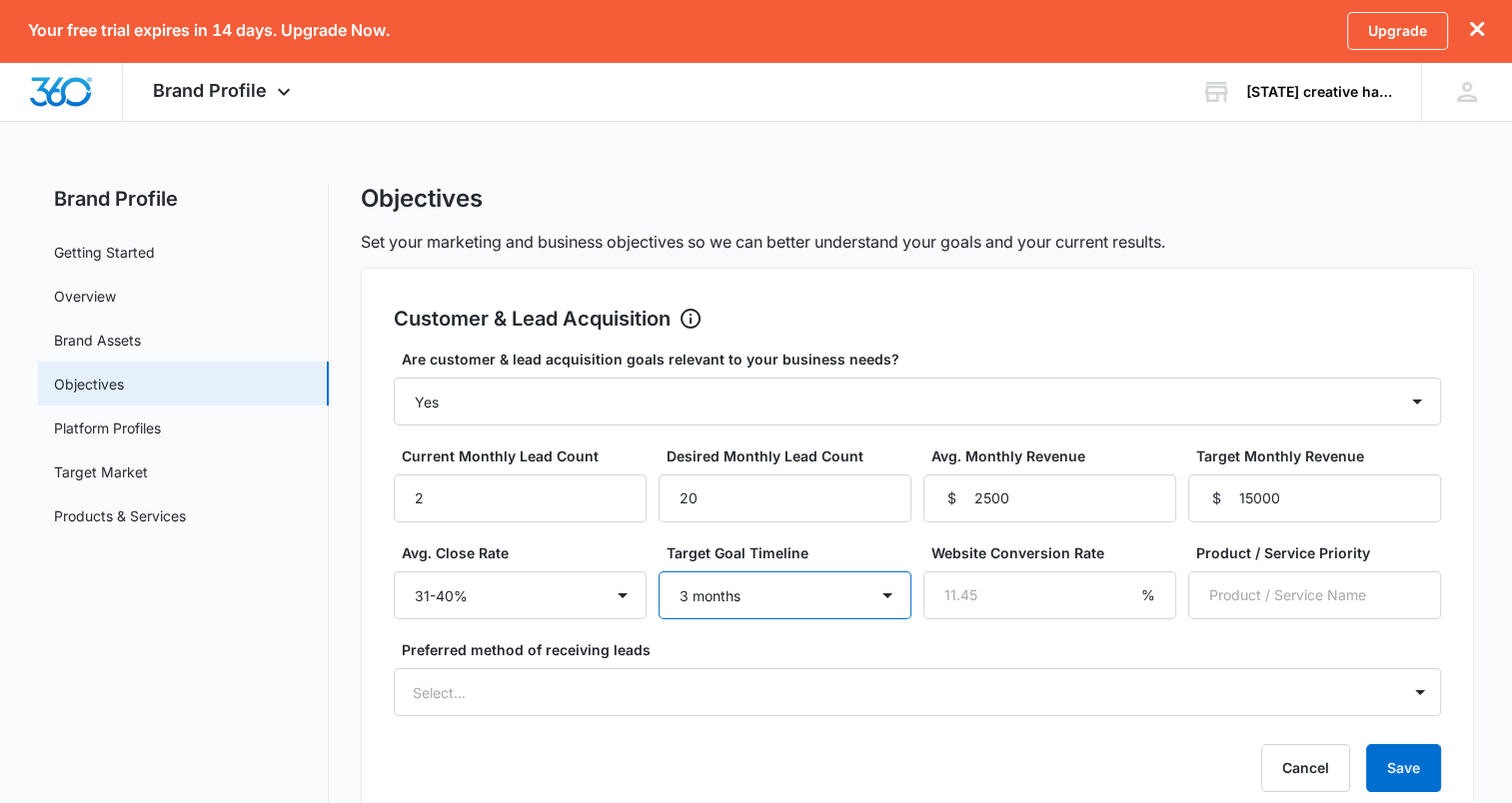 click on "Select... 3 months 6 months 1 year 2+ years" at bounding box center (784, 595) 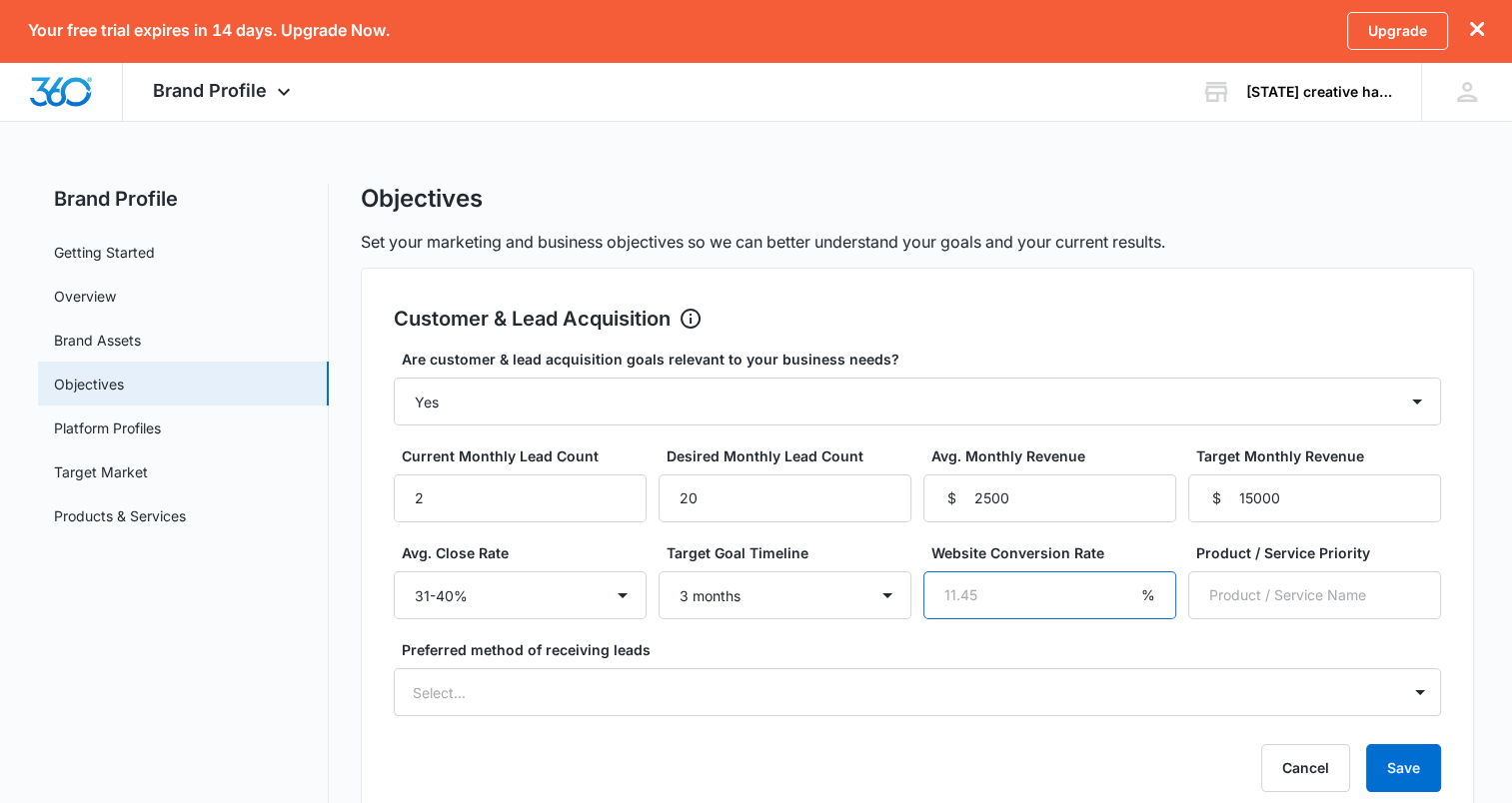 click on "Website Conversion Rate" at bounding box center (1049, 595) 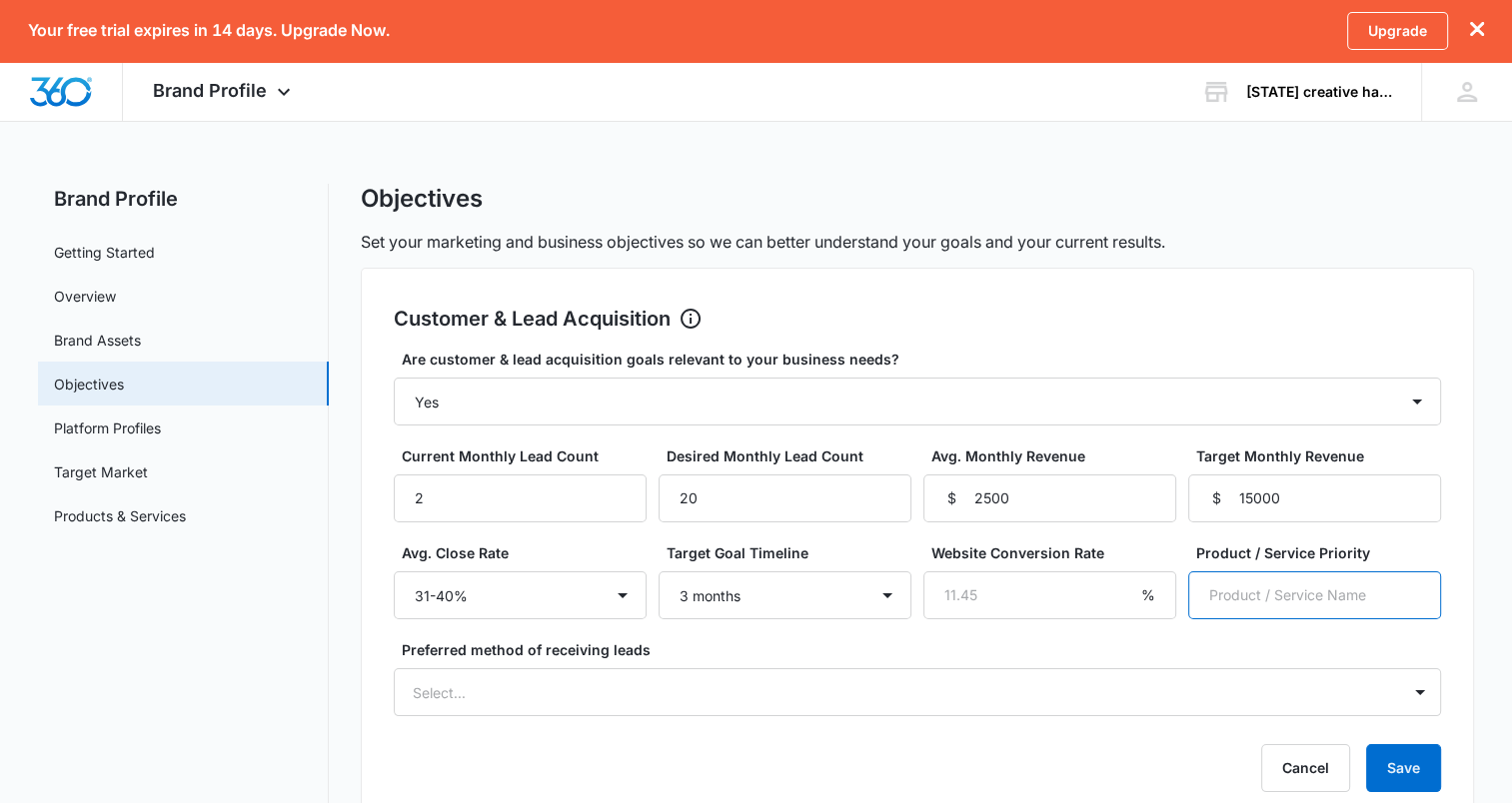 click on "Product / Service Priority" at bounding box center [1314, 595] 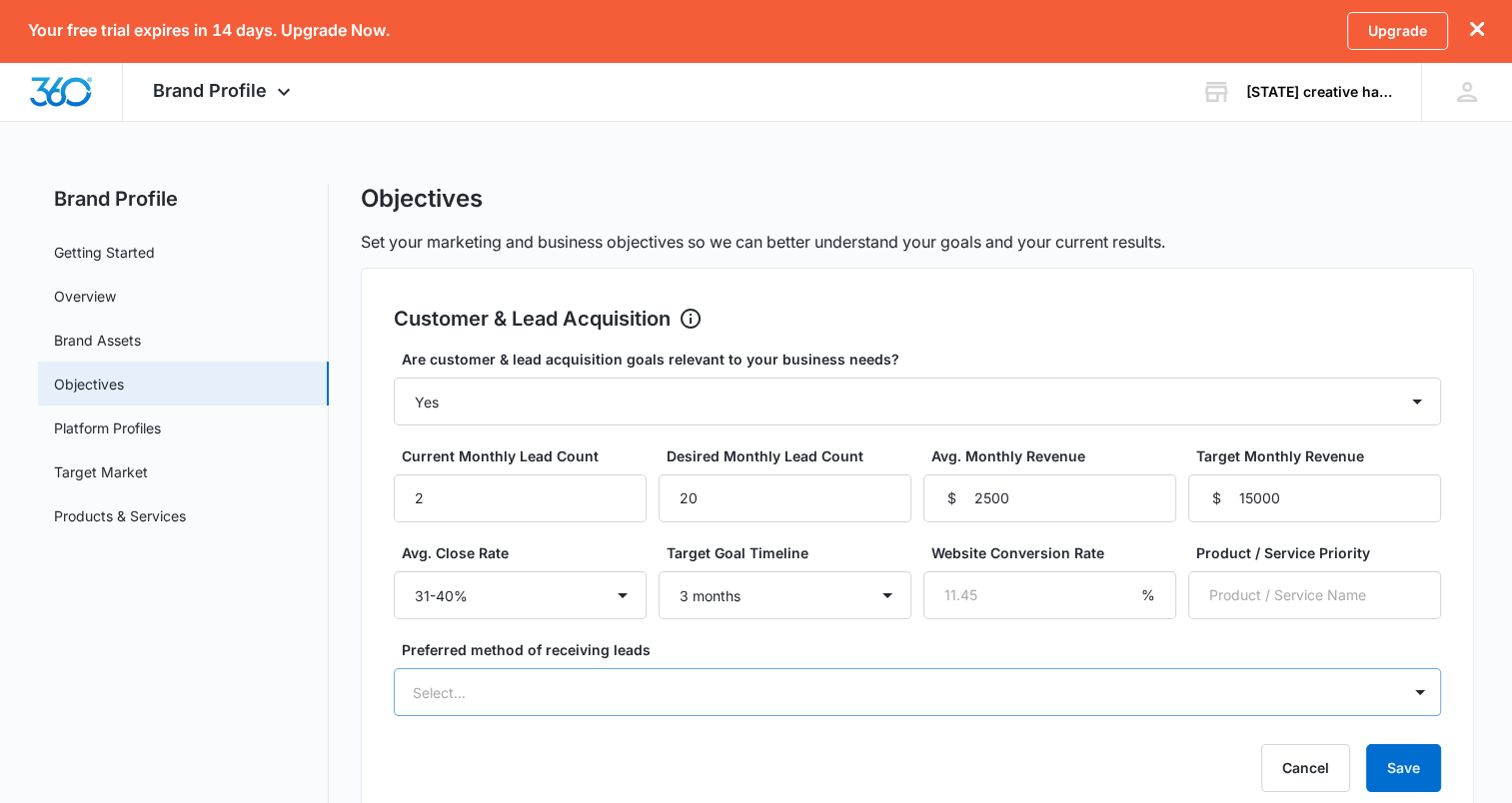 scroll, scrollTop: 116, scrollLeft: 0, axis: vertical 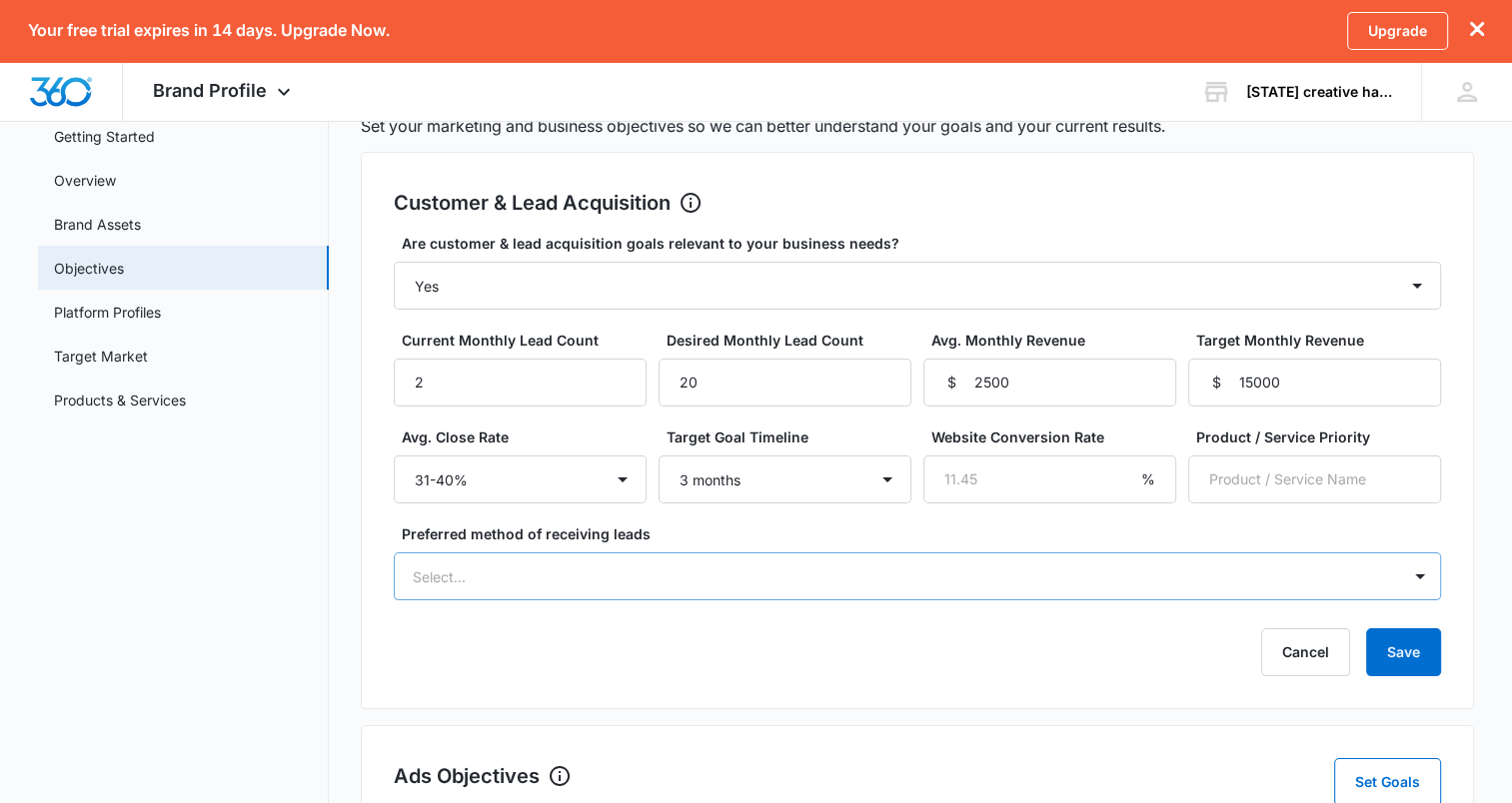 click on "Select..." at bounding box center (917, 576) 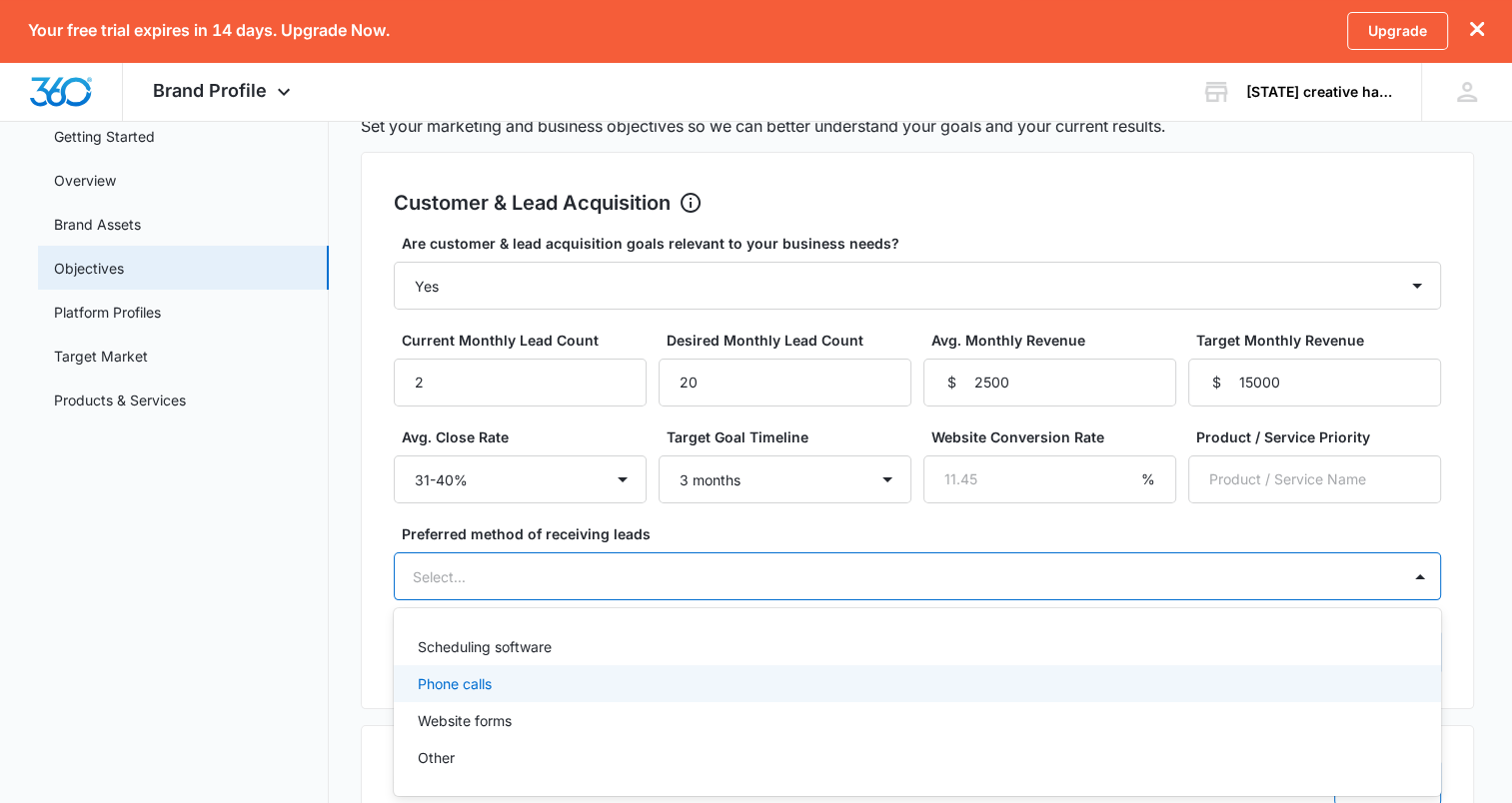 click on "Phone calls" at bounding box center (915, 683) 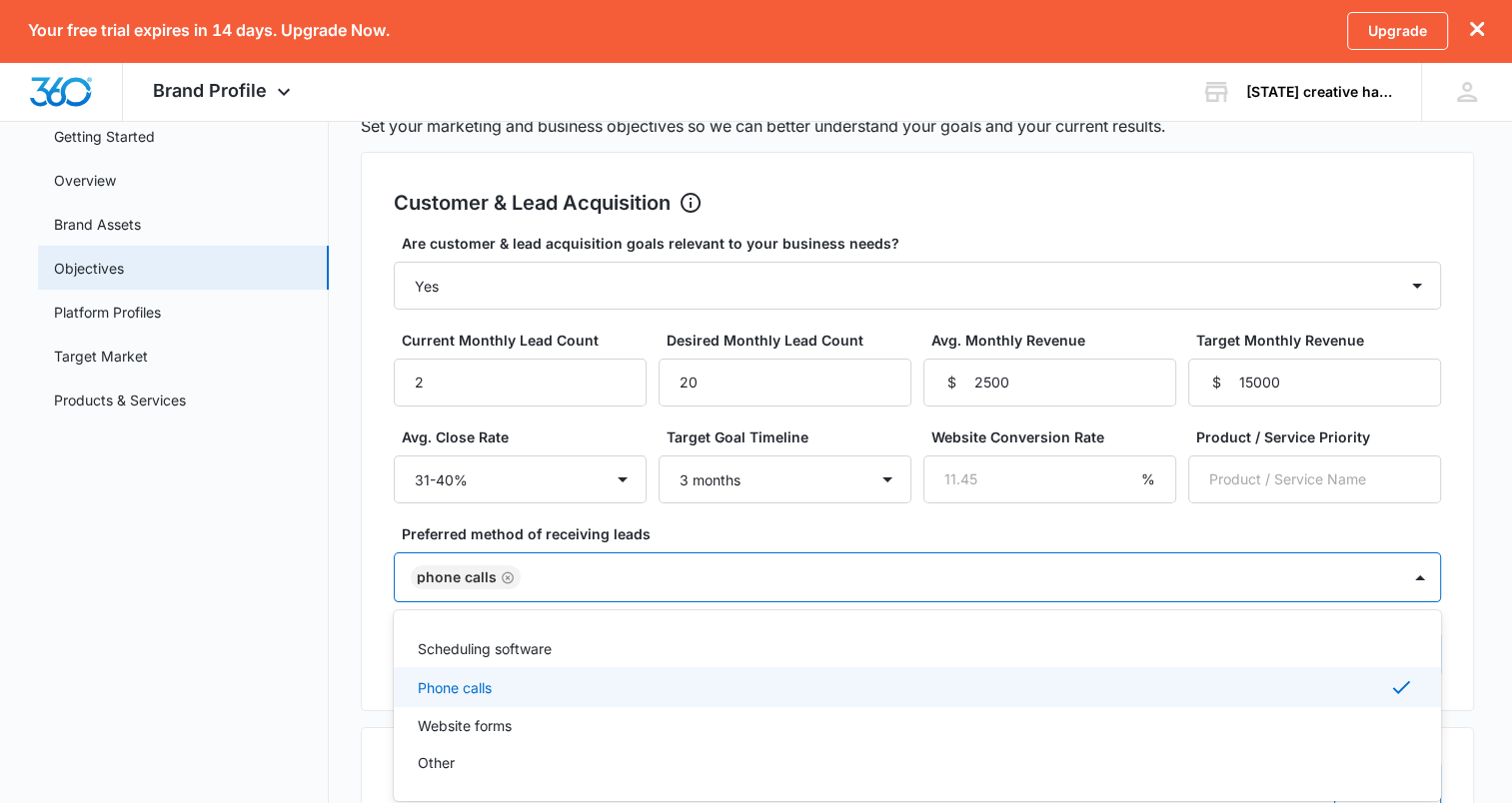 click on "Brand Profile Getting Started Overview Brand Assets Objectives Platform Profiles Target Market Products & Services Objectives Set your marketing and business objectives so we can better understand your goals and your current results. Customer & Lead Acquisition Set Goals Are customer & lead acquisition goals relevant to your business needs? Select... Yes No Yes, but don't currently have the data Current Monthly Lead Count 2 Desired Monthly Lead Count 20 Avg. Monthly Revenue $ 2500 Target Monthly Revenue $ 15000 Avg. Close Rate Select... Unknown 0-10% 11-20% 21-30% 31-40% 41-50% 51-60% 61-70% 71-80% 81-90% 91-100% Target Goal Timeline Select... 3 months 6 months 1 year 2+ years Website Conversion Rate % Product / Service Priority Preferred method of receiving leads option Phone calls, selected. 4 results available. Use Up and Down to choose options, press Enter to select the currently focused option, press Escape to exit the menu, press Tab to select the option and exit the menu. Phone calls Phone calls Other" at bounding box center (756, 669) 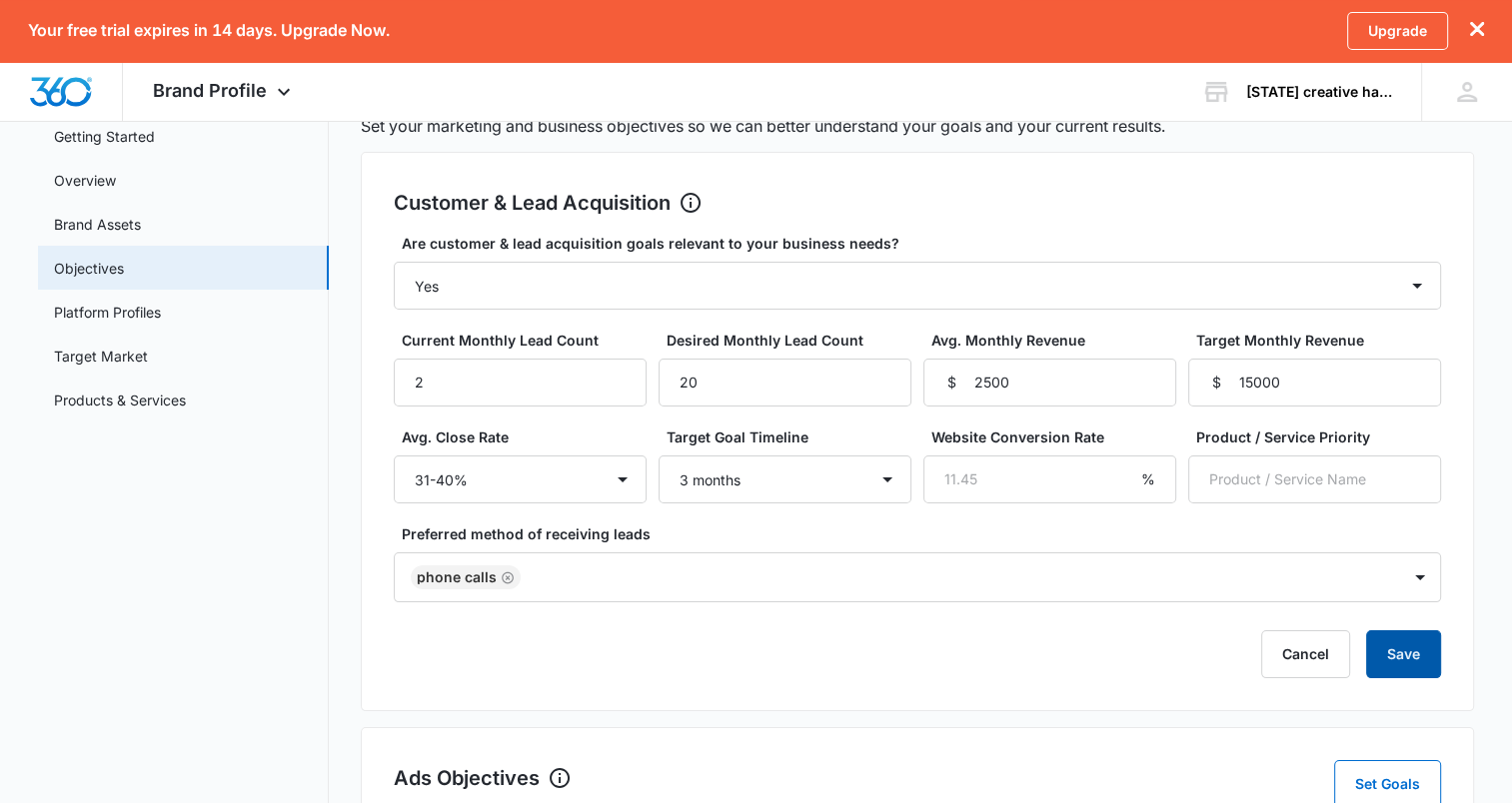 click on "Save" at bounding box center [1403, 654] 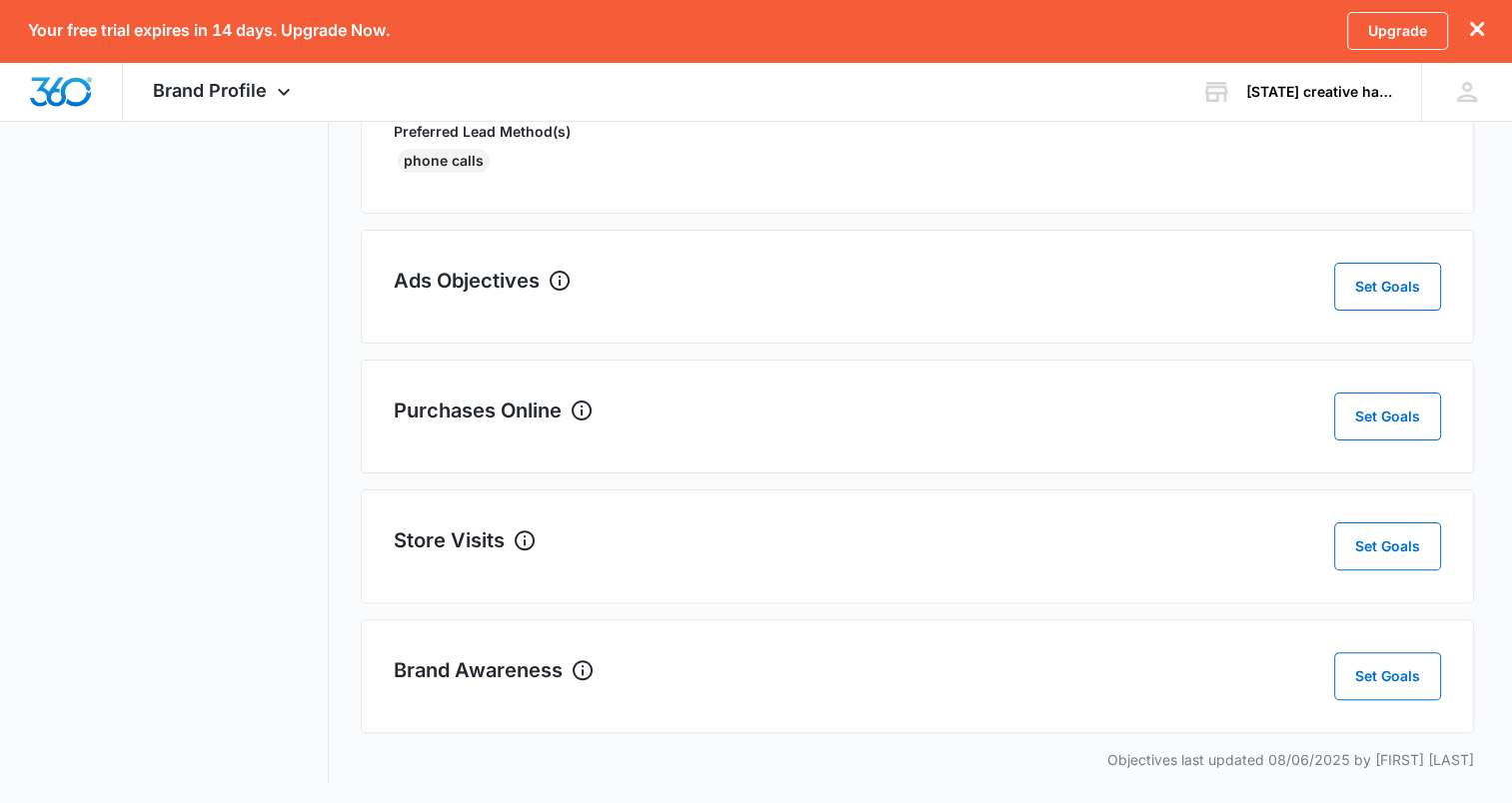 scroll, scrollTop: 419, scrollLeft: 0, axis: vertical 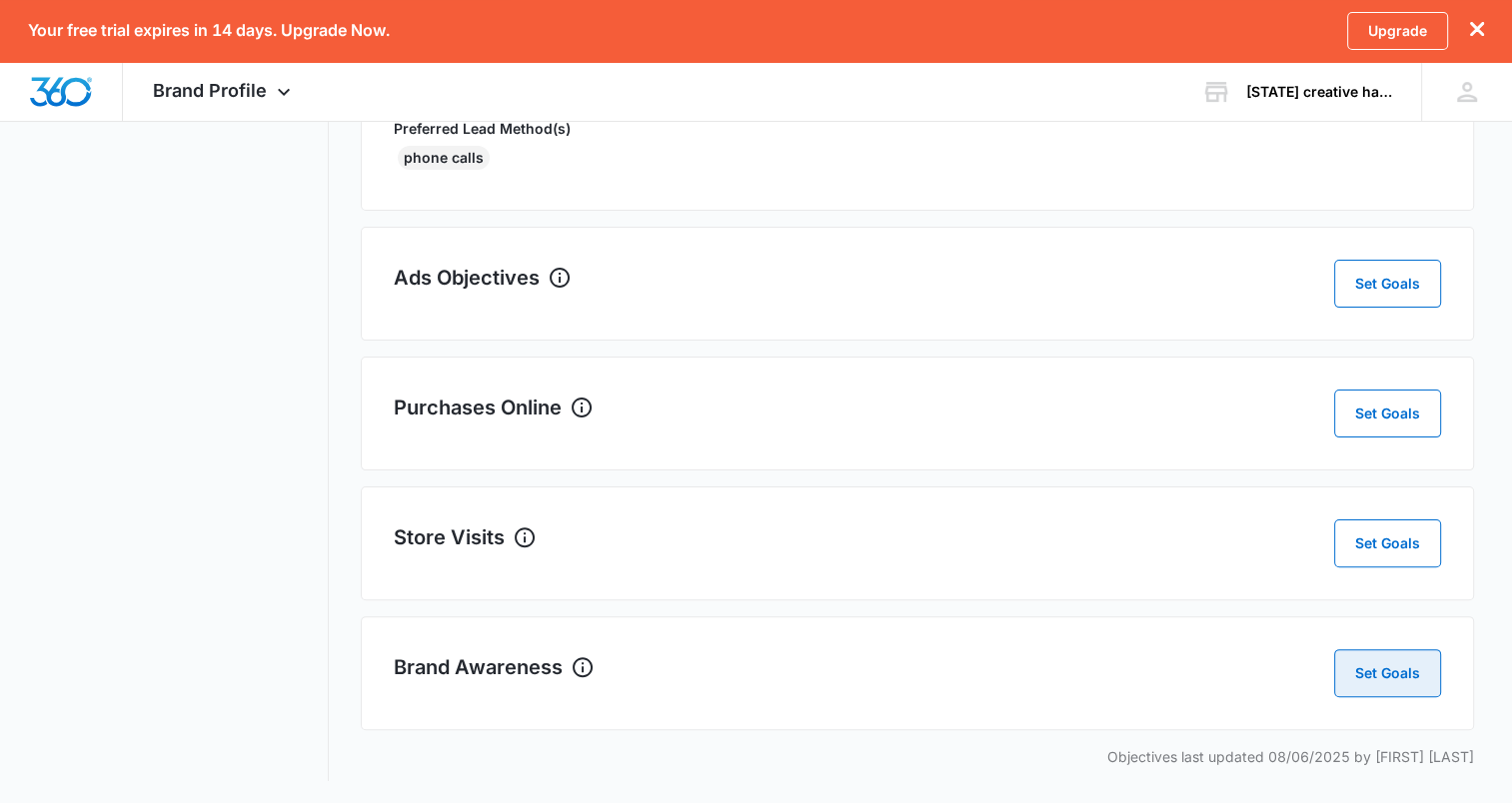 click on "Set Goals" at bounding box center [1387, 673] 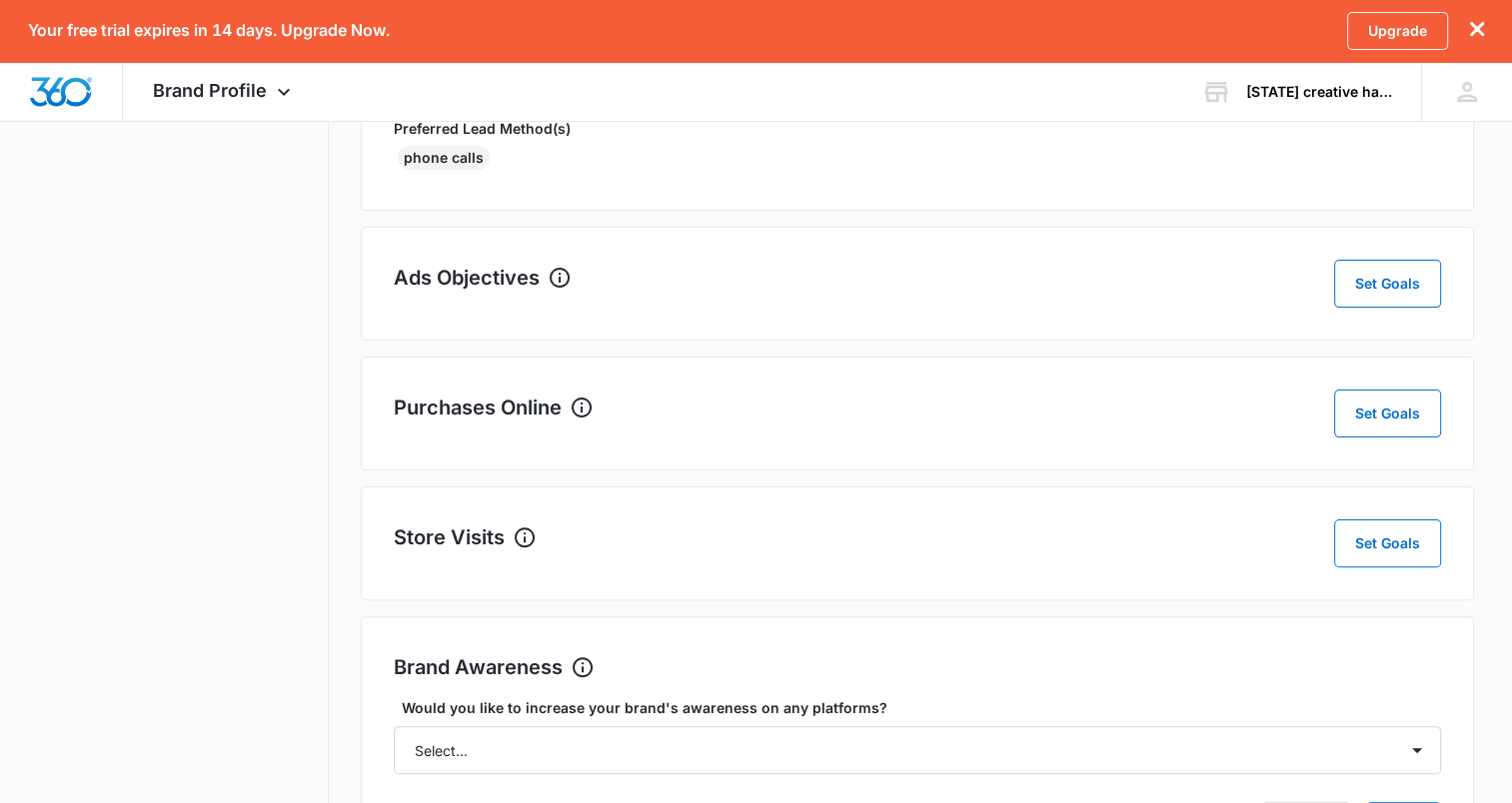 scroll, scrollTop: 571, scrollLeft: 0, axis: vertical 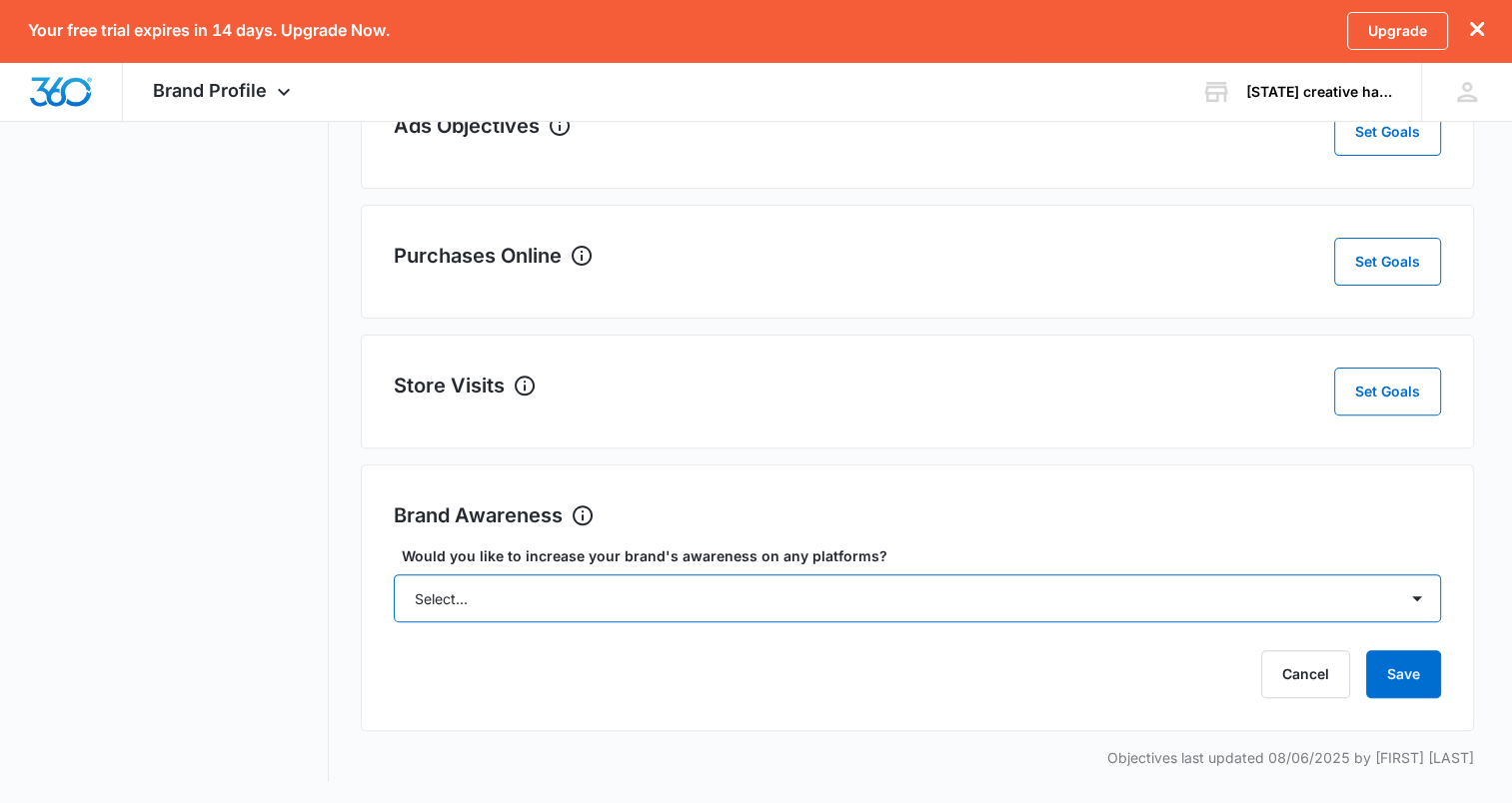 click on "Select... Yes No" at bounding box center (917, 598) 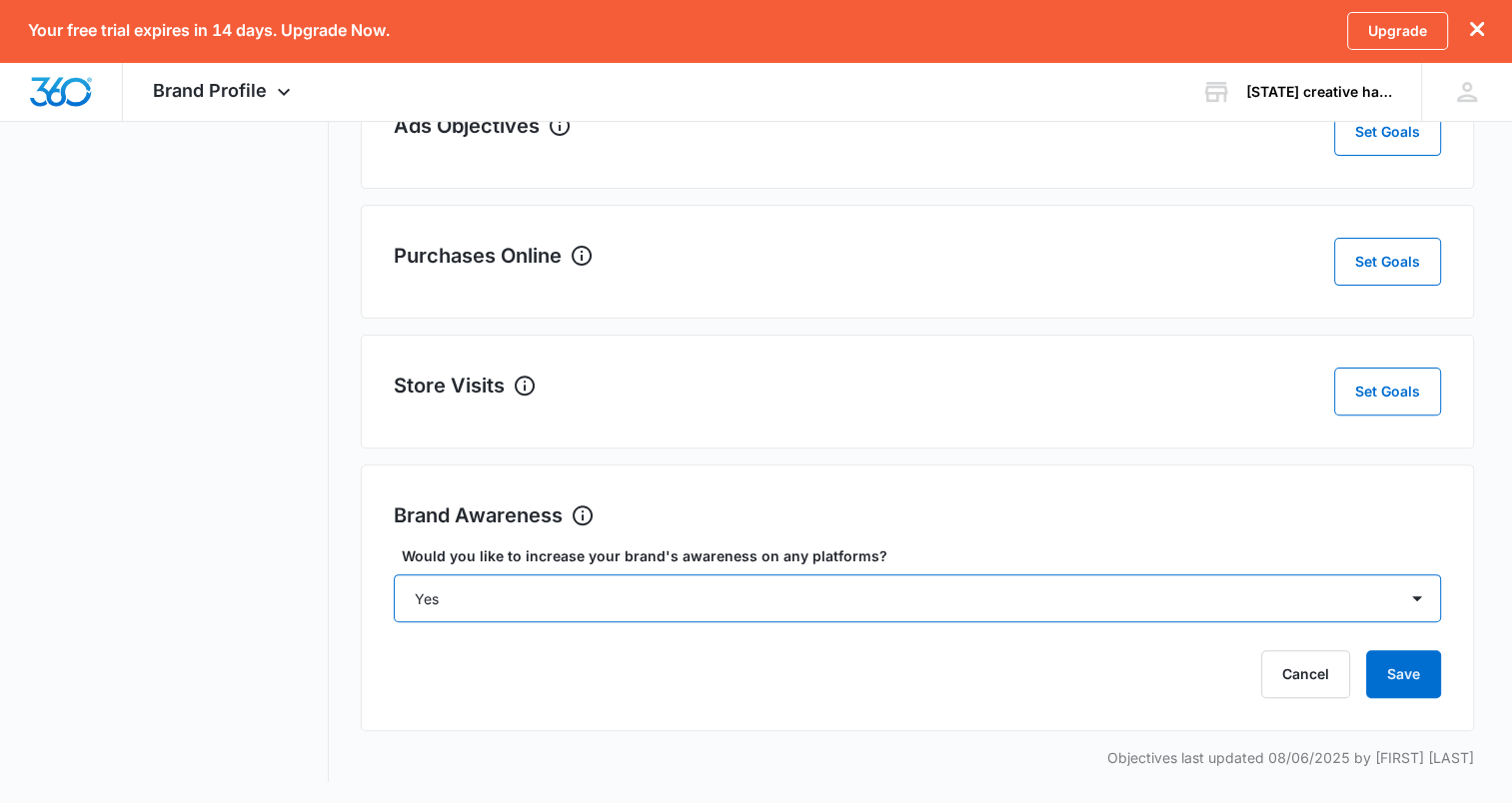 click on "Select... Yes No" at bounding box center (917, 598) 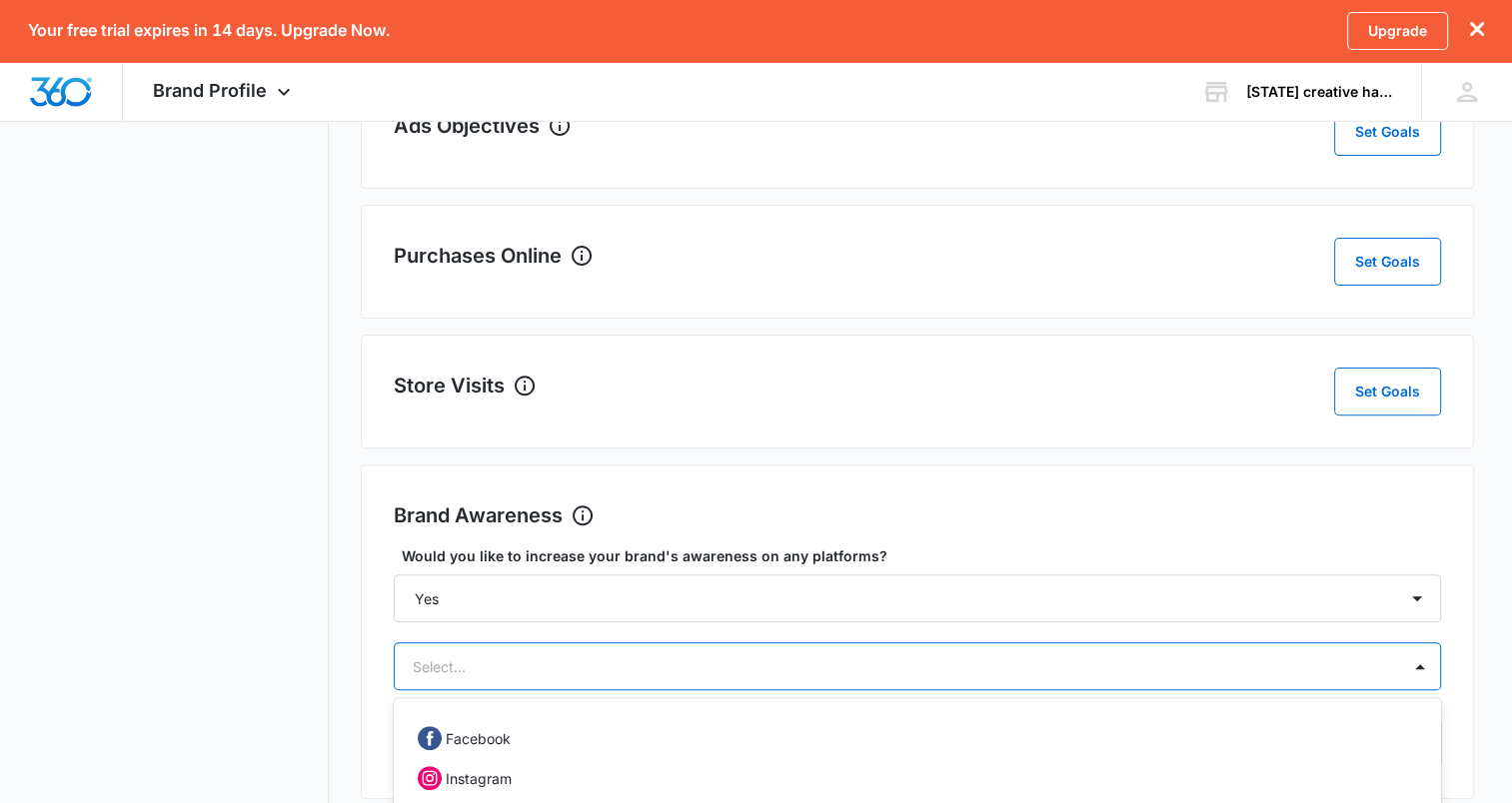 click on "12 results available. Use Up and Down to choose options, press Enter to select the currently focused option, press Escape to exit the menu, press Tab to select the option and exit the menu. Select... Facebook Instagram Google Google Business Profile LinkedIn YouTube X TikTok Pinterest Print Advertising Video Advertising Other" at bounding box center (917, 666) 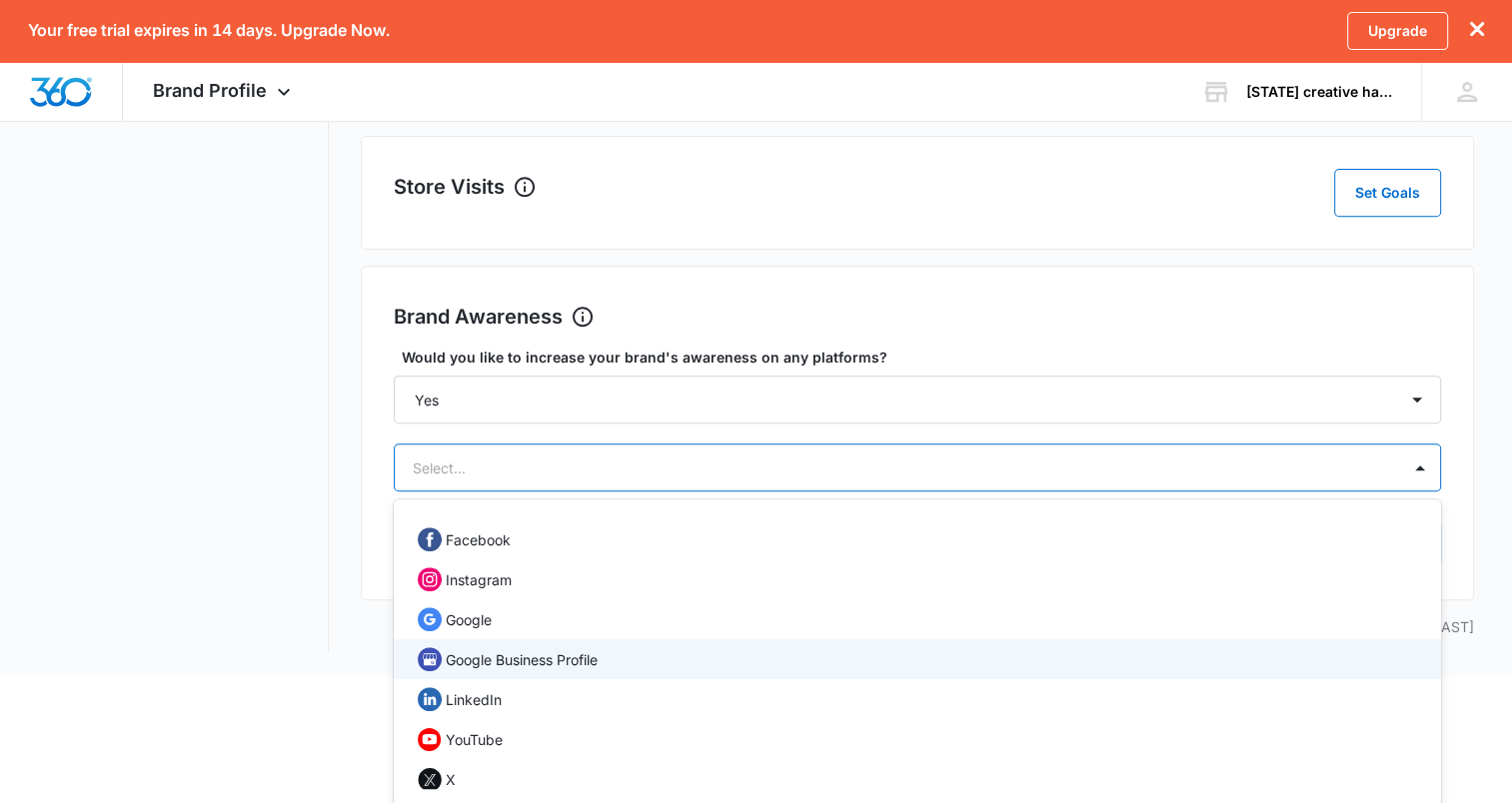 click on "Google Business Profile" at bounding box center [522, 659] 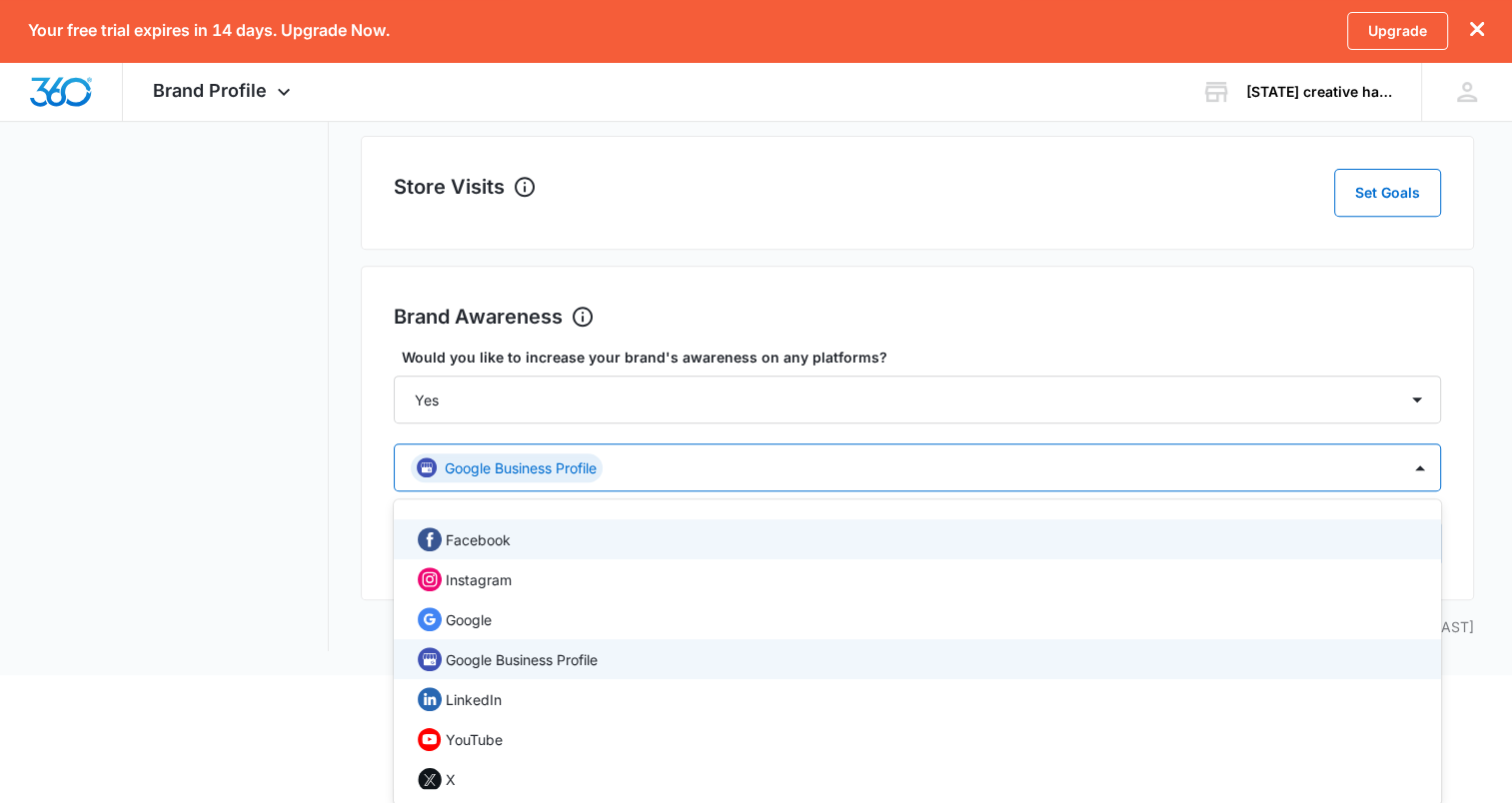 click on "Facebook" at bounding box center [915, 539] 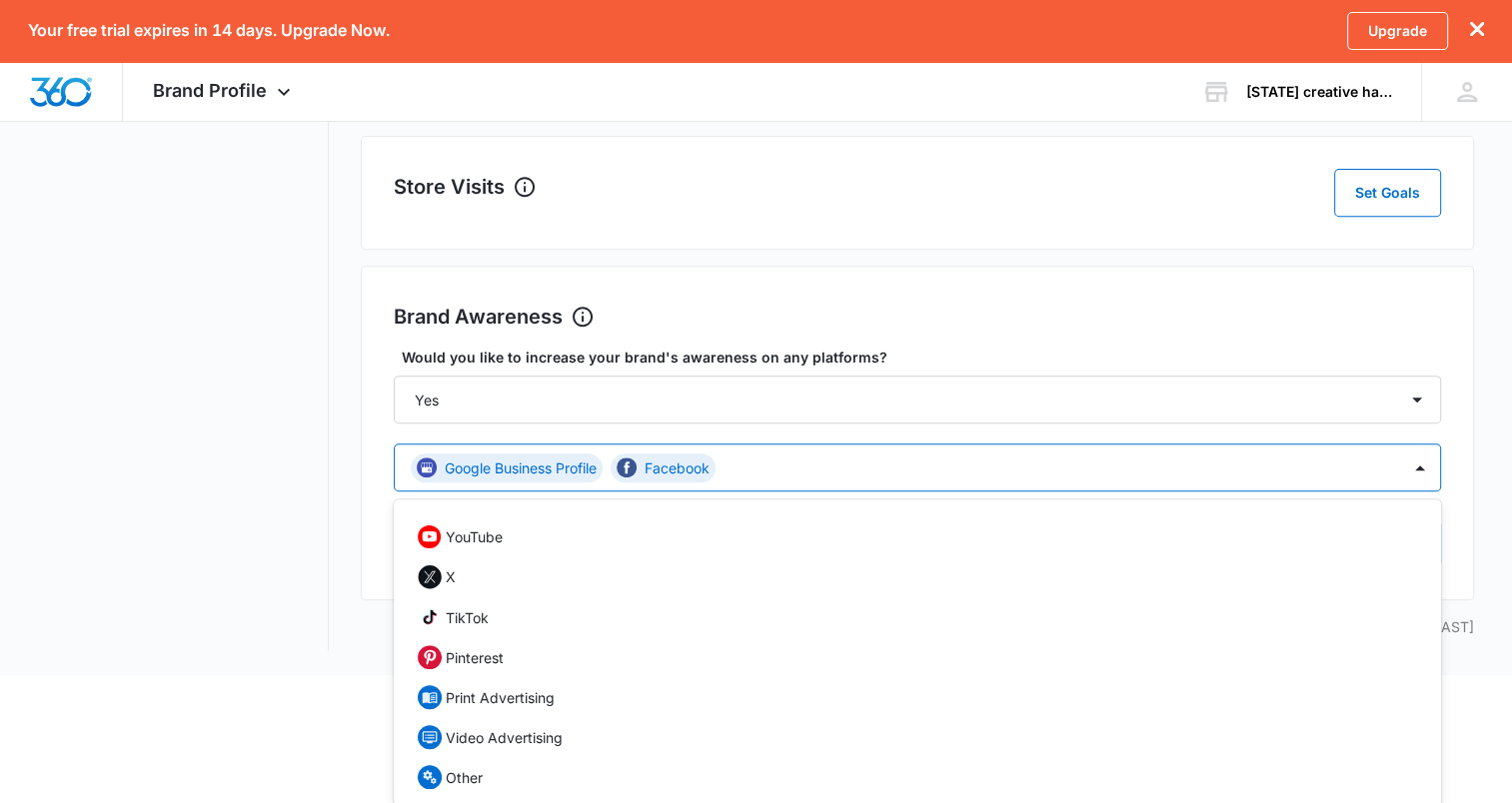 scroll, scrollTop: 215, scrollLeft: 0, axis: vertical 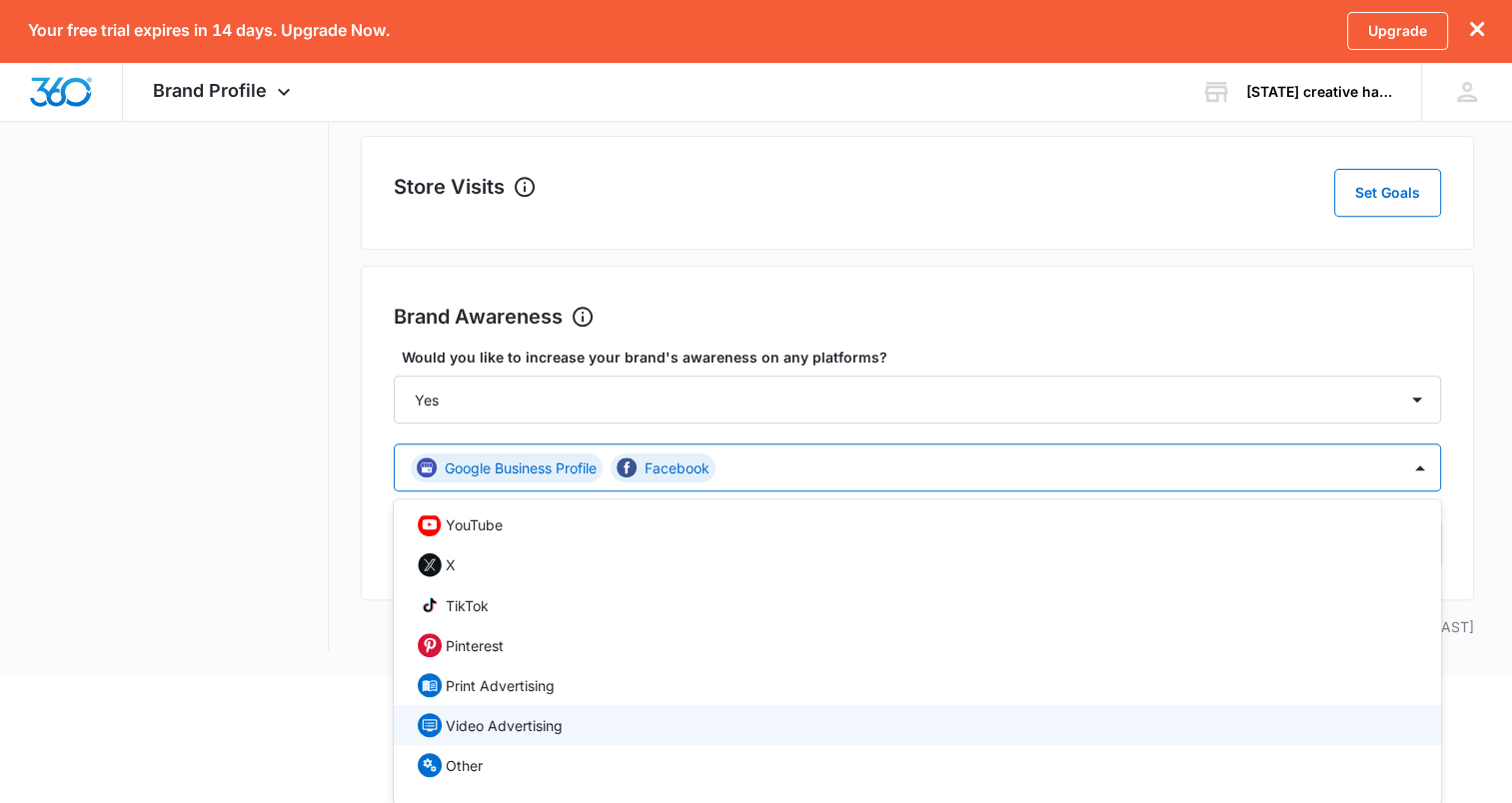 click on "Video Advertising" at bounding box center (915, 725) 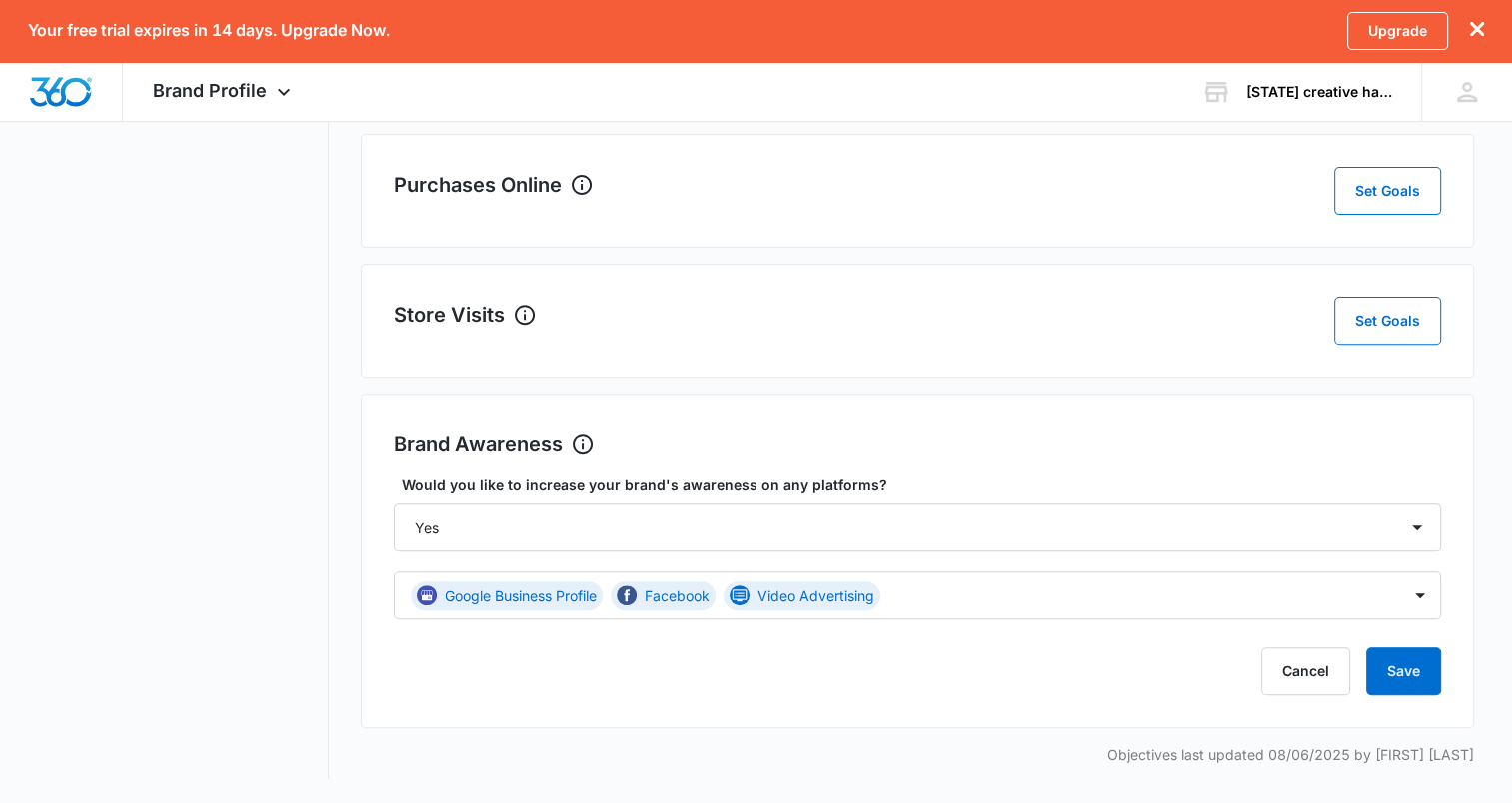 scroll, scrollTop: 639, scrollLeft: 0, axis: vertical 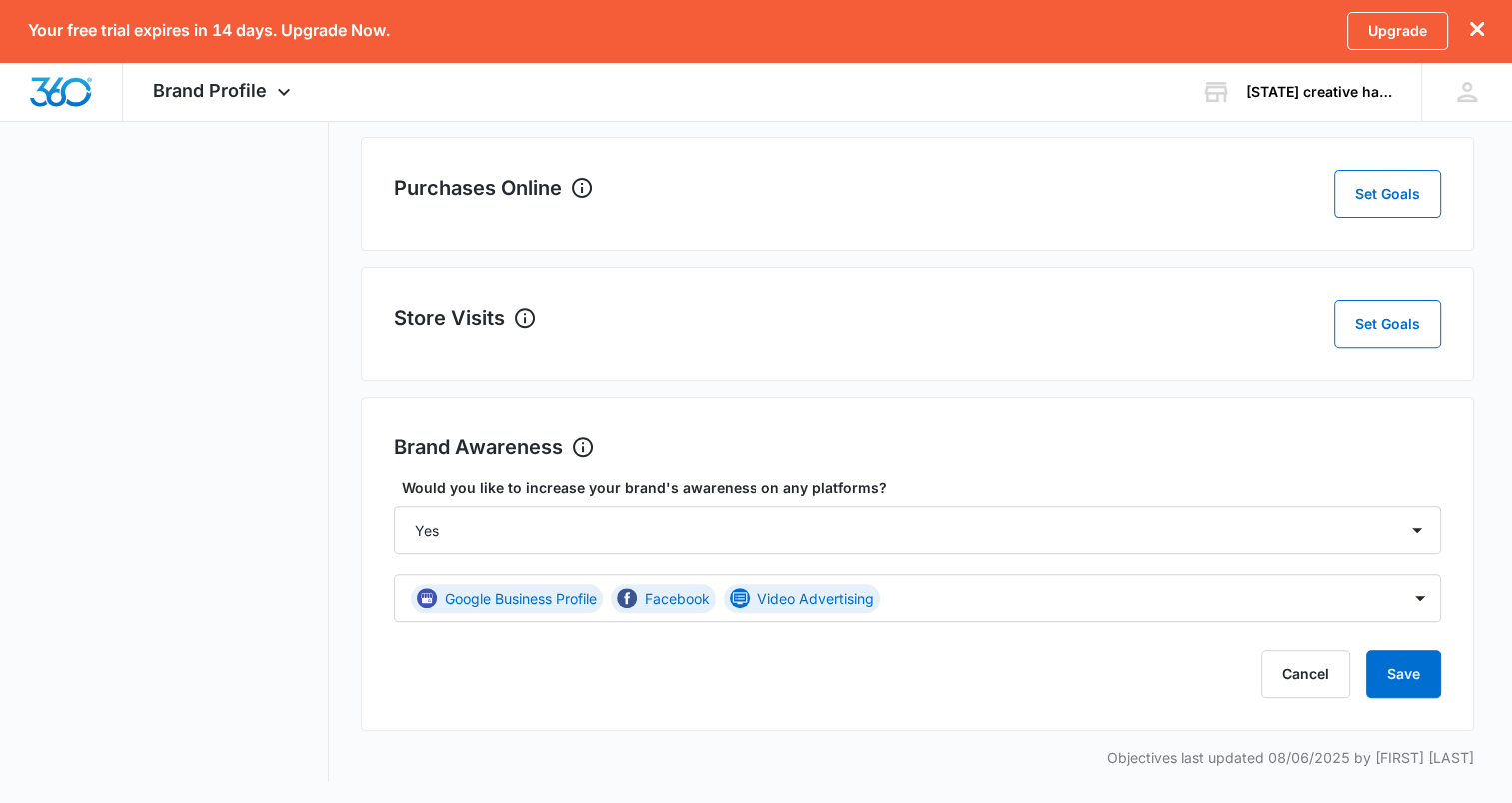 click on "Objectives last updated 08/06/2025 by [FIRST] [LAST]" at bounding box center (917, 198) 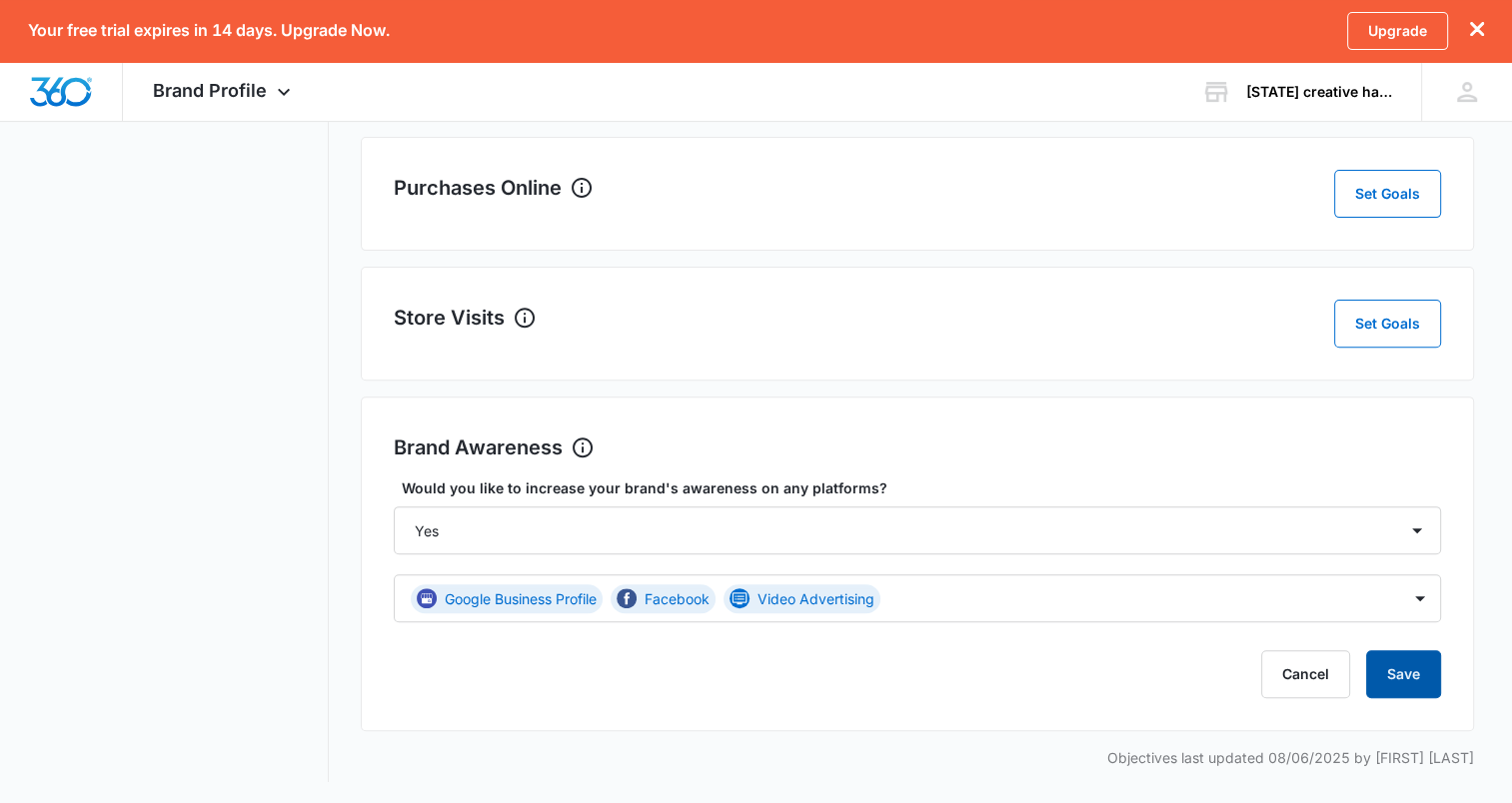 click on "Save" at bounding box center (1403, 674) 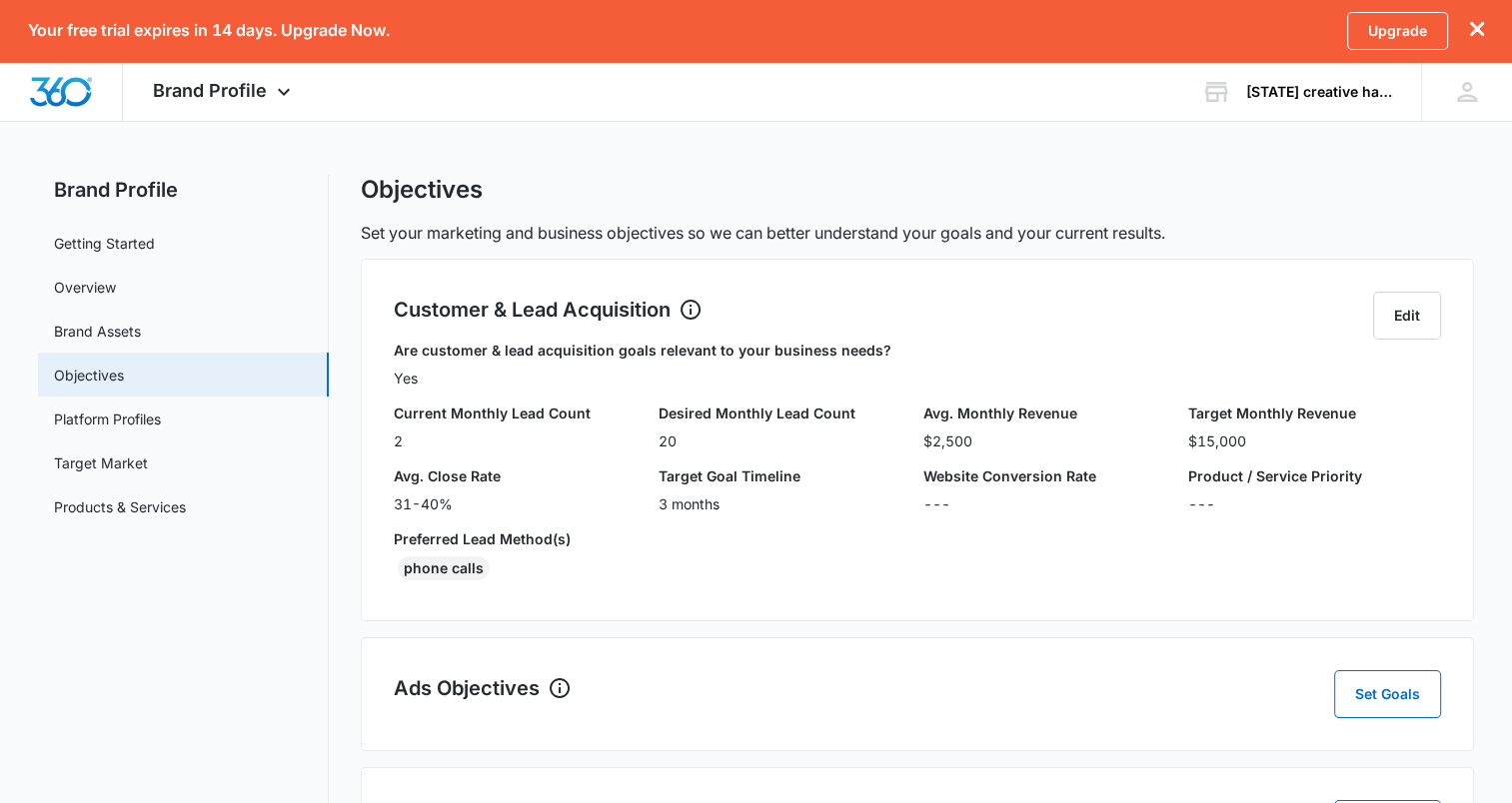 scroll, scrollTop: 14, scrollLeft: 0, axis: vertical 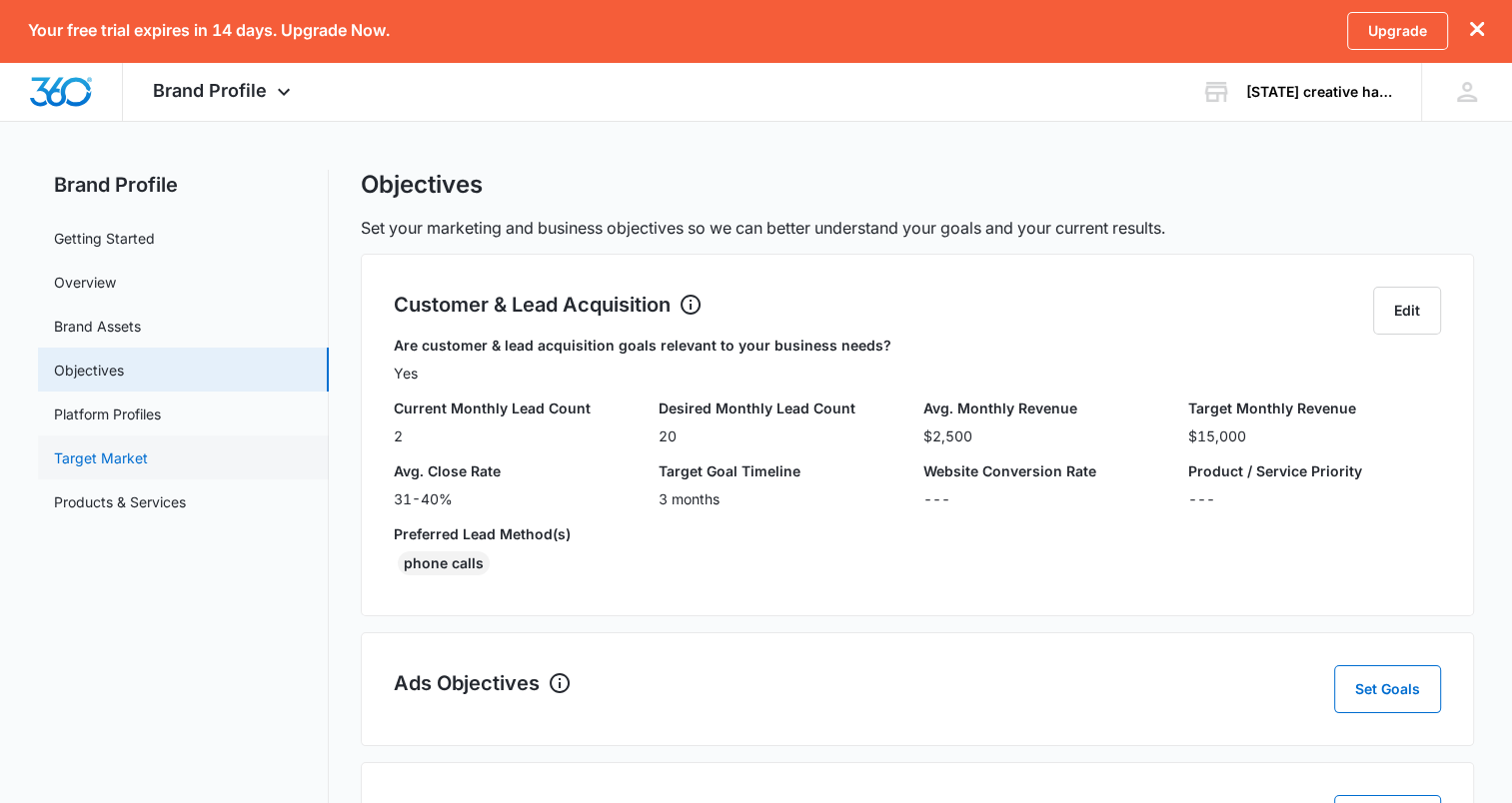 click on "Target Market" at bounding box center (101, 457) 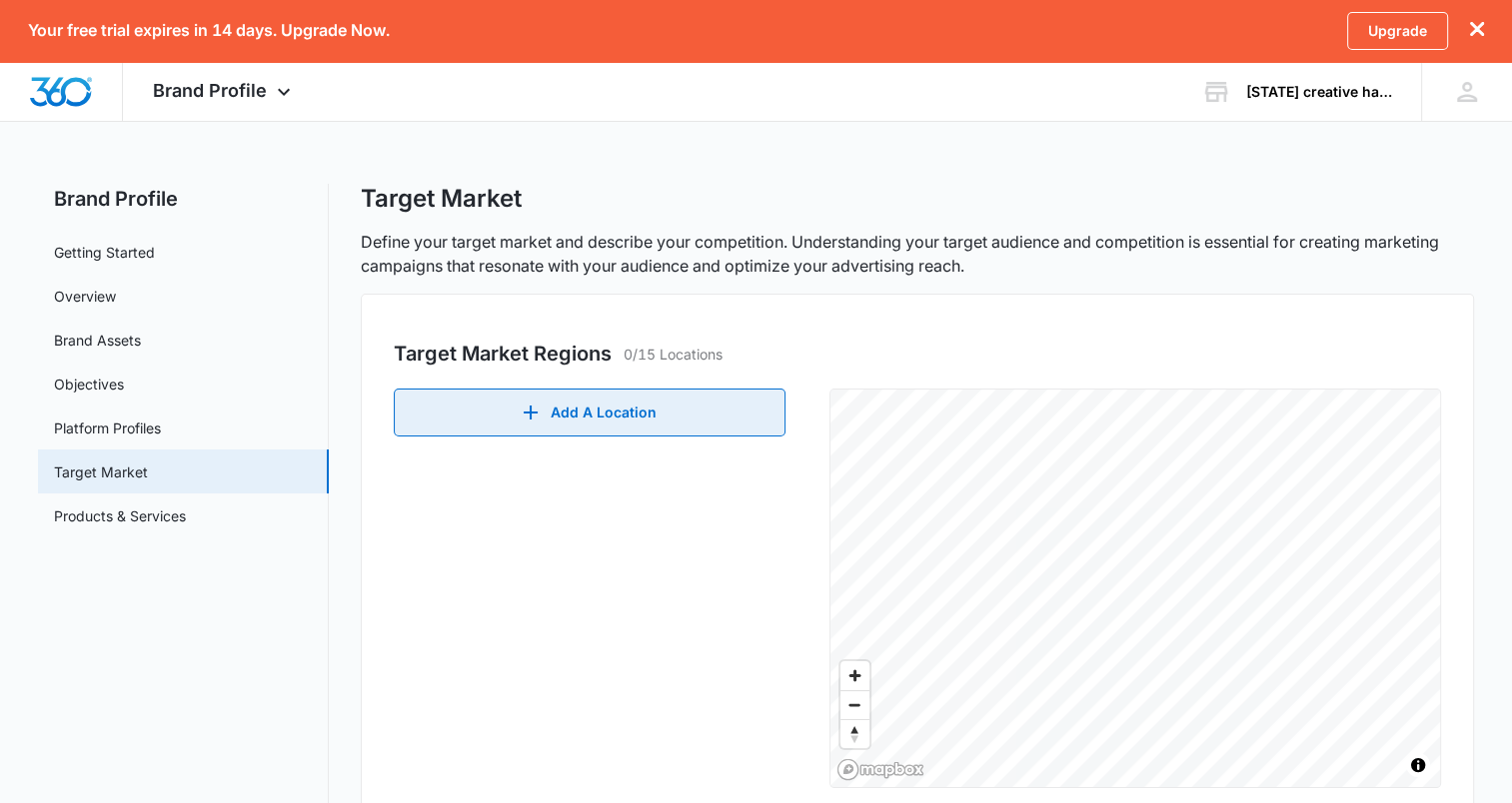click on "Add A Location" at bounding box center (590, 412) 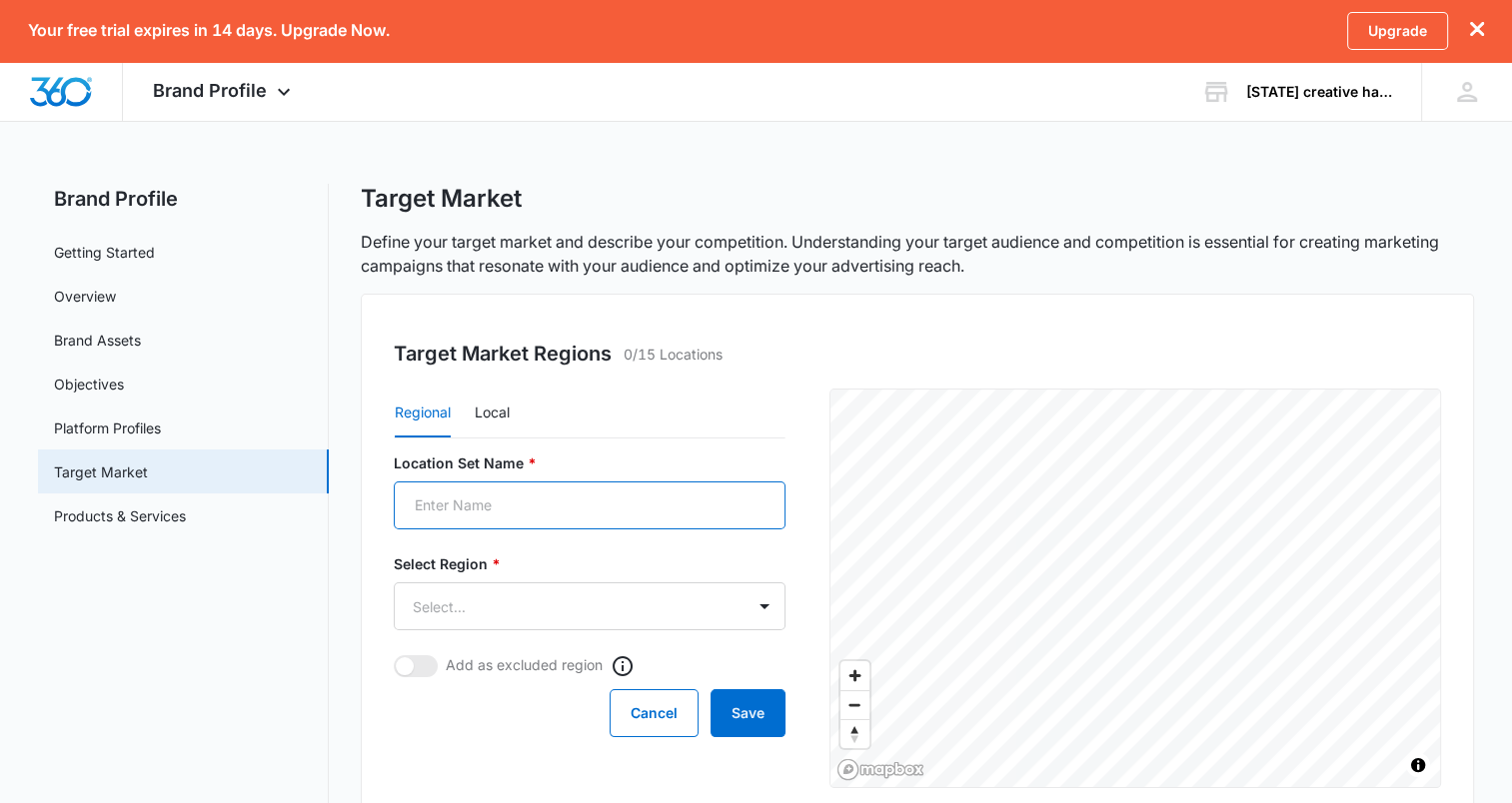 click on "Location Set Name *" at bounding box center [590, 505] 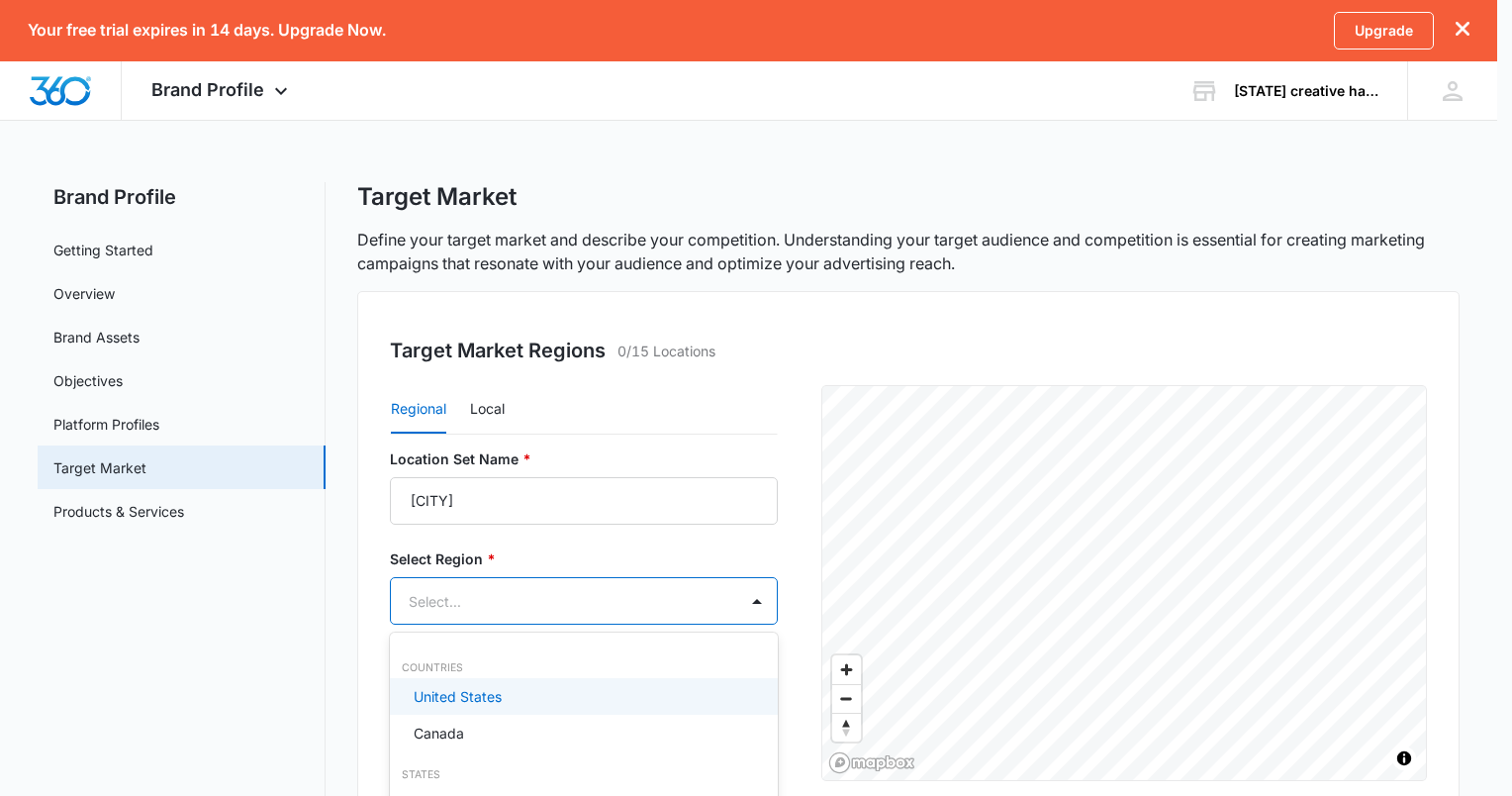 click on "Your free trial expires in 14 days. Upgrade Now. Upgrade Brand Profile Apps Reputation Websites Forms CRM Email Shop Payments POS Ads Intelligence Brand Settings [STATE] creative hardscaping llc  Your Accounts View All ma [FIRST] [LAST] delawarecreativehardscapes@[EMAIL] My Profile Notifications Support Logout Terms & Conditions   •   Privacy Policy Brand Profile Getting Started Overview Brand Assets Objectives Platform Profiles Target Market Products & Services Target Market Define your target market and describe your competition. Understanding your target audience and competition is essential for creating marketing campaigns that resonate with your audience and optimize your advertising reach. Target Market Regions 0/15 Locations Regional Local Location Set Name * [CITY] Select Region * 66 results available. Use Up and Down to choose options, press Enter to select the currently focused option, press Escape to exit the menu, press Tab to select the option and exit the menu. Select... Cancel Save" at bounding box center [756, 398] 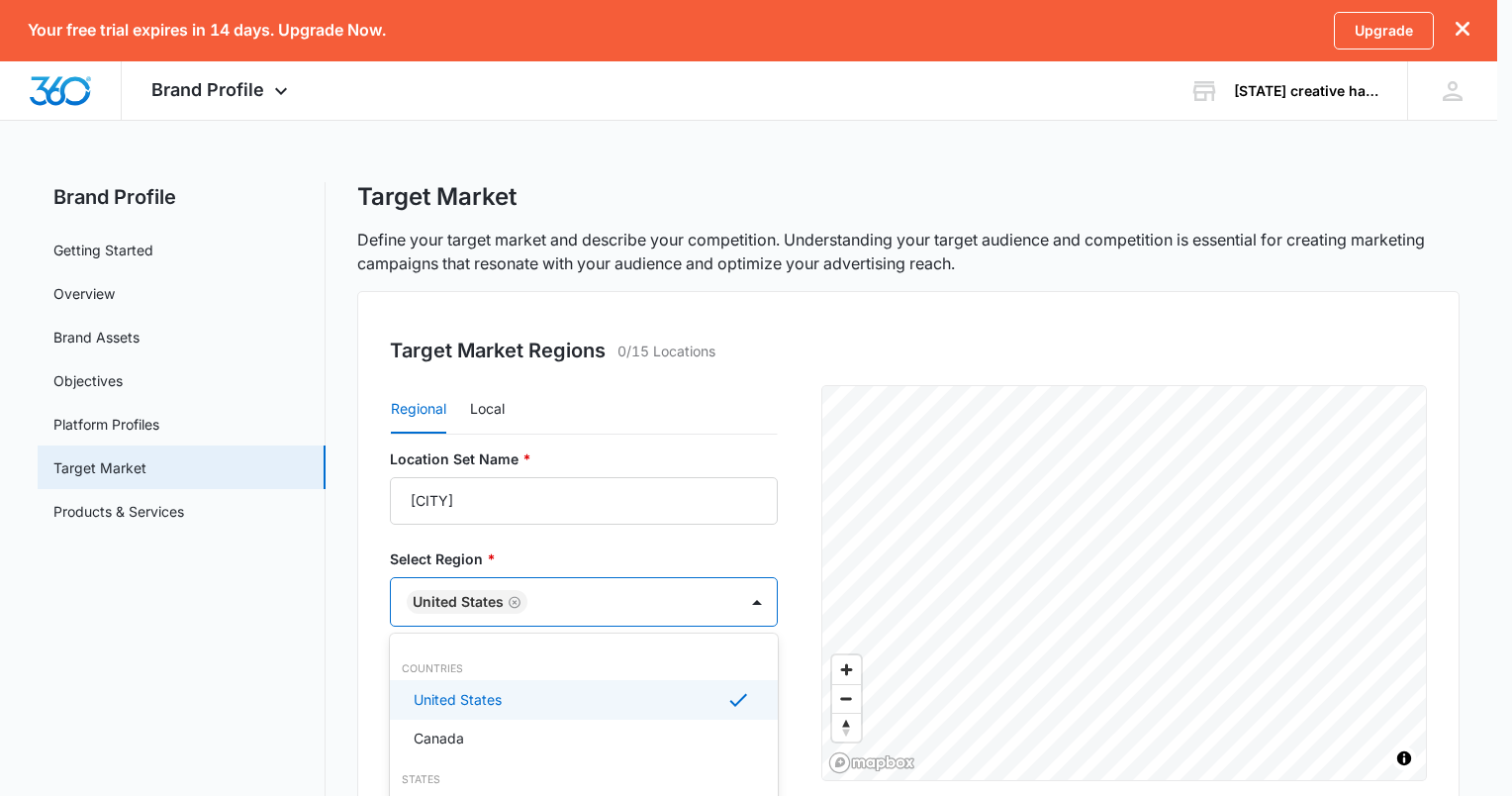 click at bounding box center (756, 398) 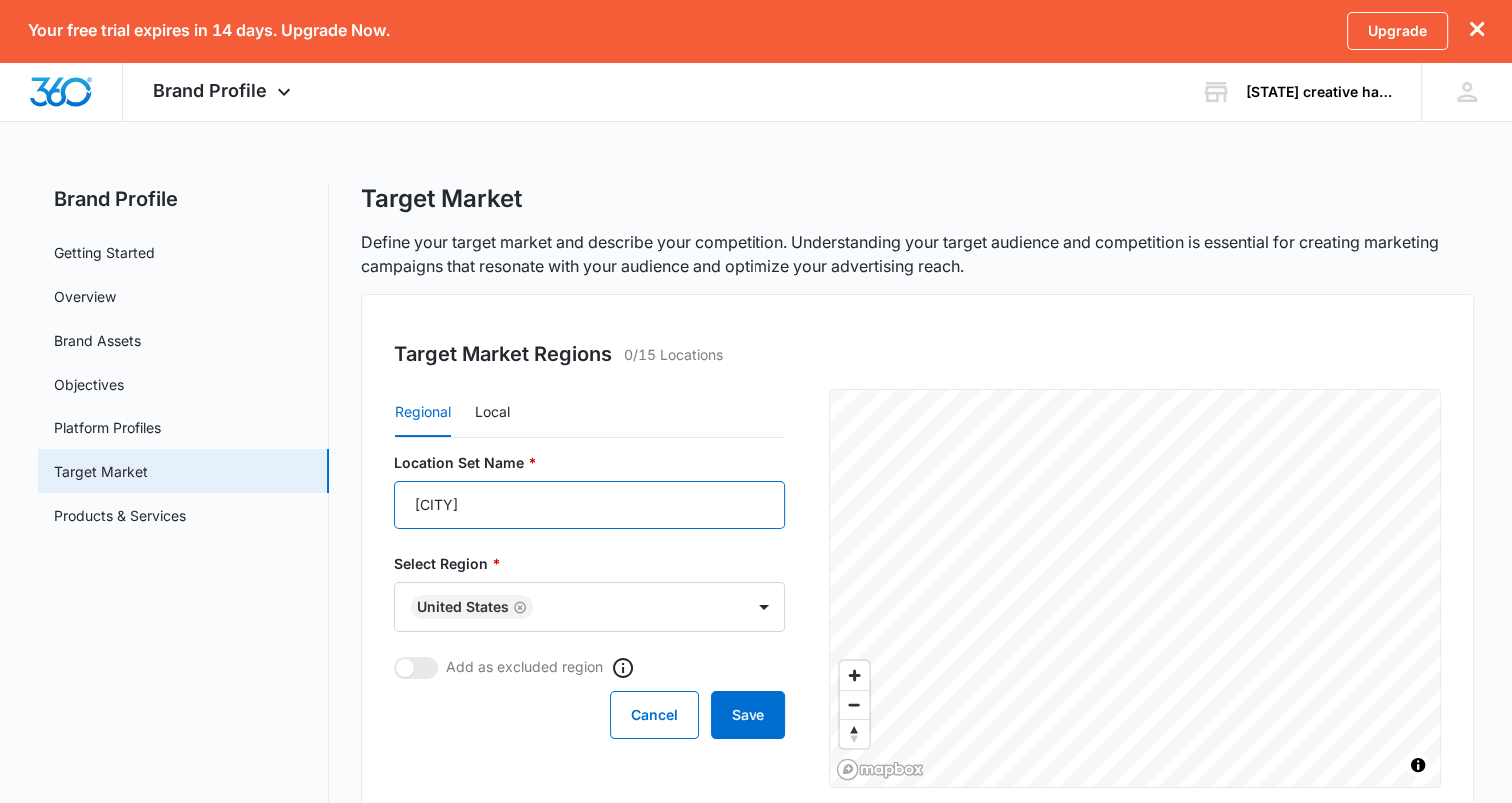click on "[CITY]" at bounding box center (590, 505) 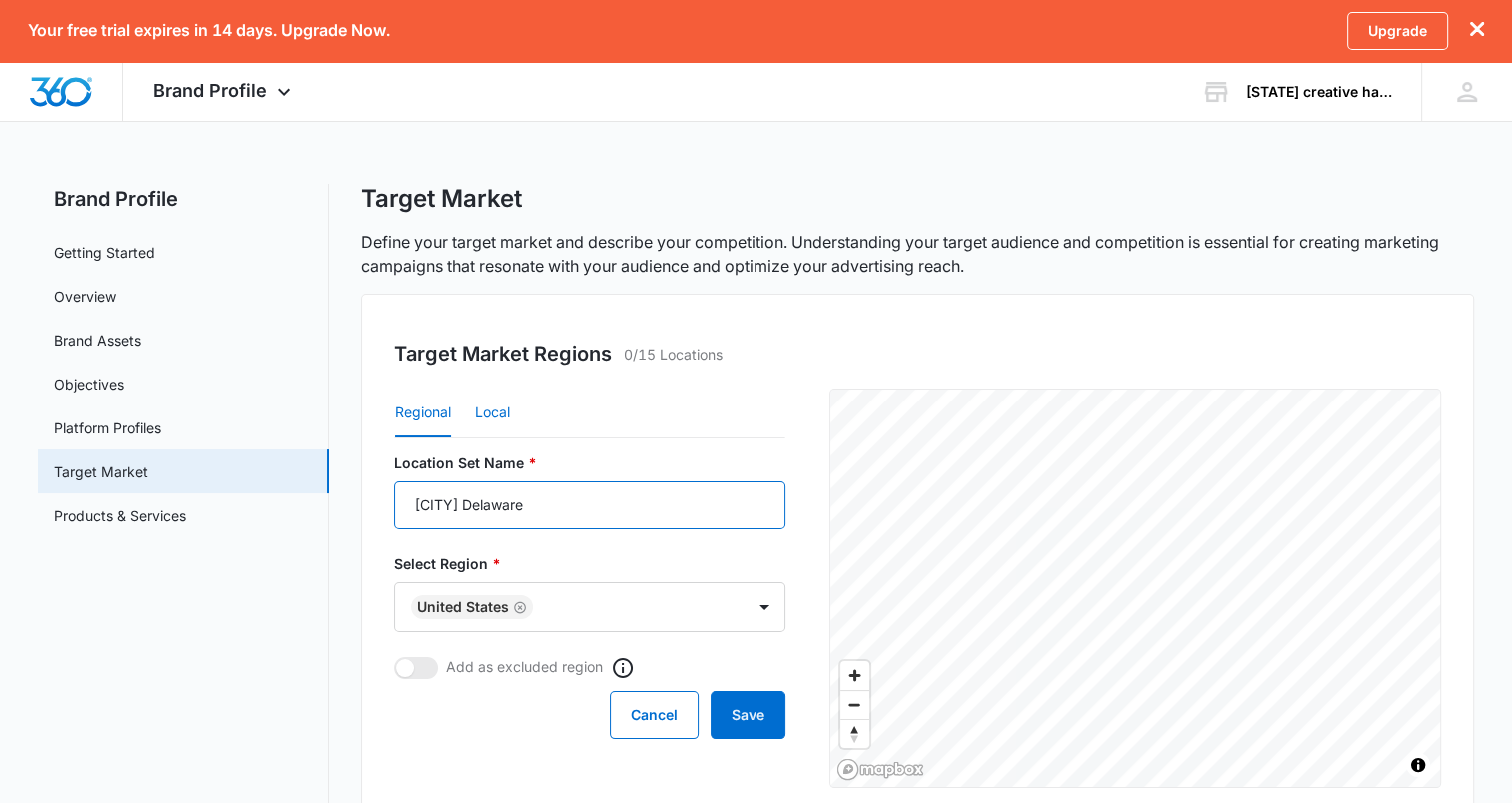 type on "[CITY] Delaware" 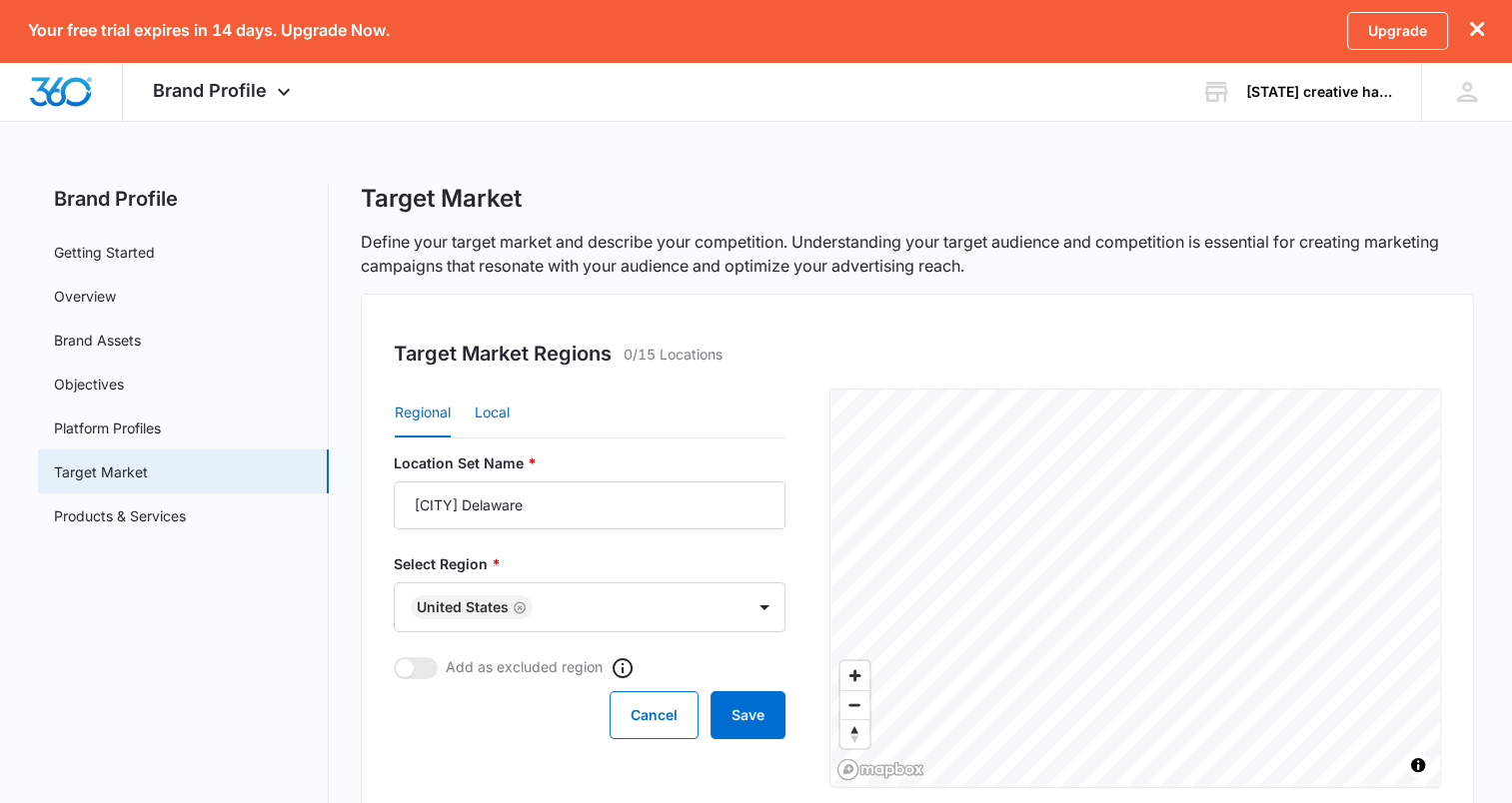 click on "Local" at bounding box center [492, 413] 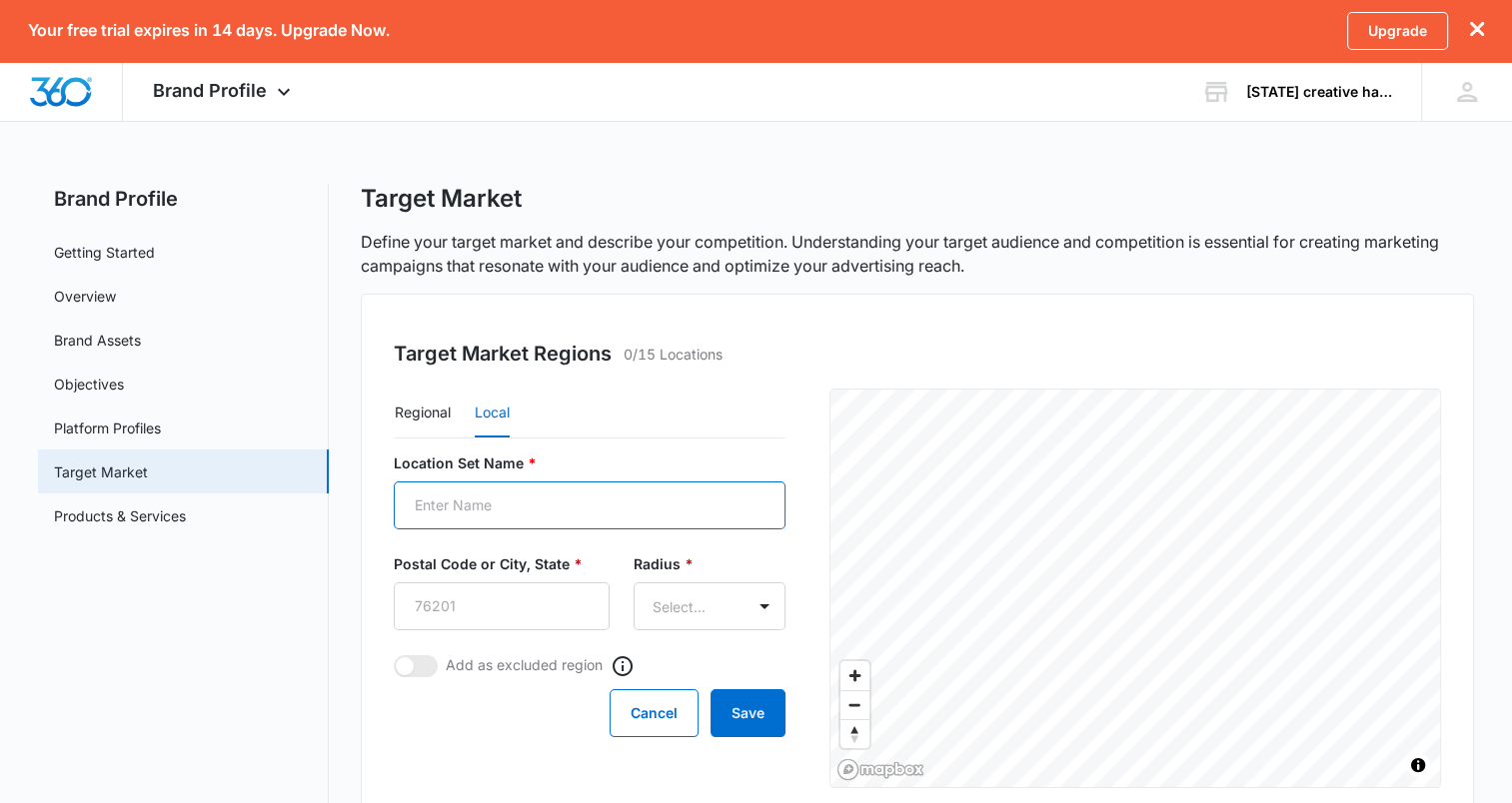 click on "Location Set Name *" at bounding box center (590, 505) 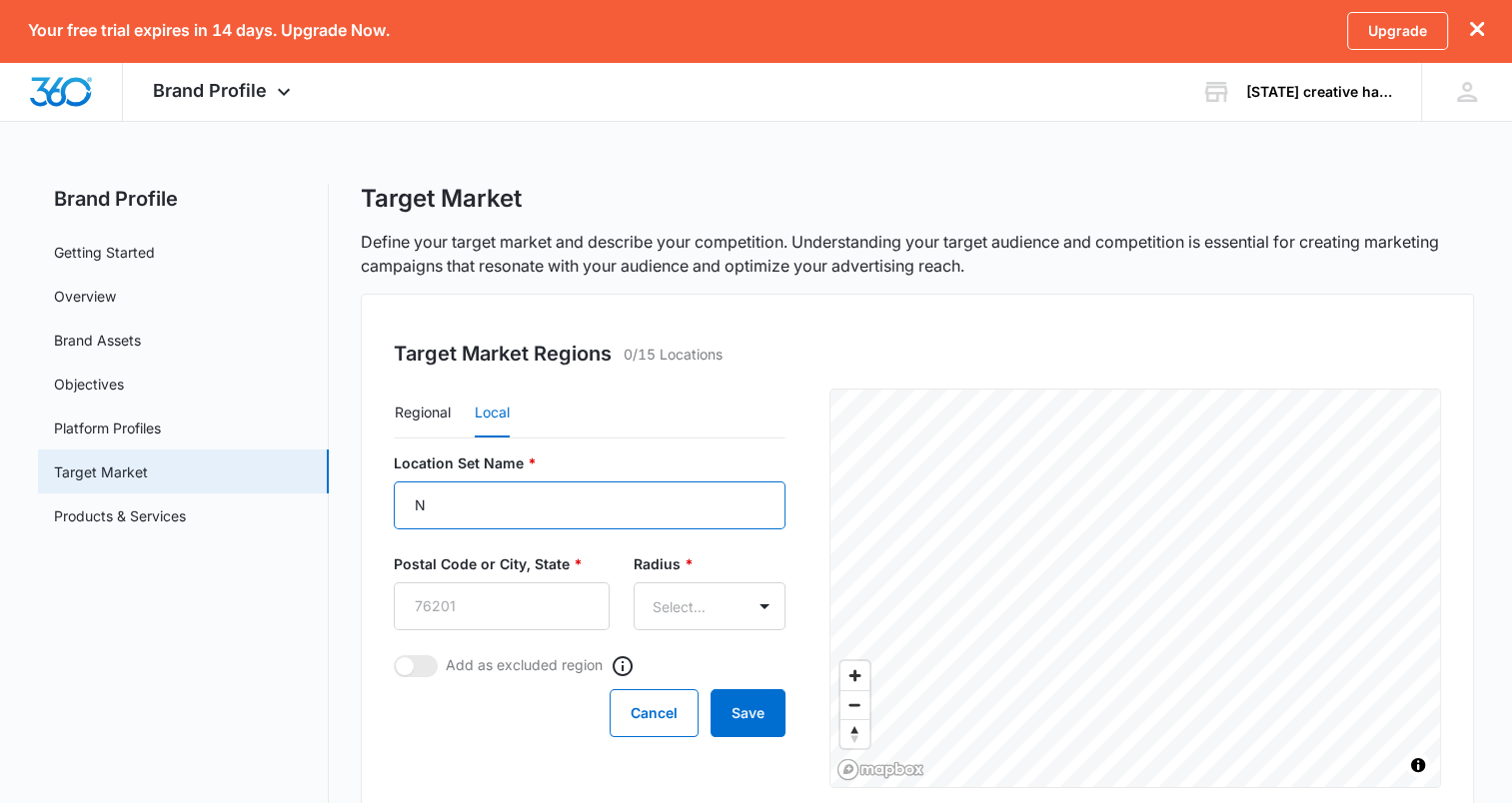 type on "[CITY] Delaware" 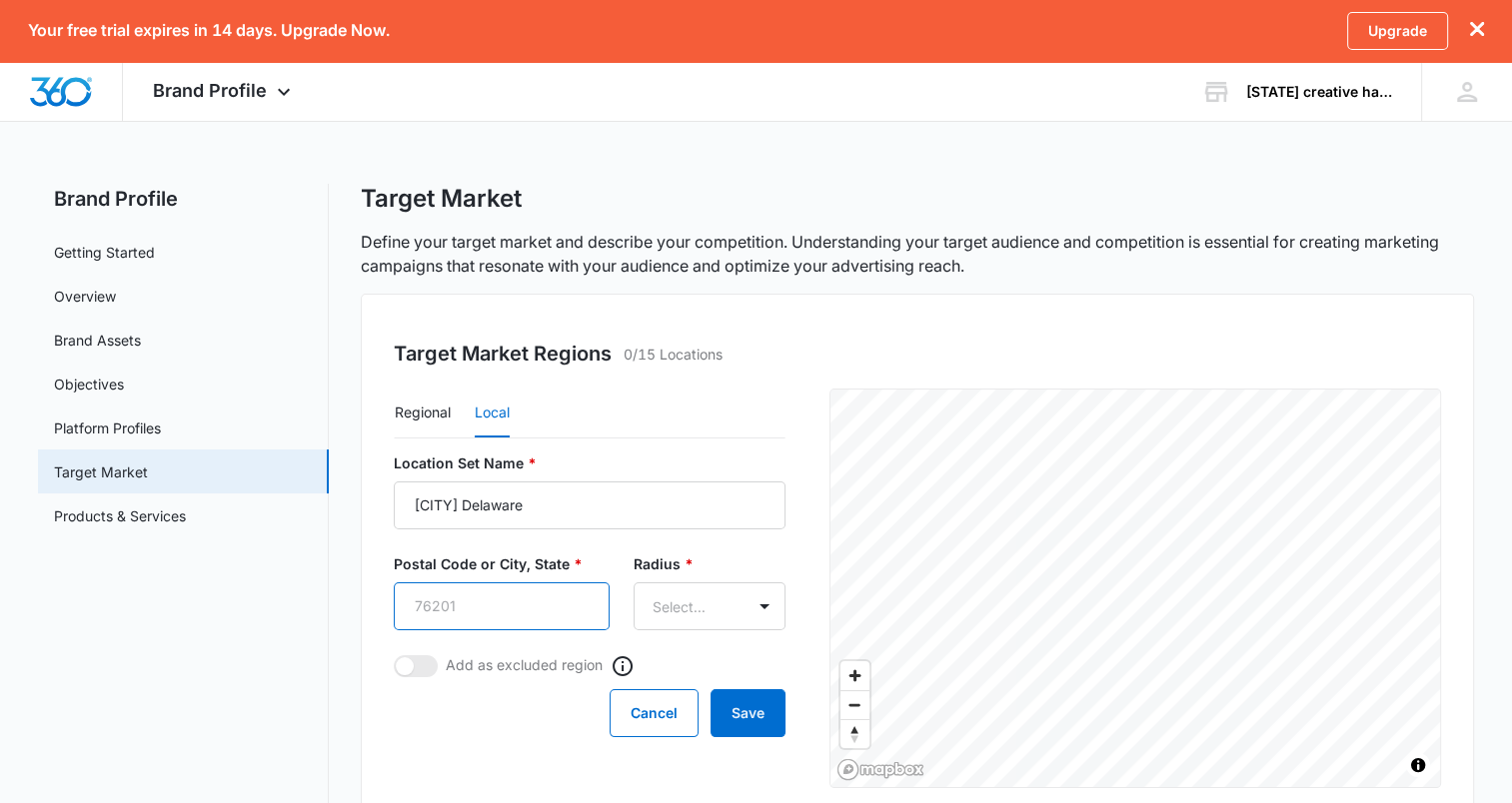 click on "Postal Code or City, State *" at bounding box center [502, 606] 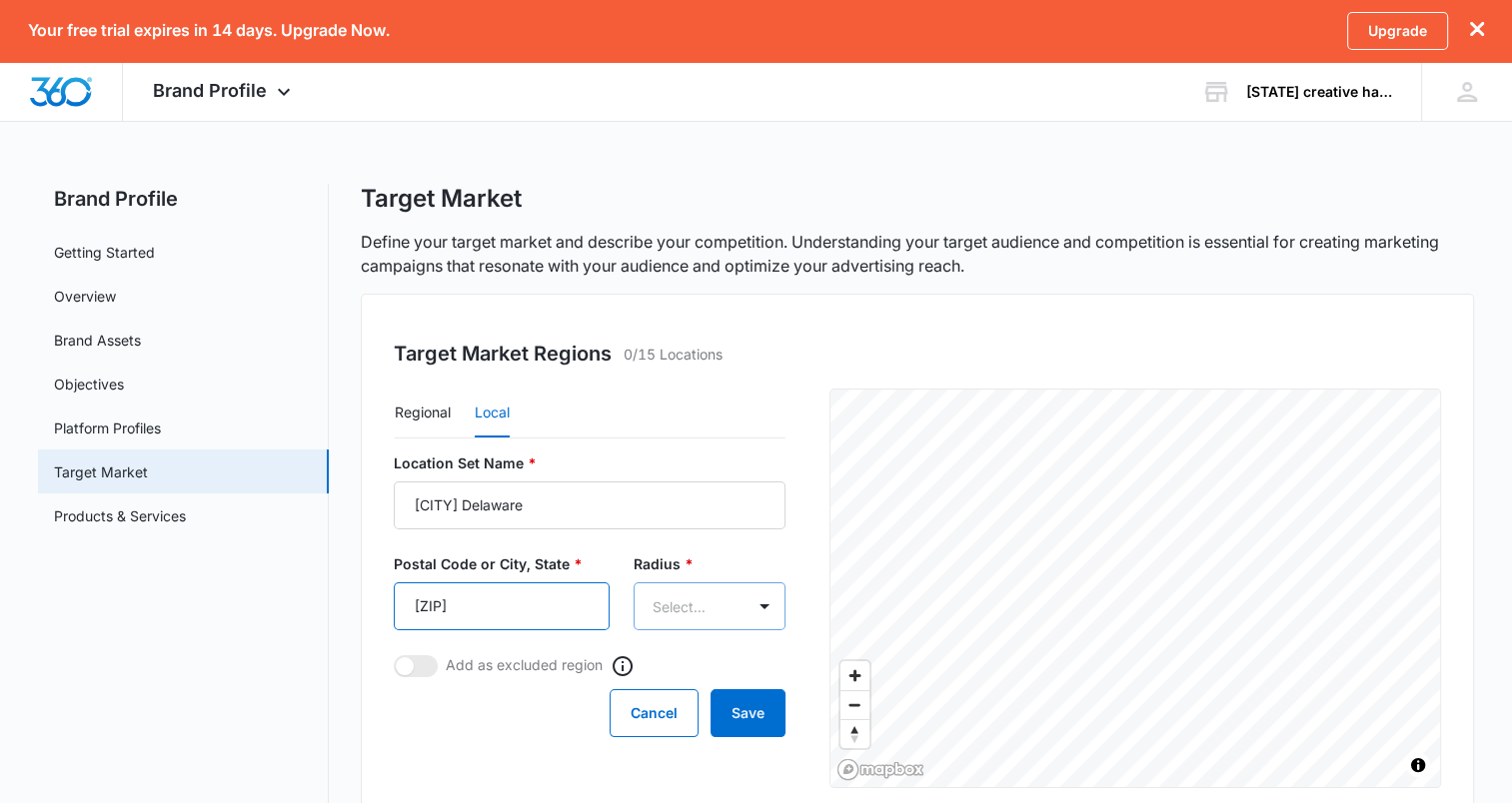 type on "[ZIP]" 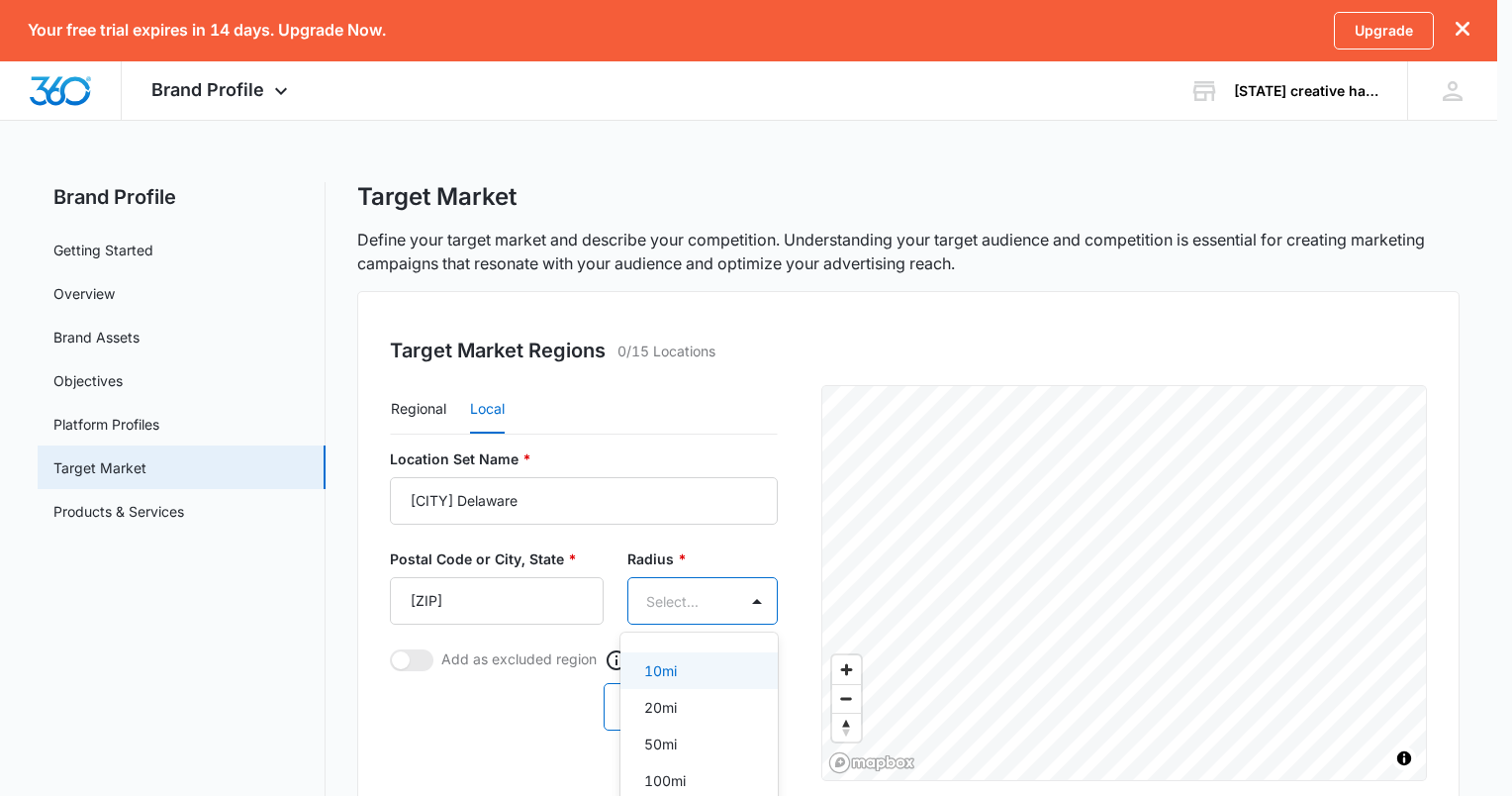 click on "Target Customers 0/15 Customers Add Customer Profile Add Competitor" at bounding box center (756, 398) 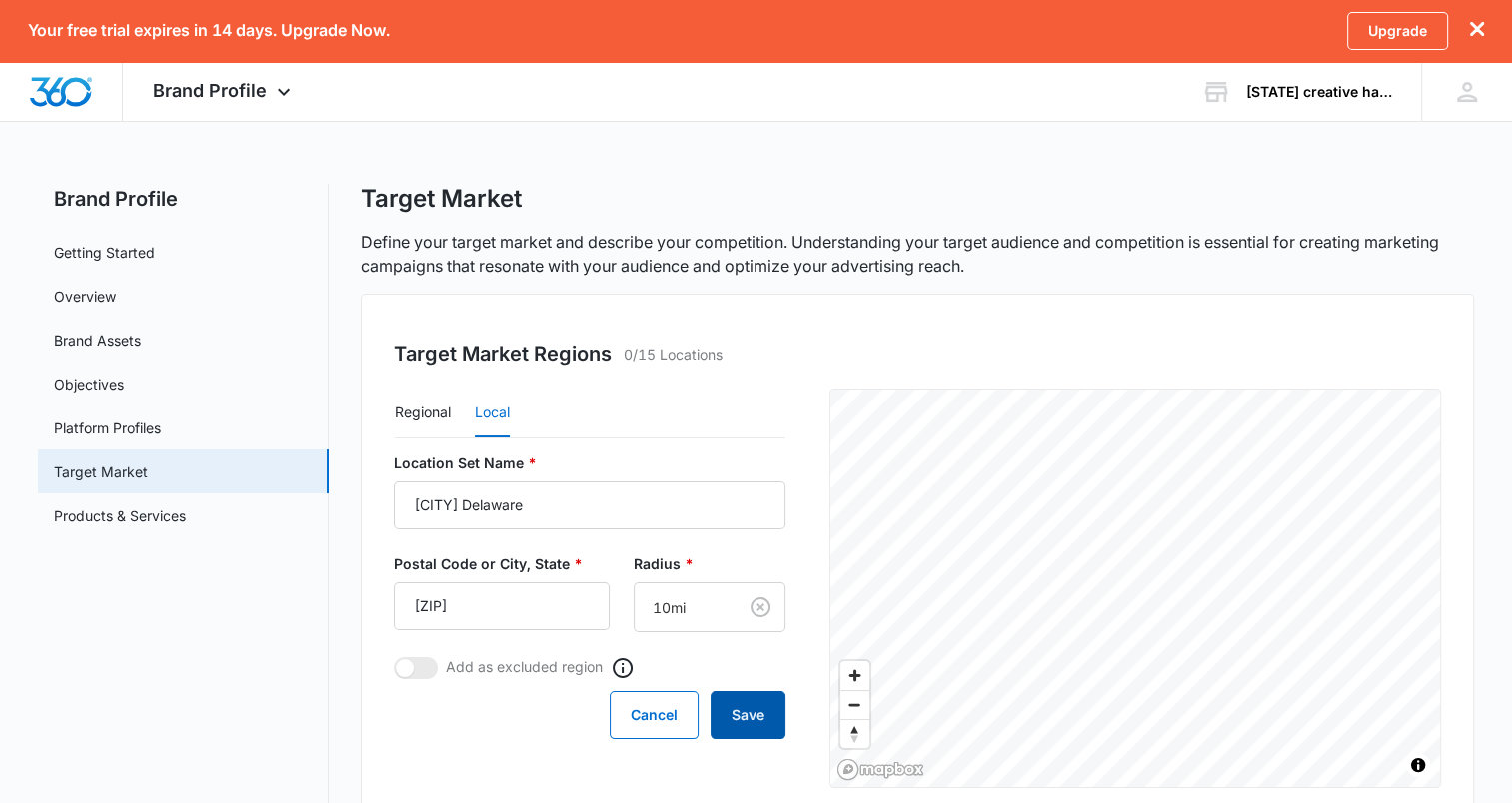 click on "Save" at bounding box center [748, 715] 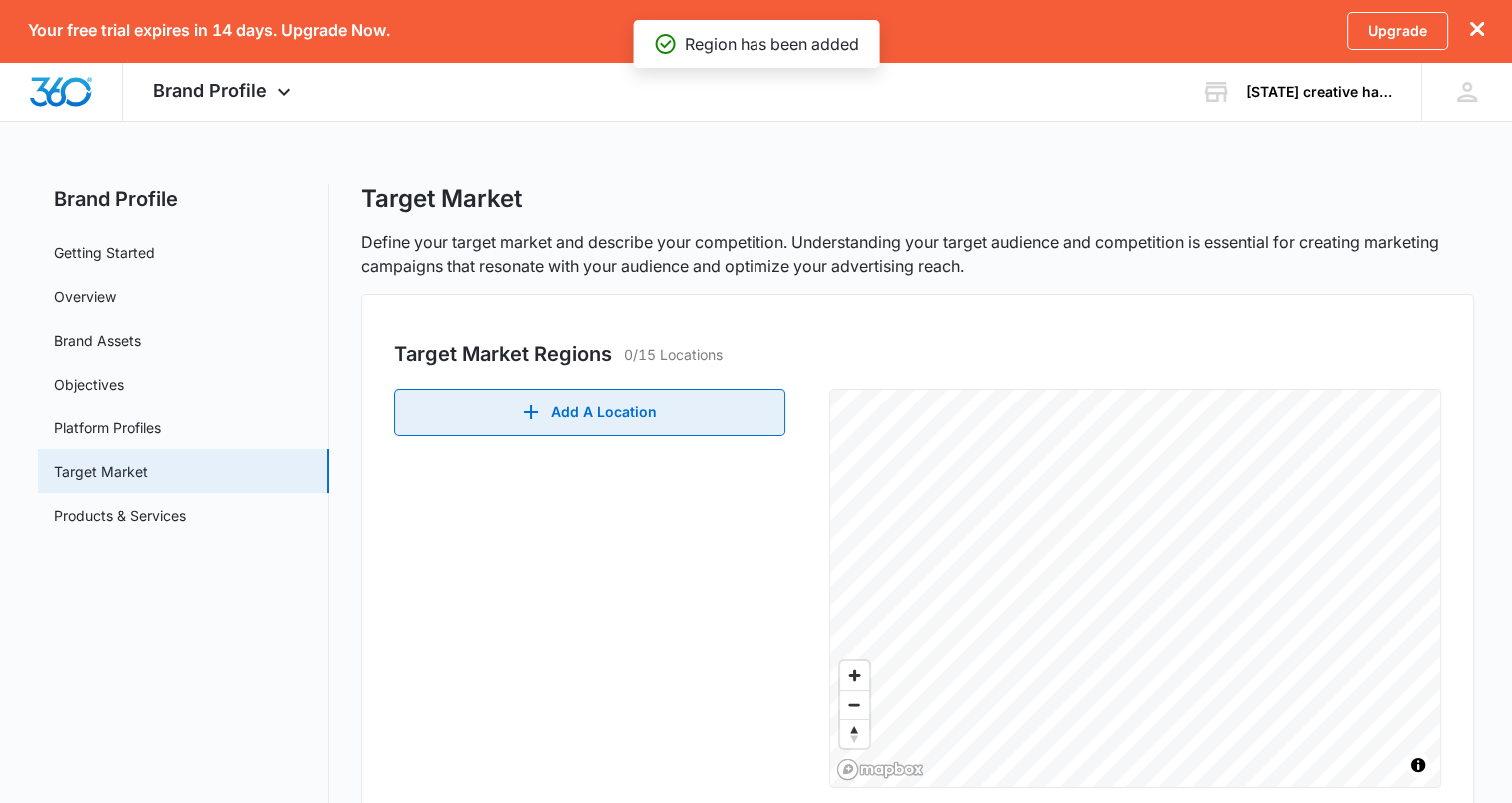 click on "Add A Location" at bounding box center [590, 412] 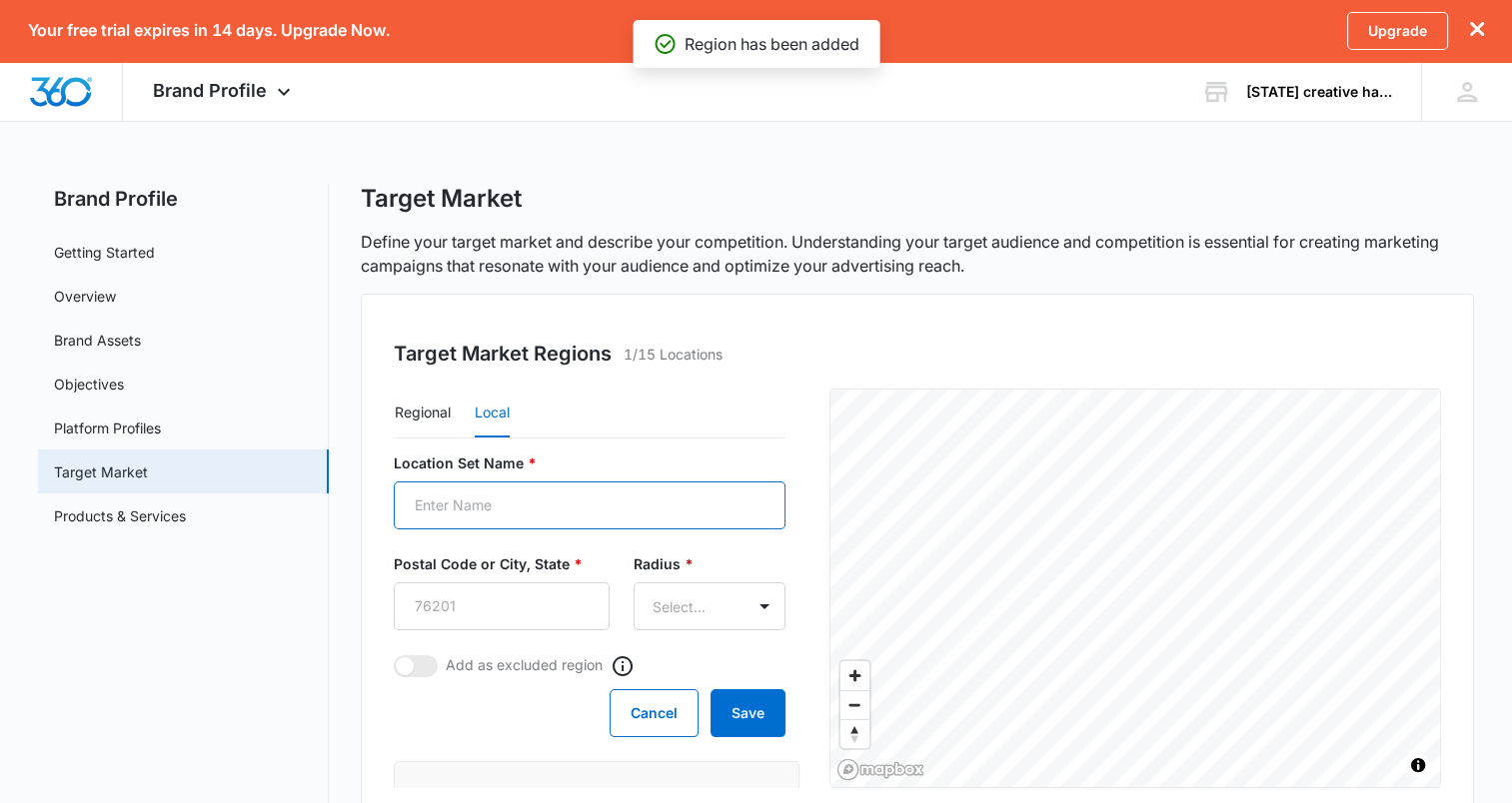 click on "Location Set Name *" at bounding box center (590, 505) 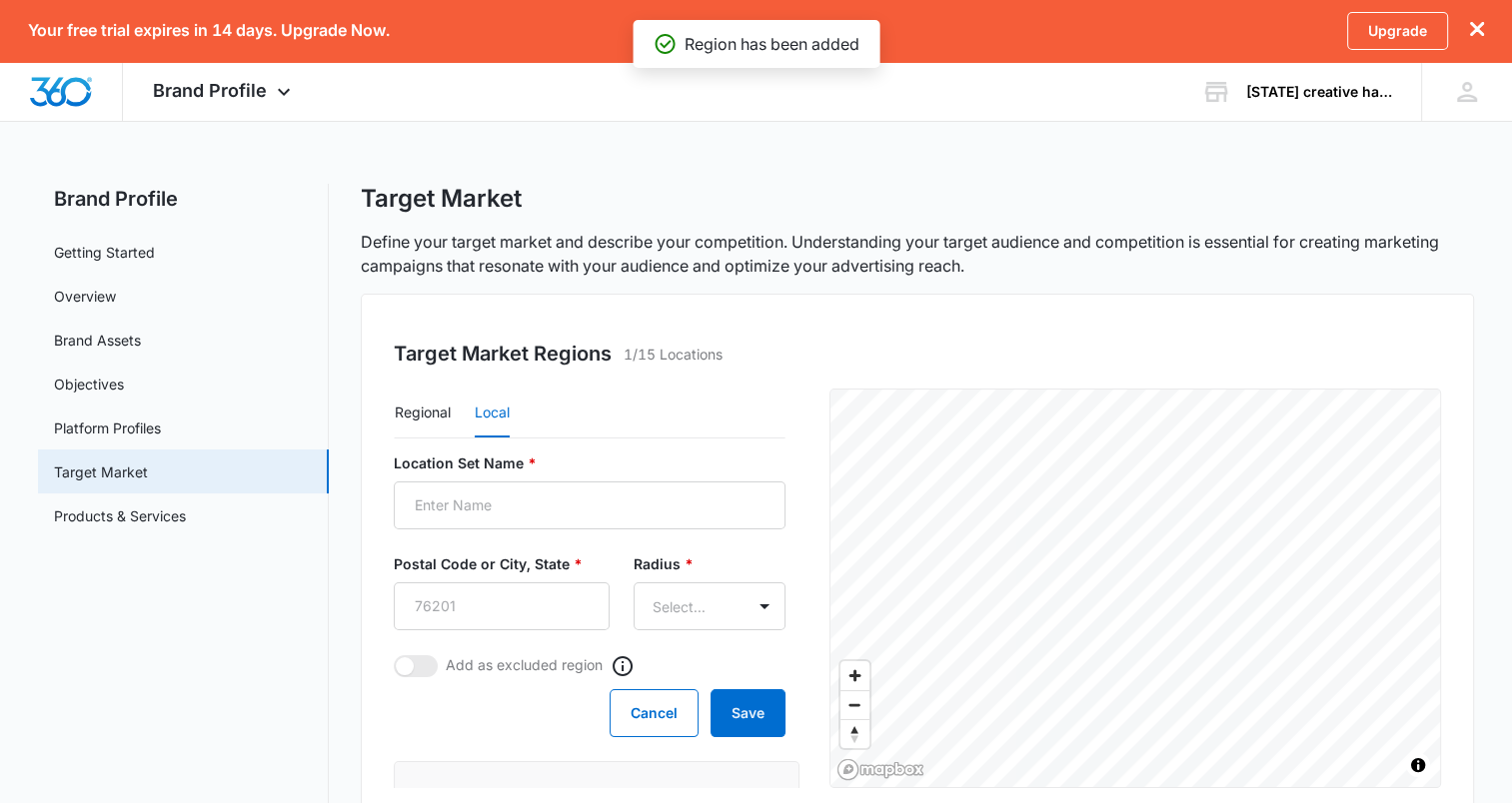 click on "[CITY] [STATE] [ZIP] 10 mi radius" at bounding box center [604, 588] 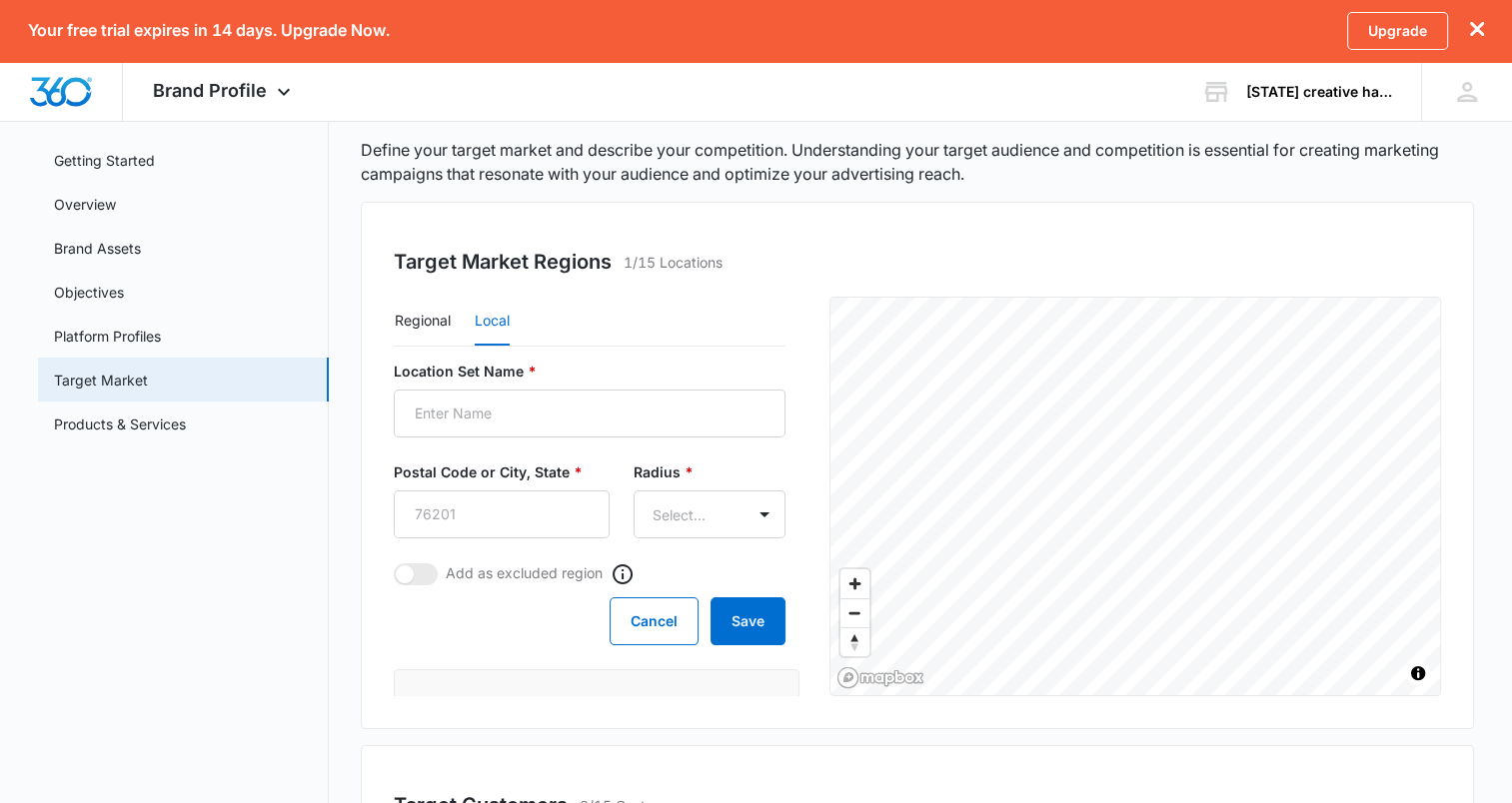 scroll, scrollTop: 0, scrollLeft: 0, axis: both 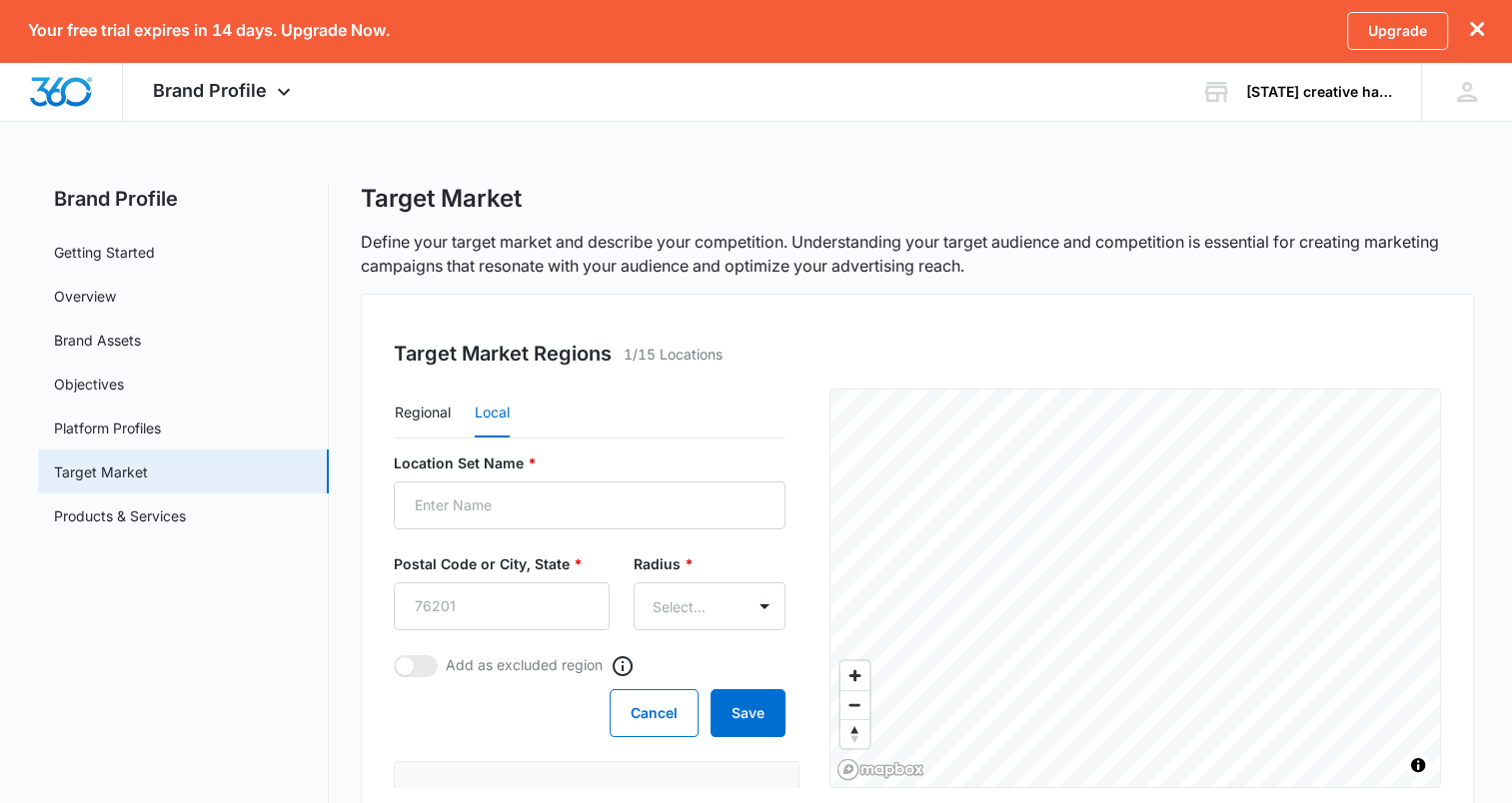 click on "Location Set Name * Postal Code or City, State * Radius * Select... Add as excluded region Cancel Save" at bounding box center (590, 594) 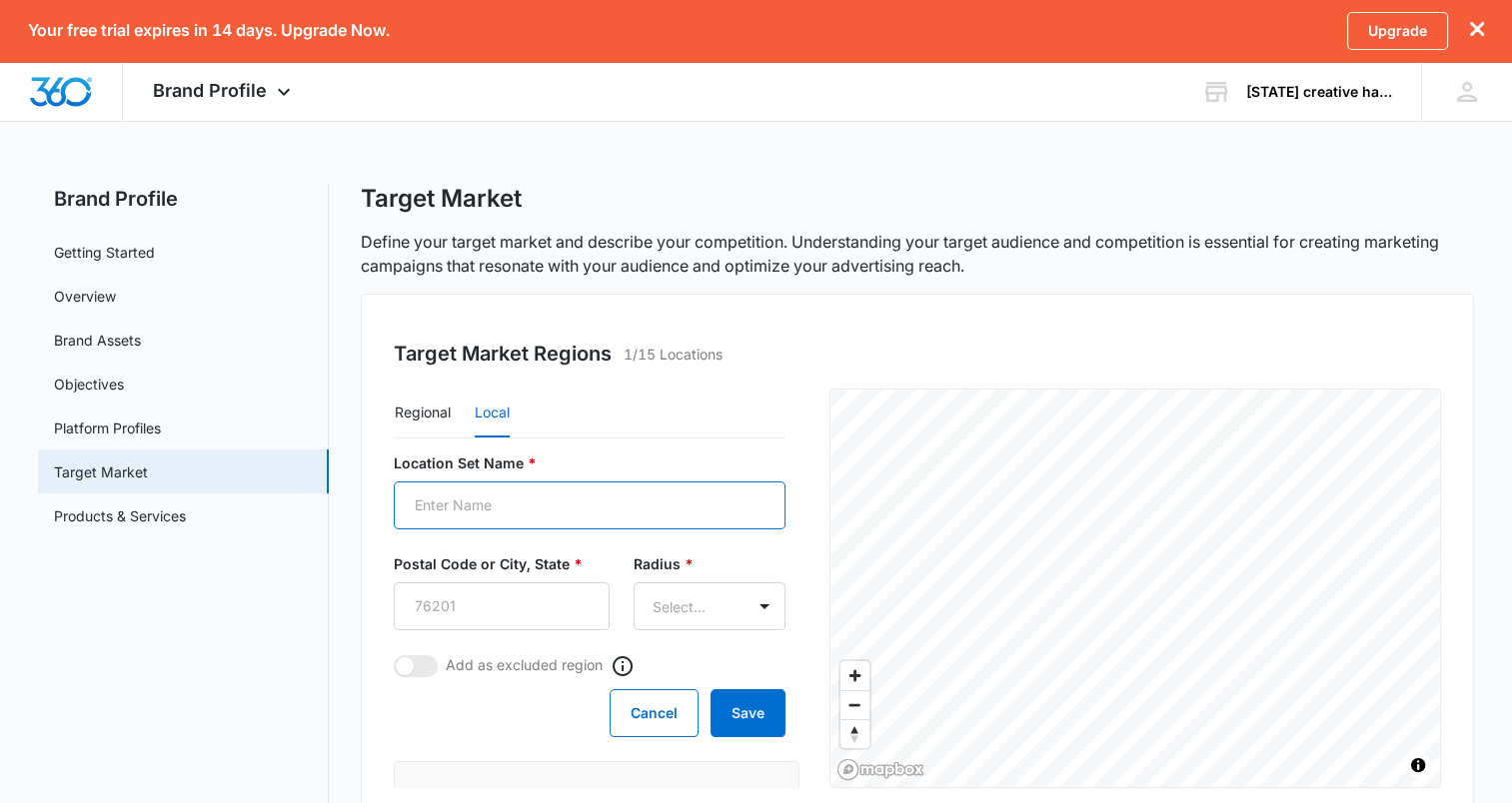 click on "Location Set Name *" at bounding box center (590, 505) 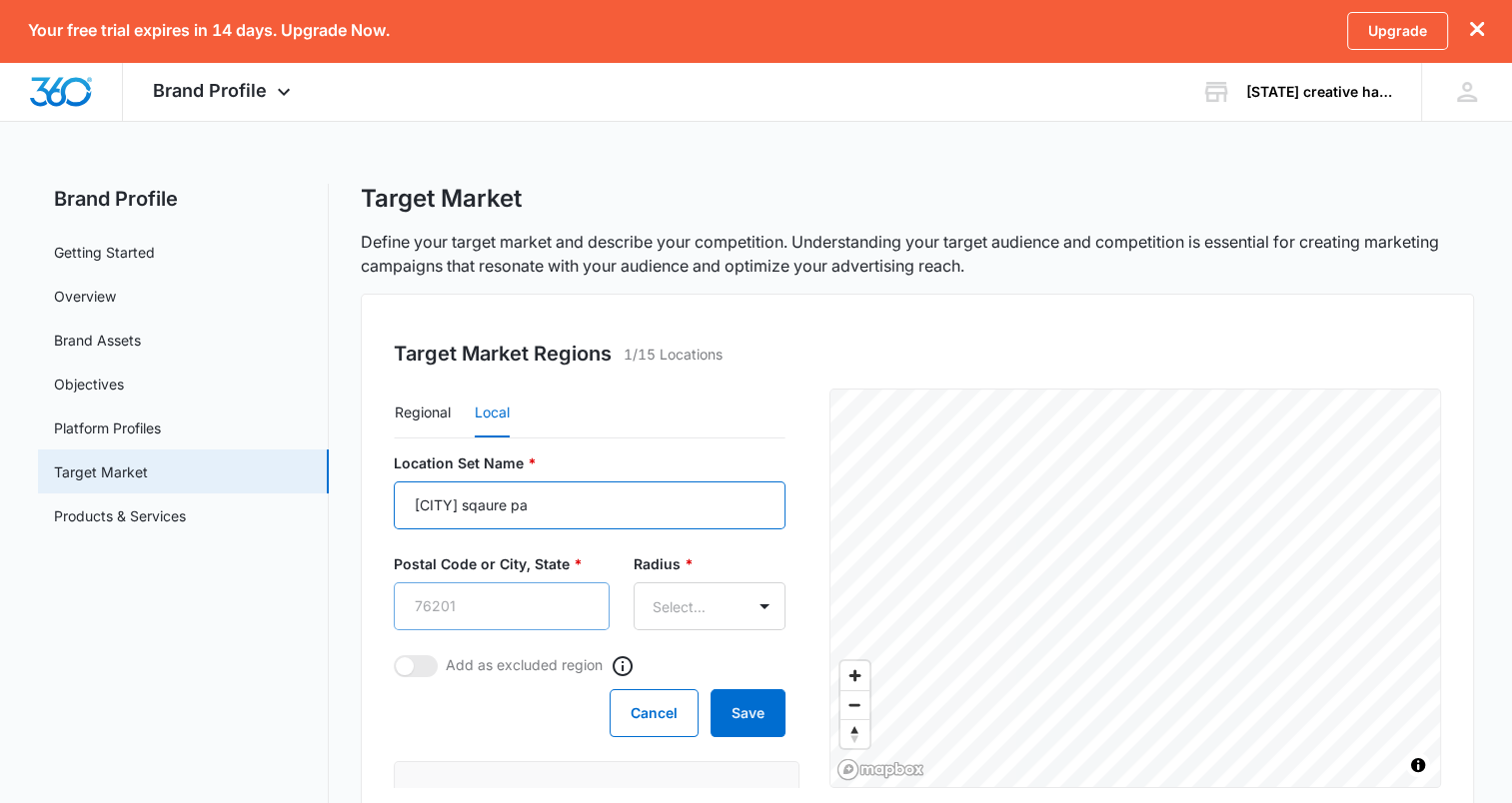 type on "[CITY] sqaure pa" 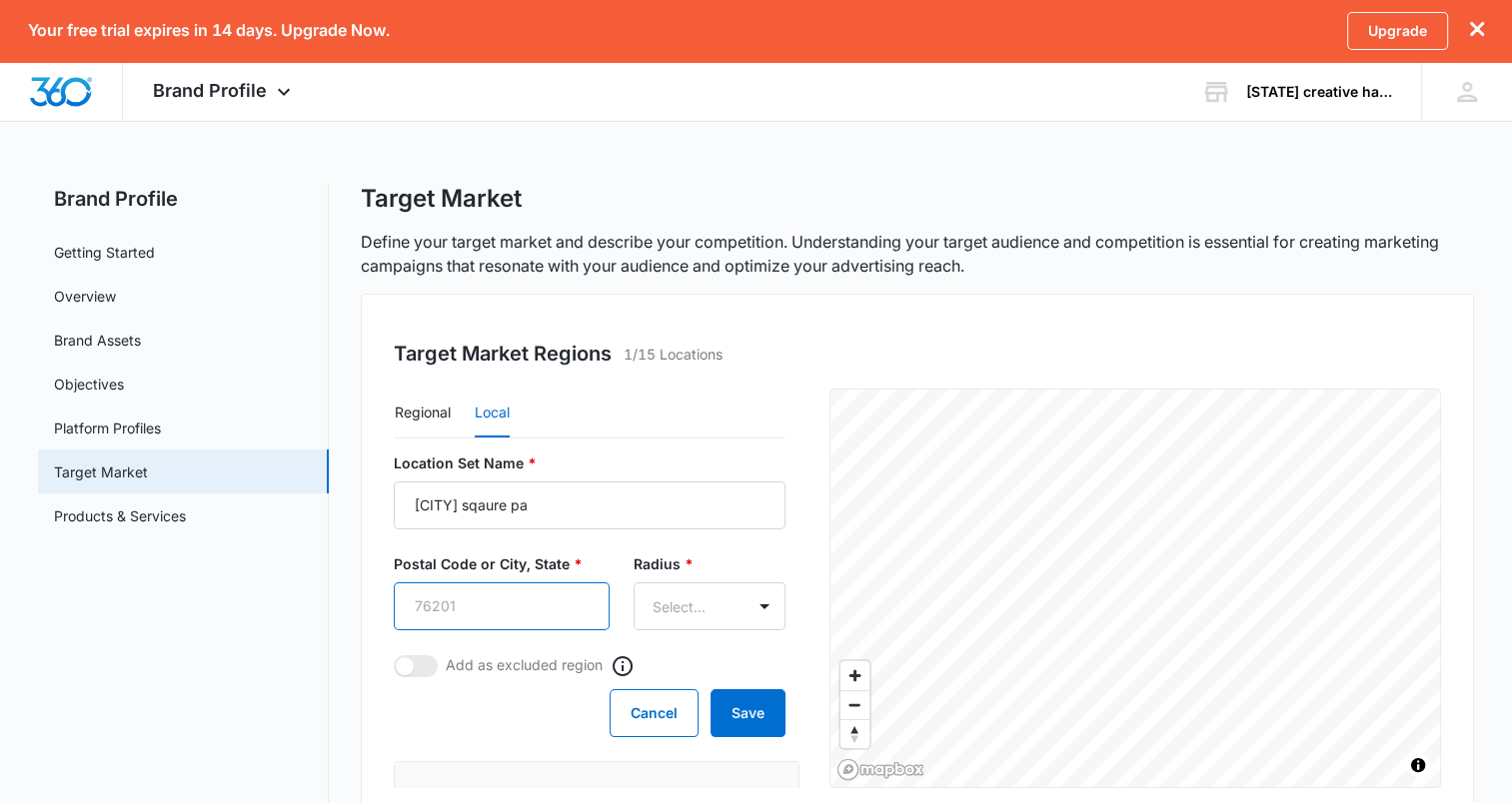 click on "Postal Code or City, State *" at bounding box center (502, 606) 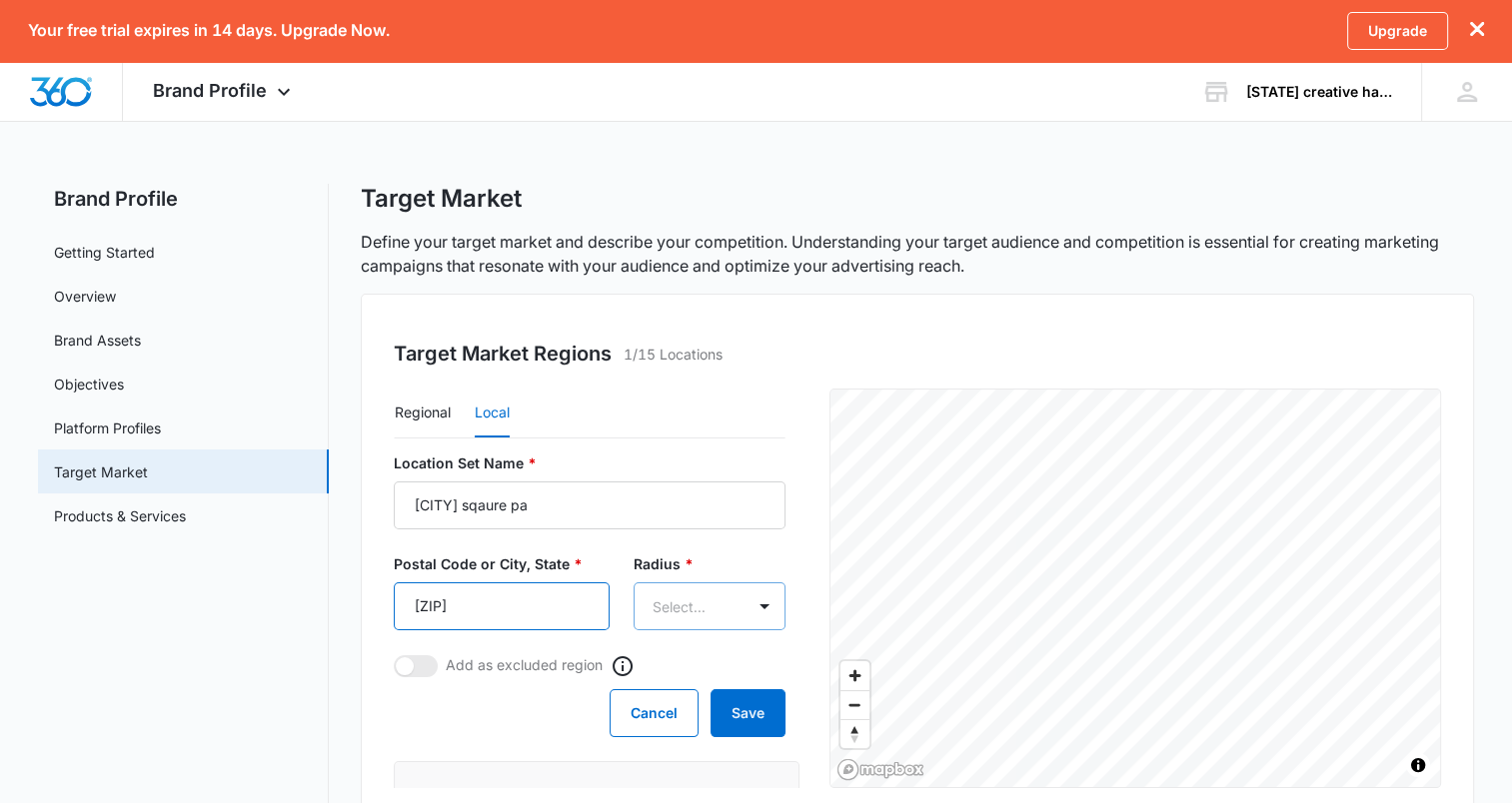 type on "[ZIP]" 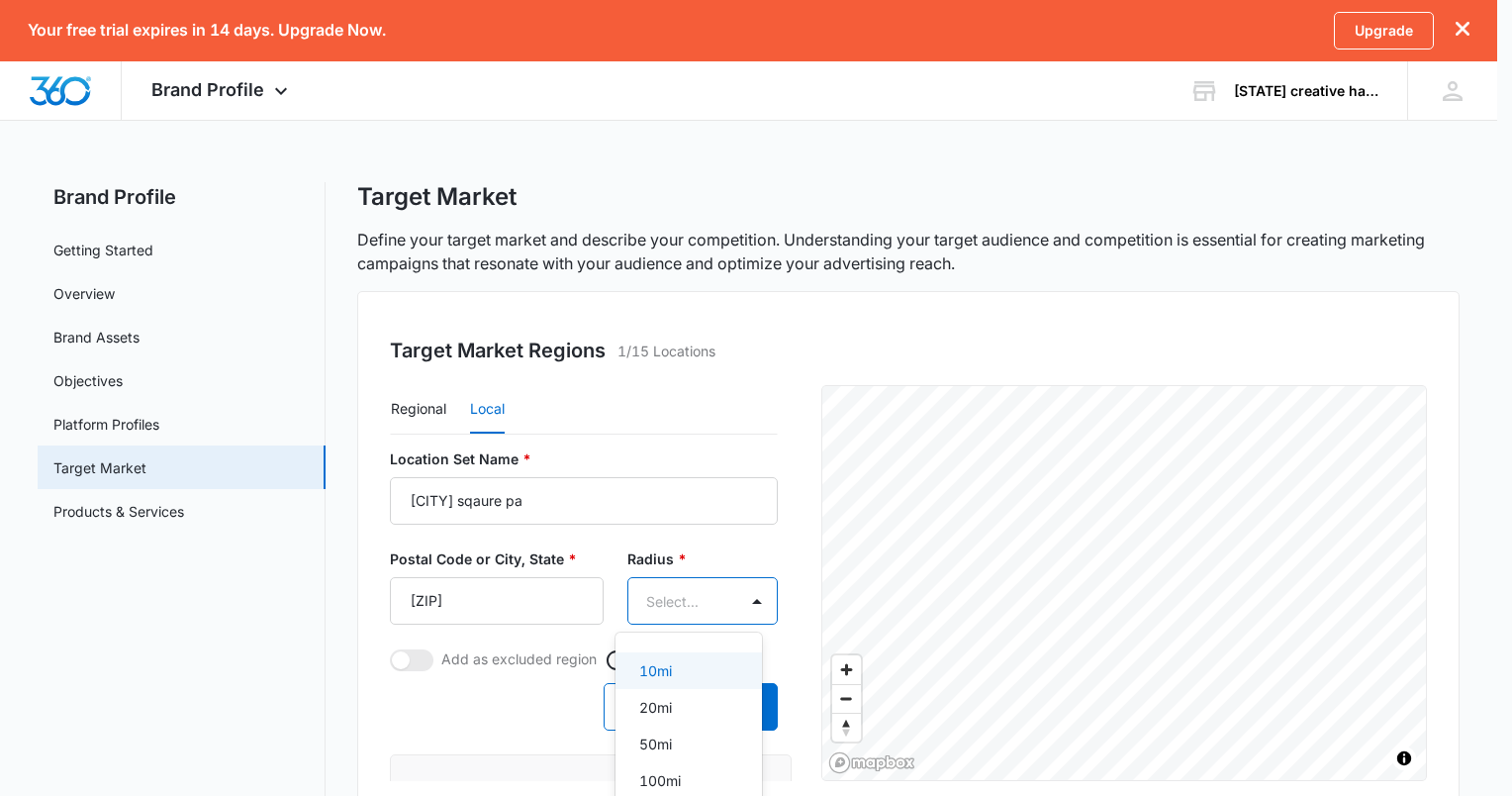 click on "Your free trial expires in 14 days. Upgrade Now. Upgrade Brand Profile Apps Reputation Websites Forms CRM Email Shop Payments POS Ads Intelligence Brand Settings Delaware creative hardscaping llc Your Accounts View All ma [NAME] [EMAIL] My Profile Notifications Support Logout Terms & Conditions • Privacy Policy Brand Profile Getting Started Overview Brand Assets Objectives Platform Profiles Target Market Products & Services Target Market Define your target market and describe your competition. Understanding your target audience and competition is essential for creating marketing campaigns that resonate with your audience and optimize your advertising reach. Target Market Regions 1/15 Locations Regional Local Location Set Name * [CITY] pa Postal Code or City, State * 19348 Radius * 5 results available. Select... Add as excluded region Cancel Save [CITY] Delaware 19713 10 mi radius © Mapbox © OpenStreetMap Improve this map Target Customers 0/15 Customers" at bounding box center [756, 398] 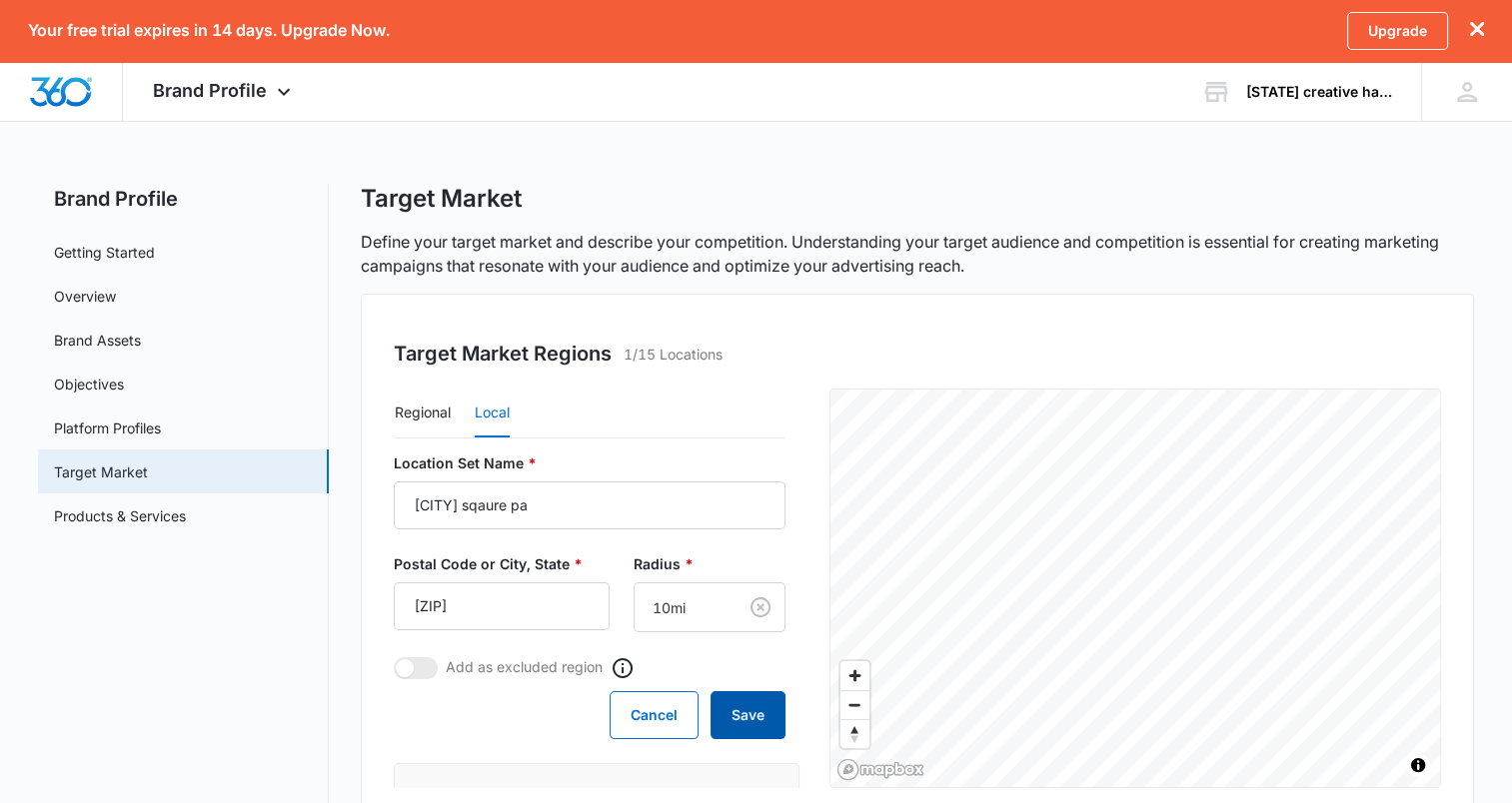 click on "Save" at bounding box center [748, 715] 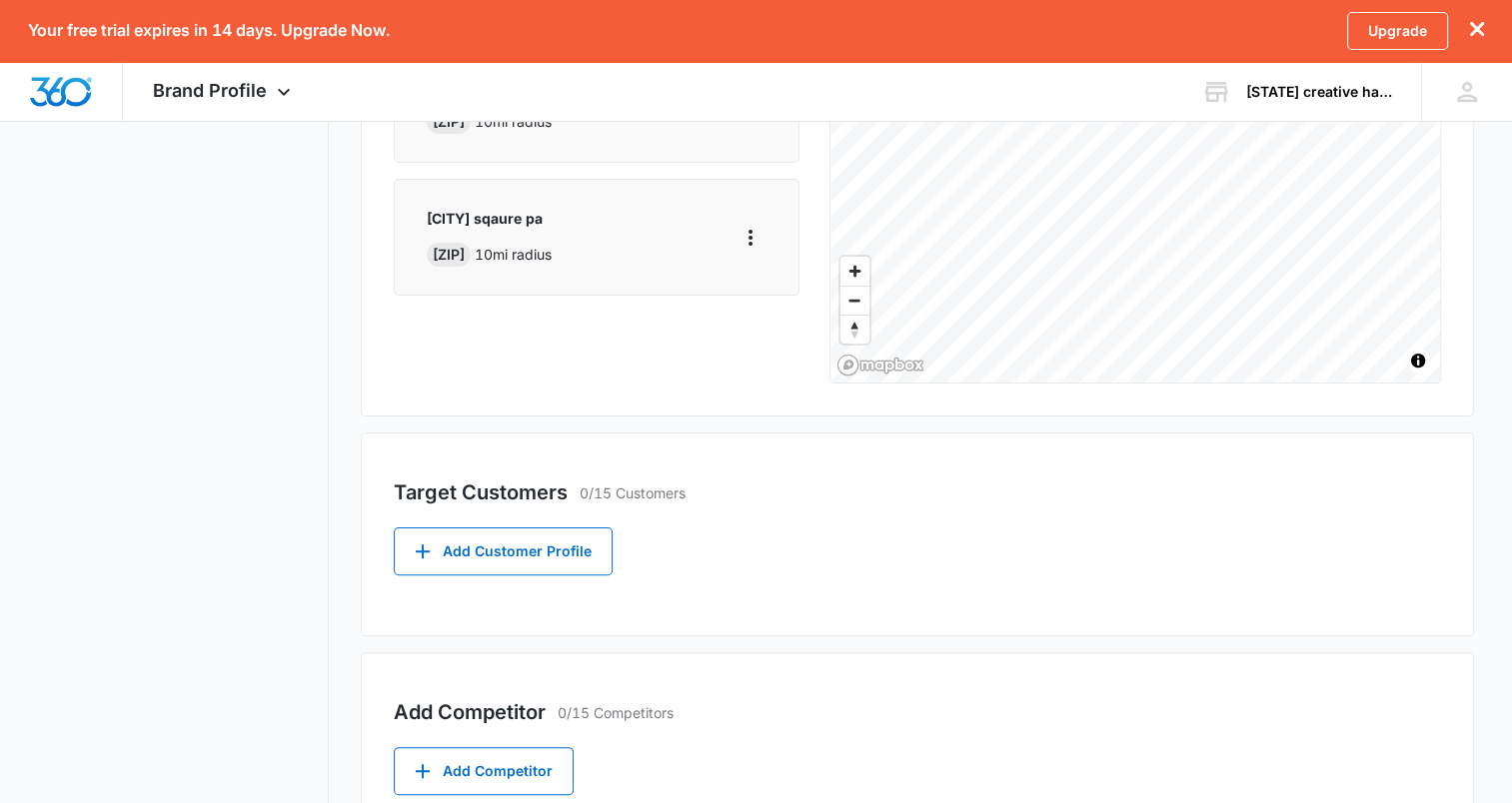 scroll, scrollTop: 411, scrollLeft: 0, axis: vertical 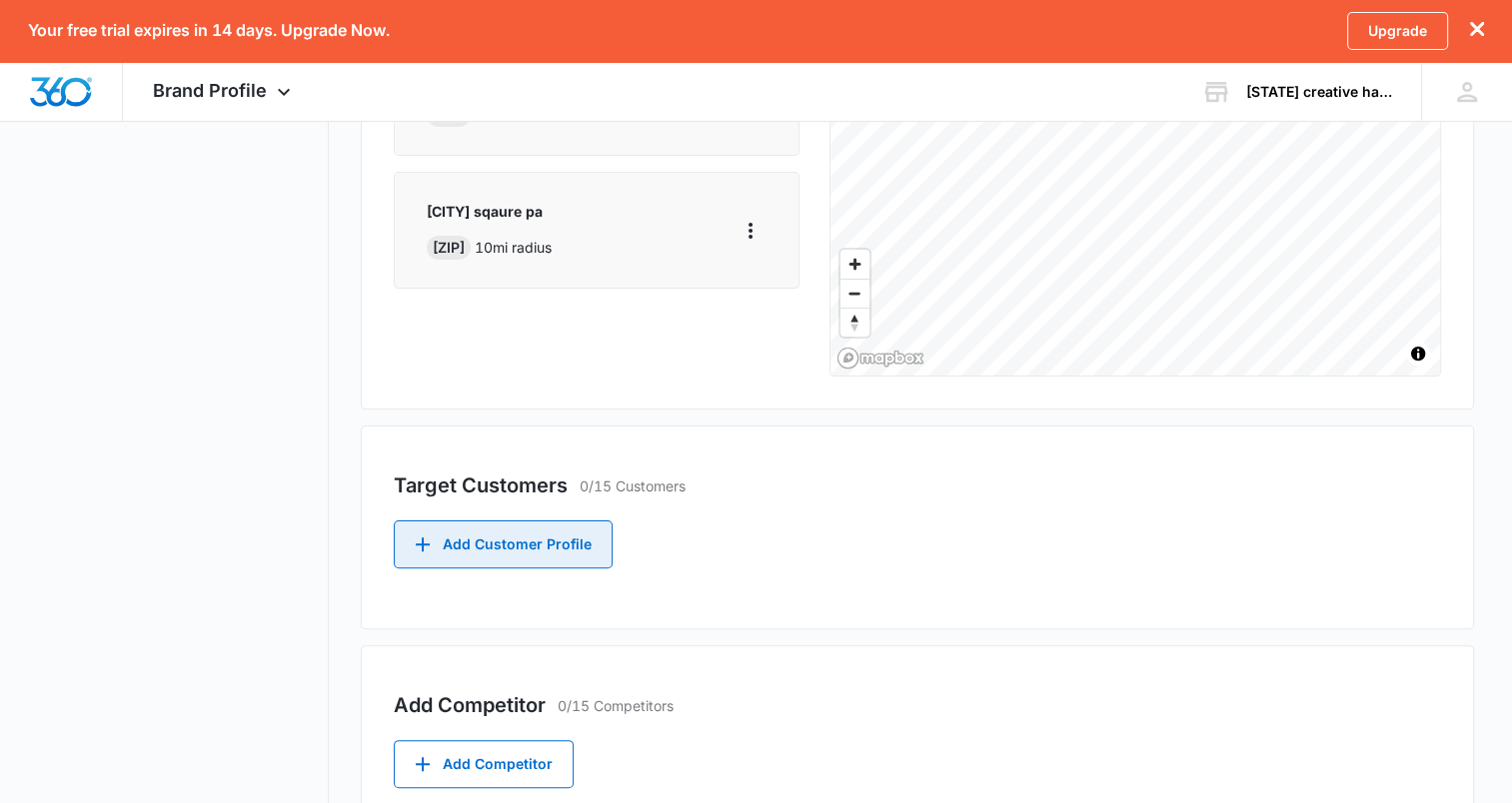 click on "Add Customer Profile" at bounding box center (503, 544) 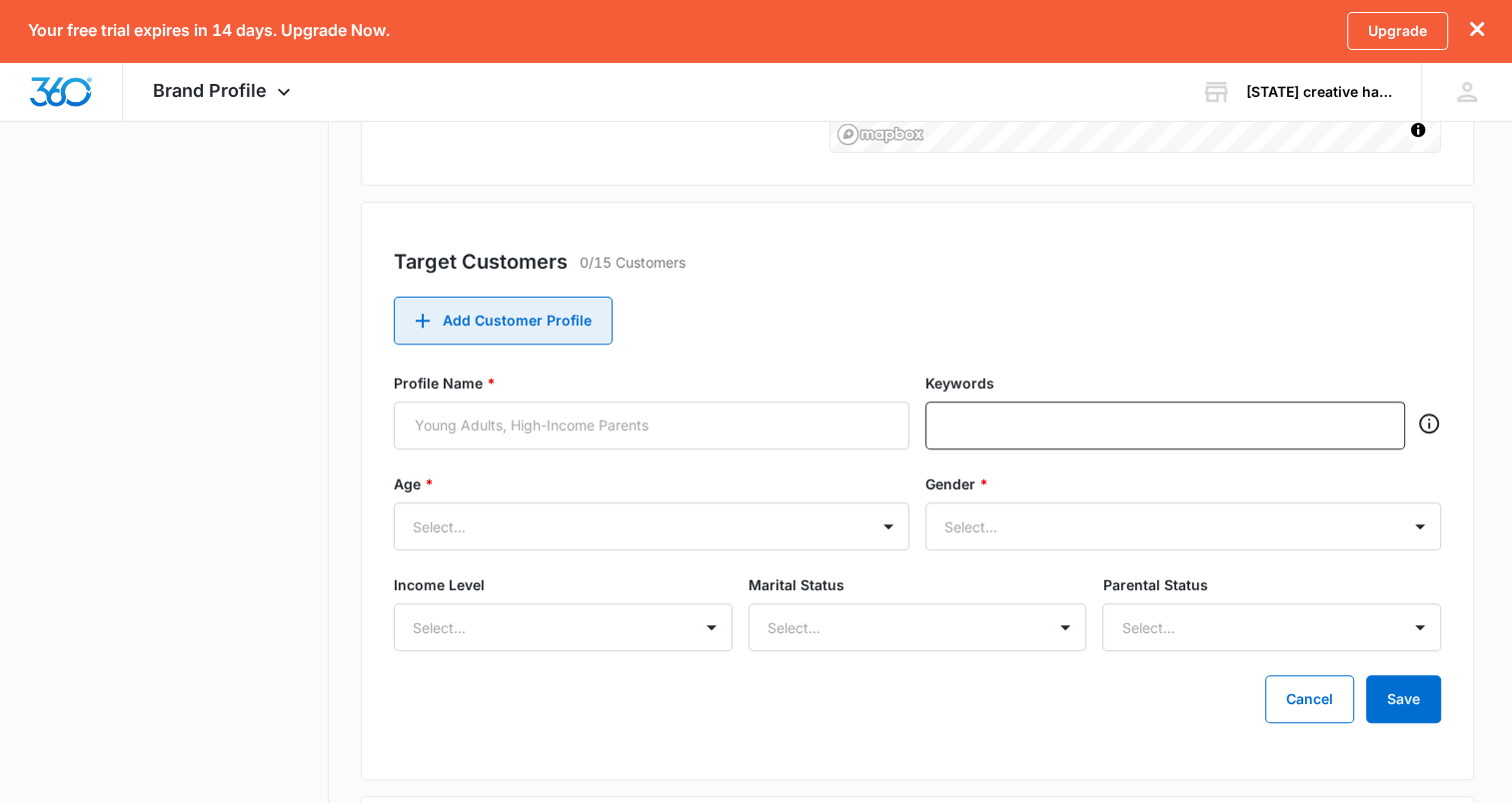 scroll, scrollTop: 652, scrollLeft: 0, axis: vertical 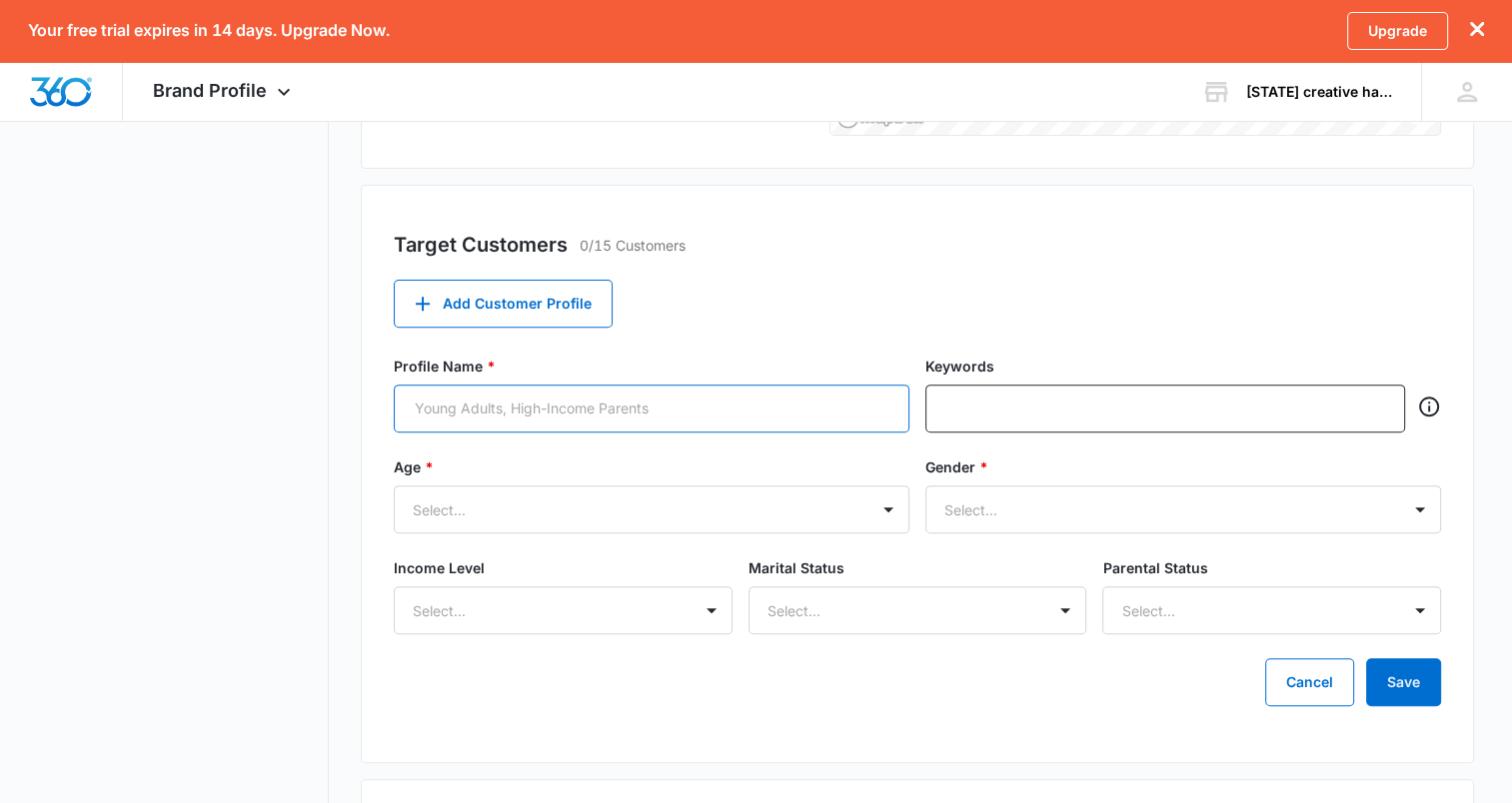 click on "Profile Name *" at bounding box center [652, 408] 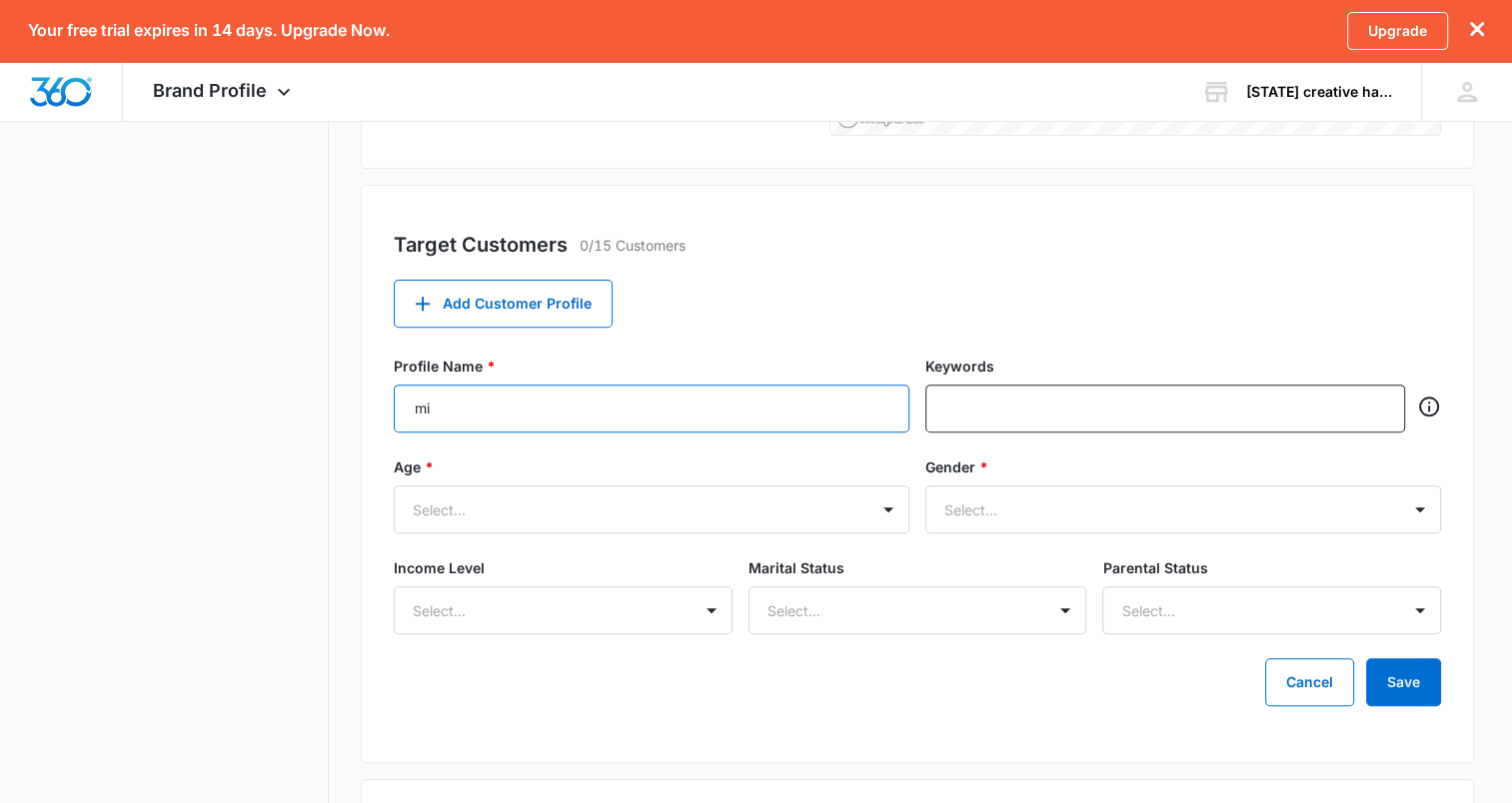 type on "m" 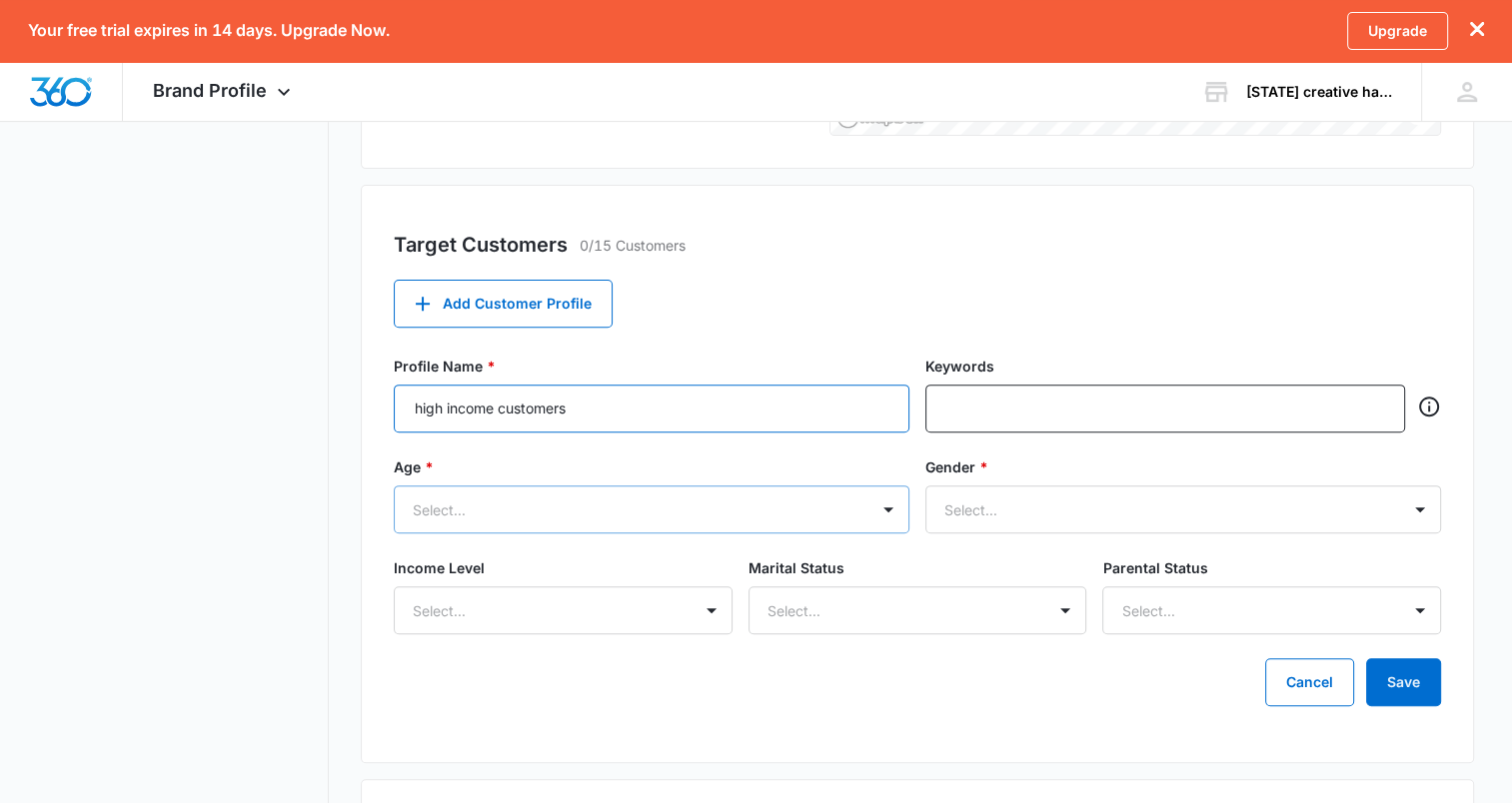 type on "high income customers" 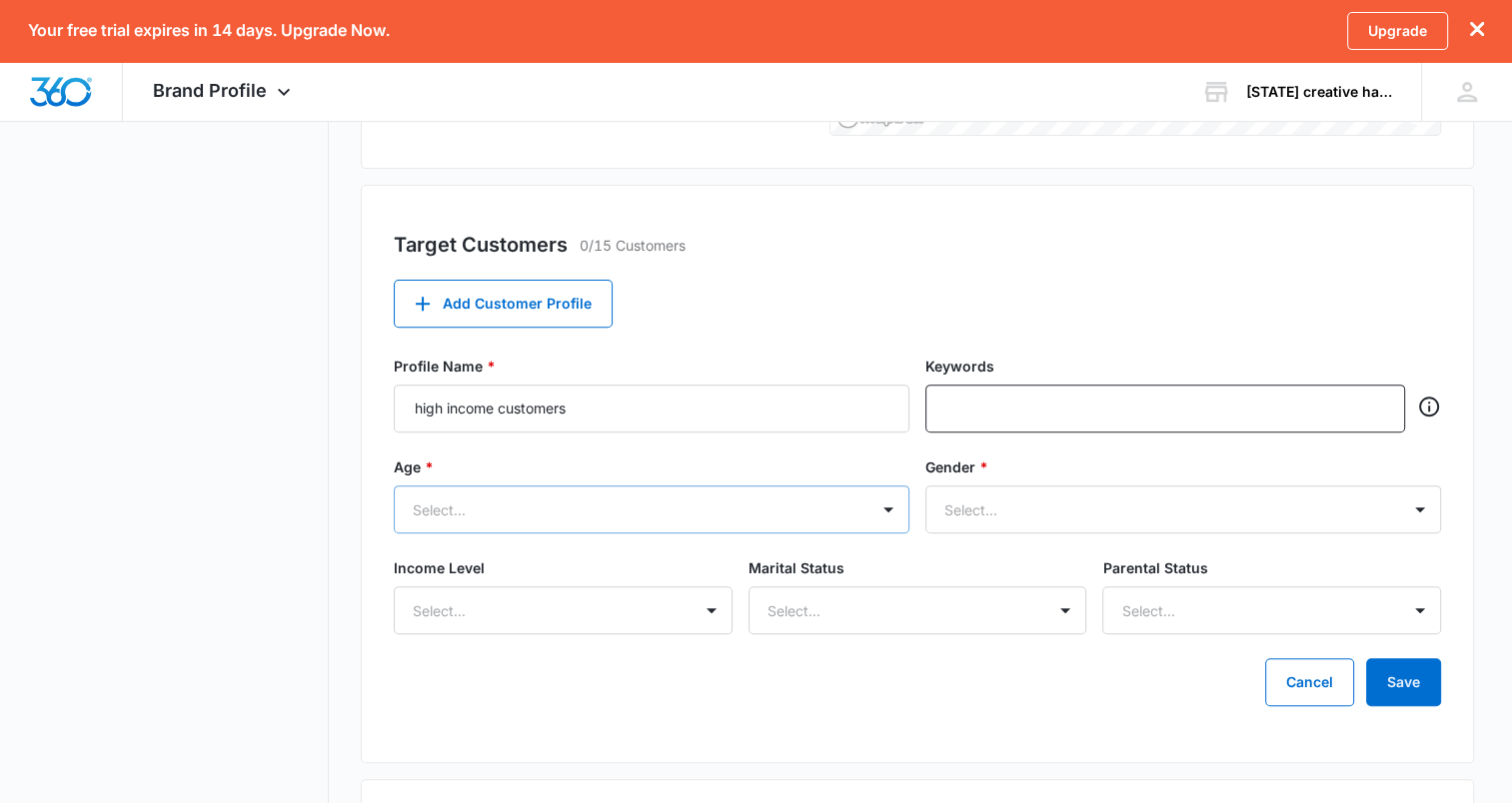 click at bounding box center (628, 509) 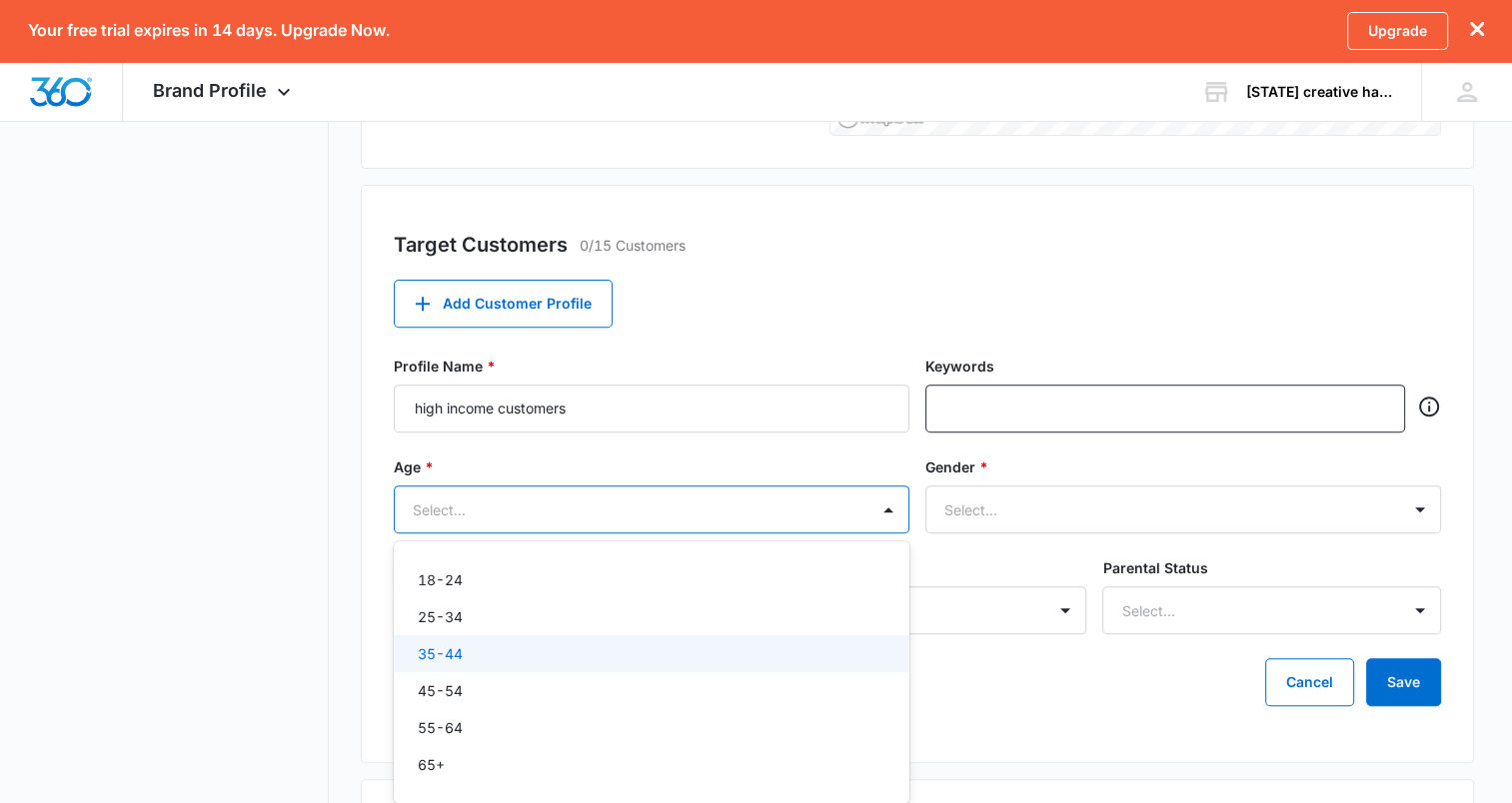 click on "35-44" at bounding box center [652, 653] 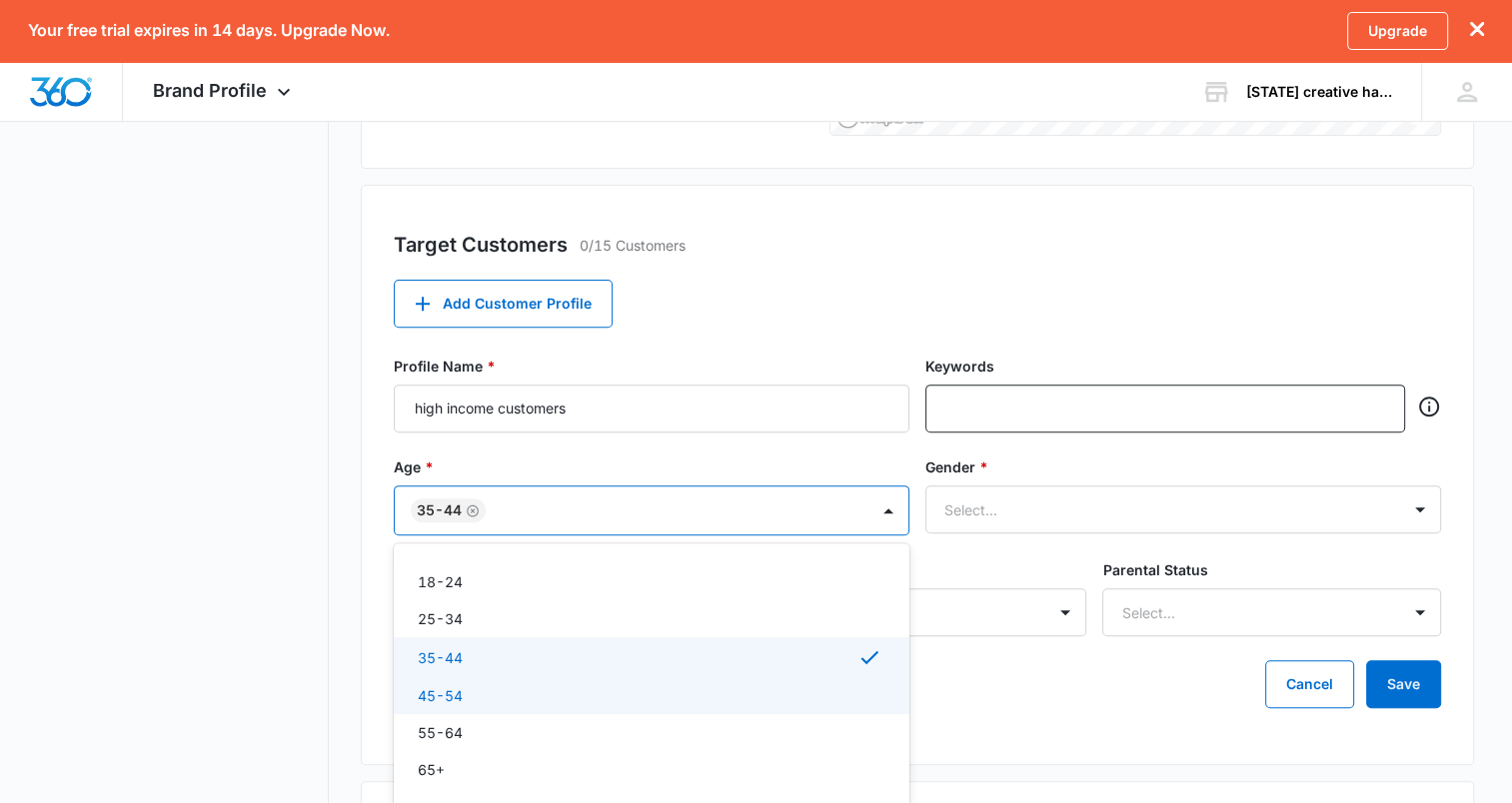 click on "45-54" at bounding box center (650, 695) 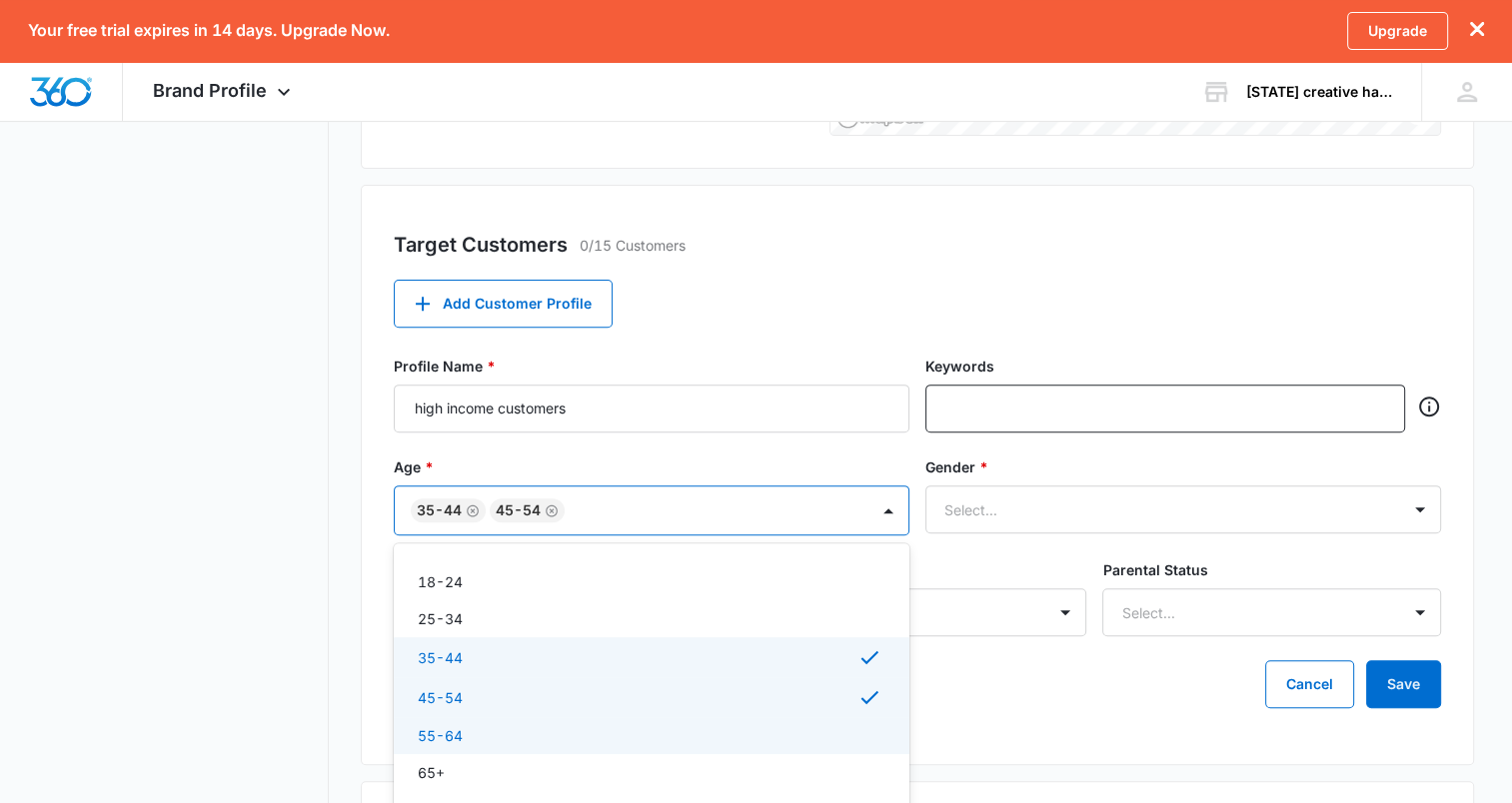 click on "55-64" at bounding box center [650, 735] 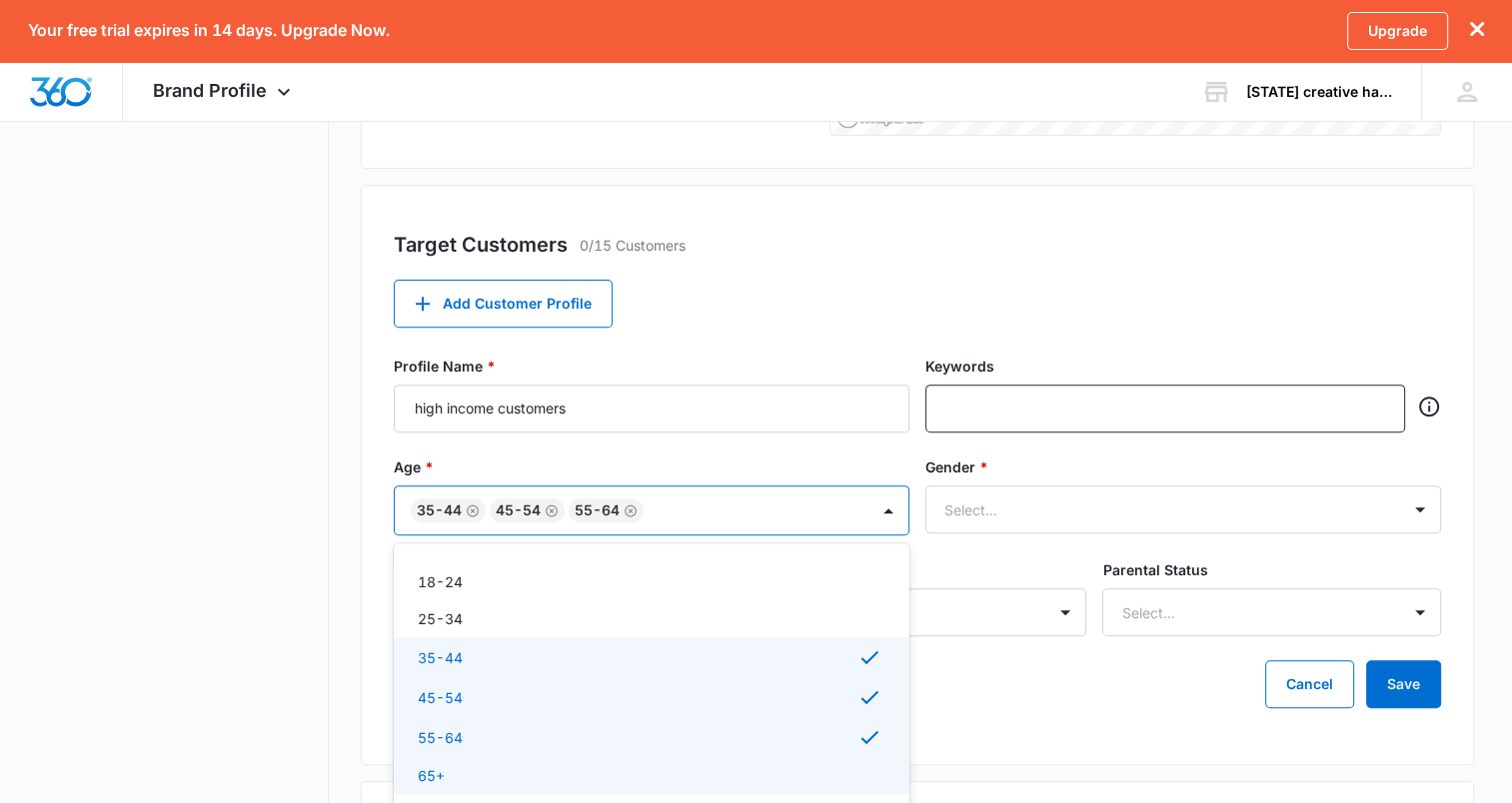 click on "65+" at bounding box center (650, 775) 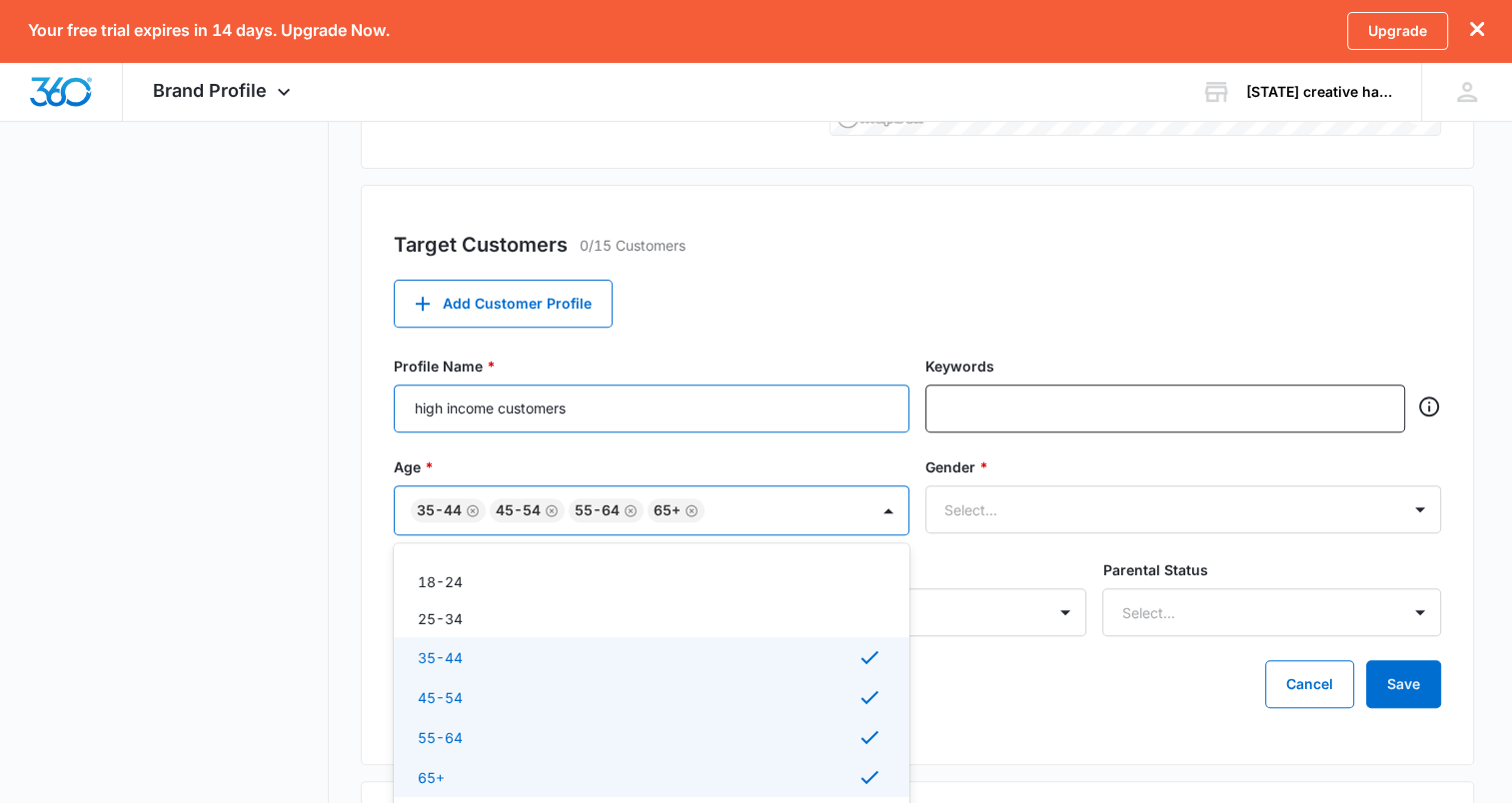 click on "high income customers" at bounding box center [652, 408] 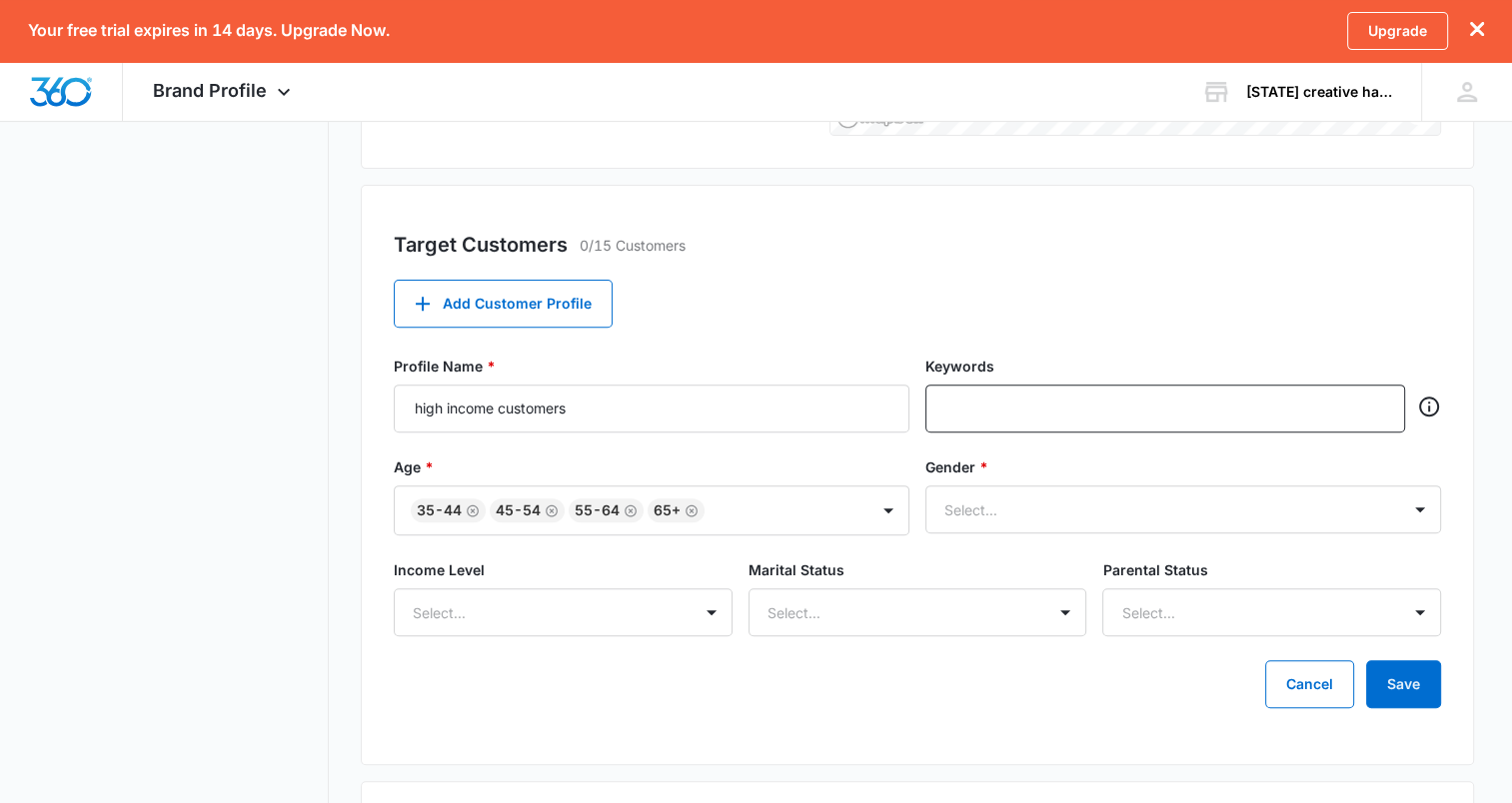click on "Target Customers 0/15 Customers Add Customer Profile Profile Name * high income customers Keywords Age * 35-44 45-54 55-64 65+ Gender * Select... Income Level Select... Marital Status Select... Parental Status Select... Cancel Save" at bounding box center (917, 474) 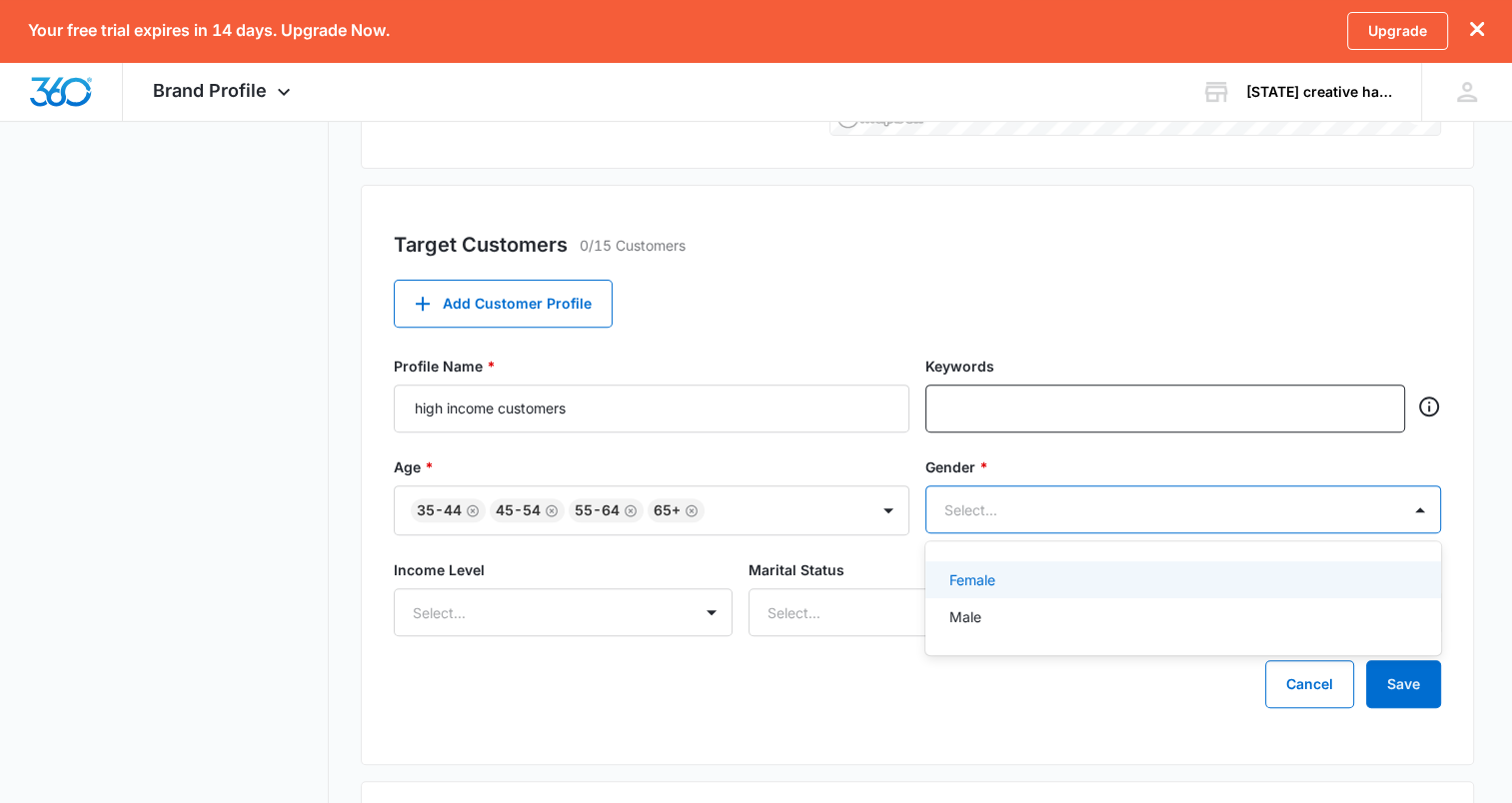 click on "Target Customers 0/15 Customers Add Customer Profile Profile Name * [INCOME] customers Keywords Age * 35-44 45-54 55-64 65+ Gender * 2 results available. Use Up and Down to choose options, press Enter to select the currently focused option, press Escape to exit the menu, press Tab to select the option and exit the menu. Select... Female Male Income Level Select... Marital Status Select... Parental Status Select... Cancel Save" at bounding box center (917, 474) 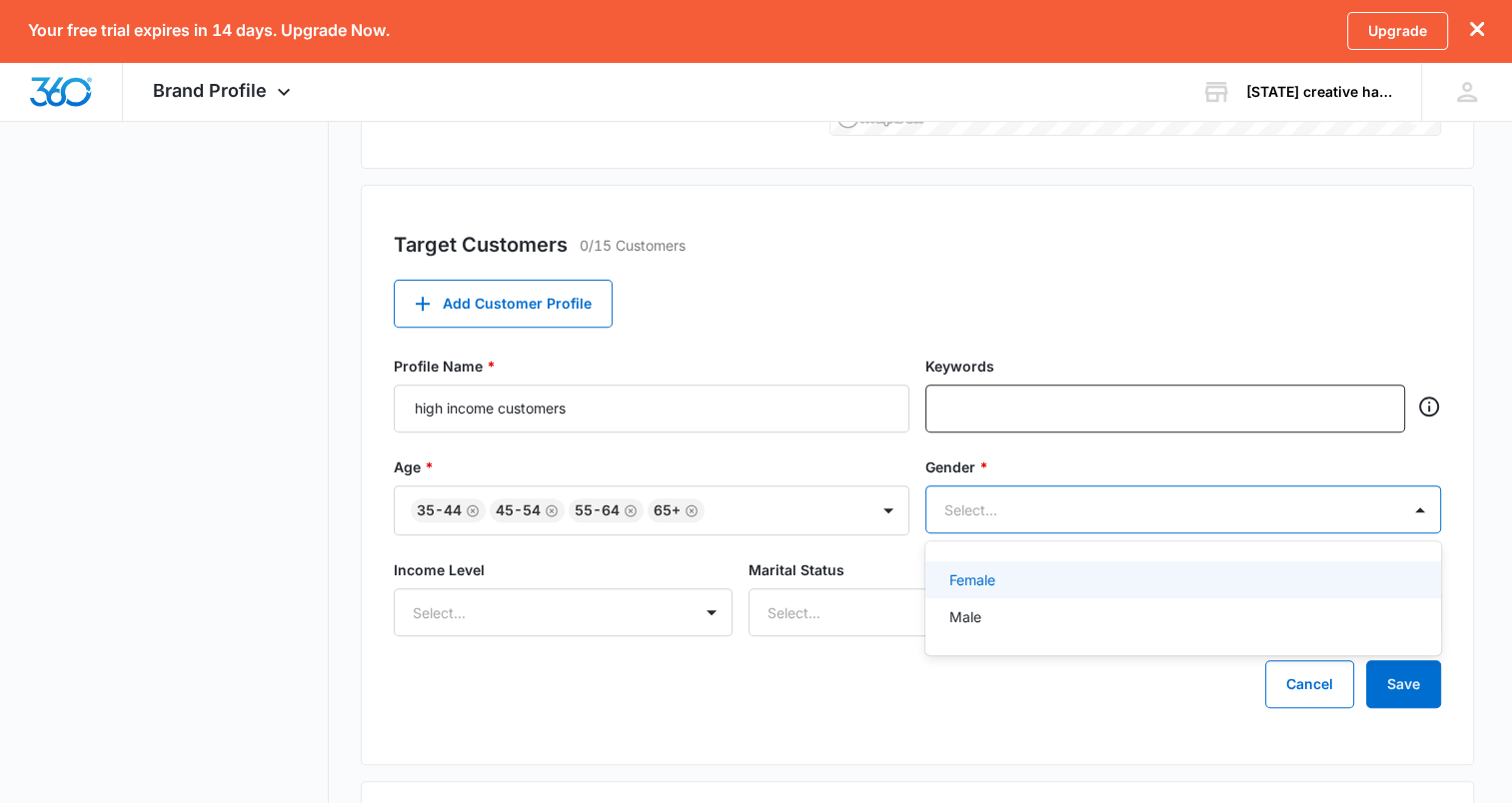 click on "Male" at bounding box center [1181, 616] 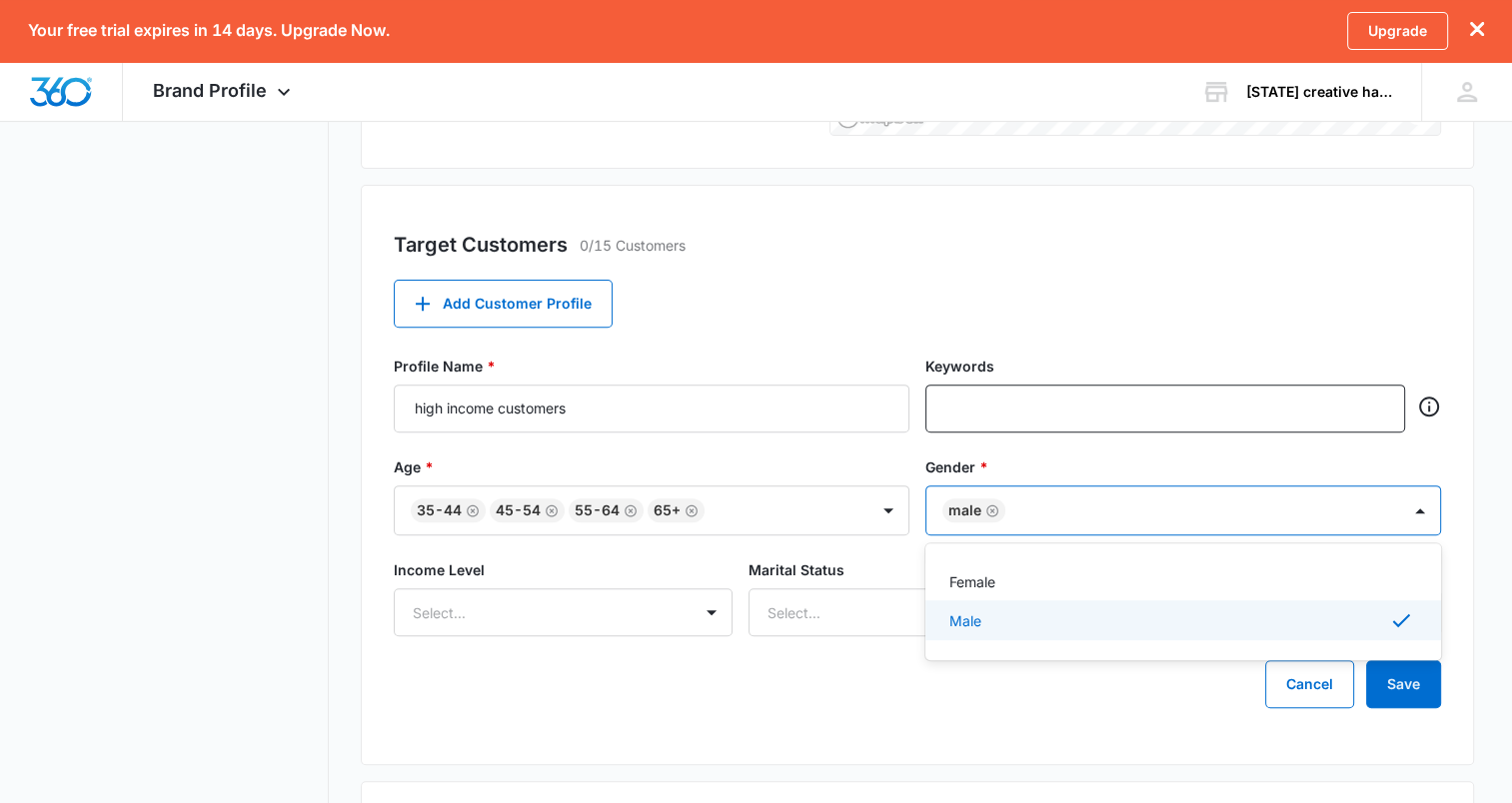click on "Female" at bounding box center [1181, 581] 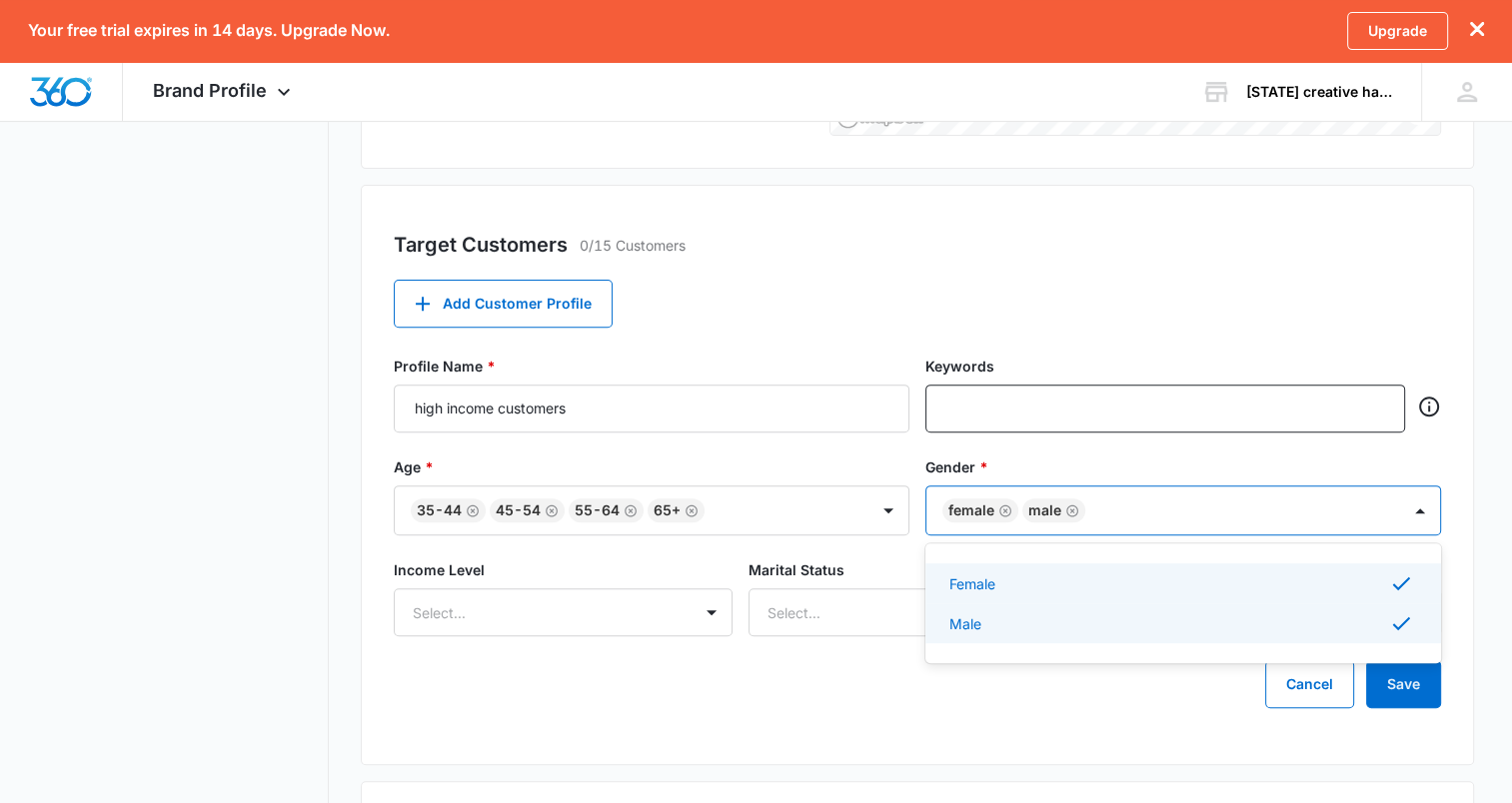 scroll, scrollTop: 725, scrollLeft: 0, axis: vertical 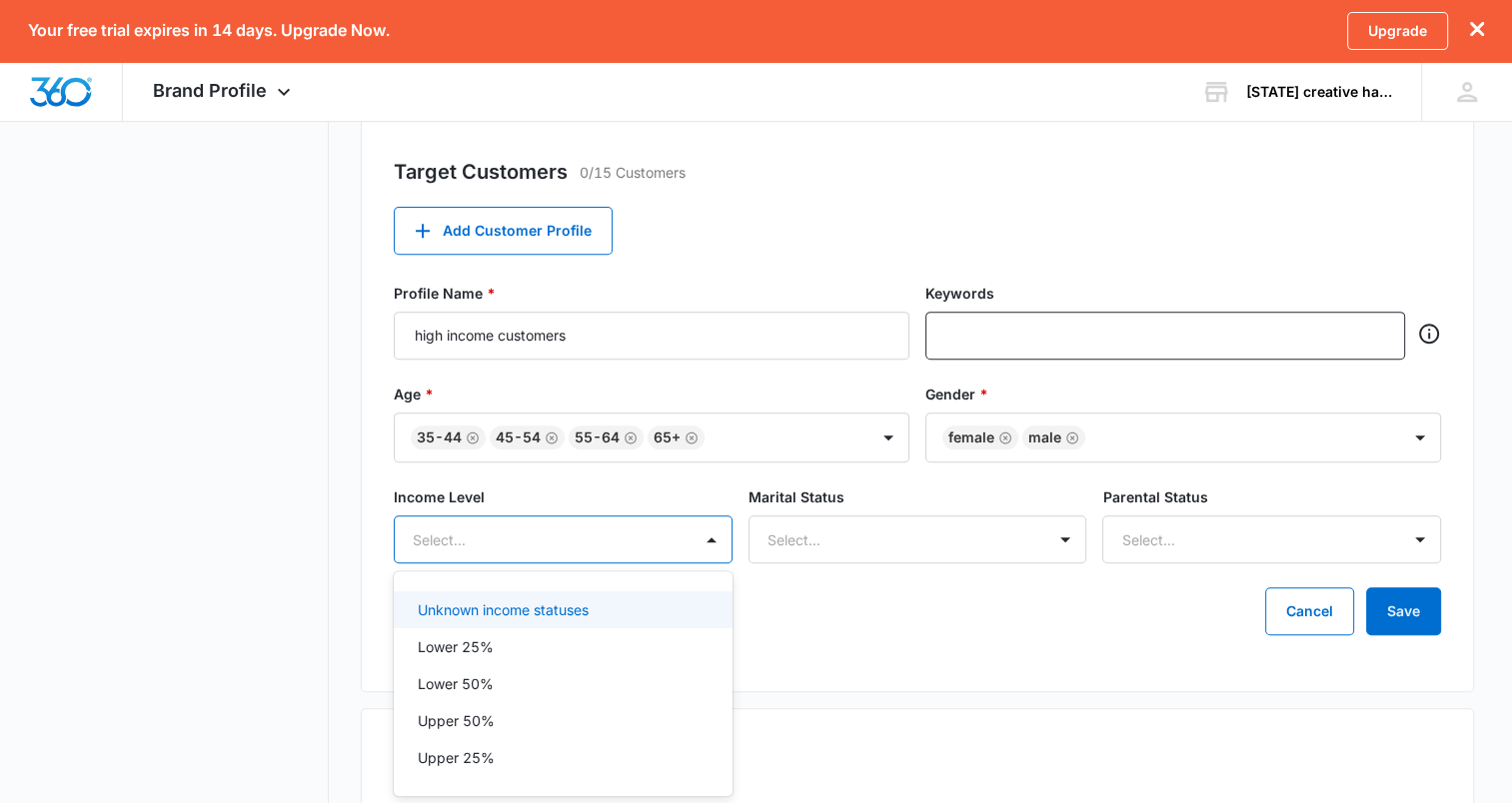 click on "Upper 50%" at bounding box center [563, 720] 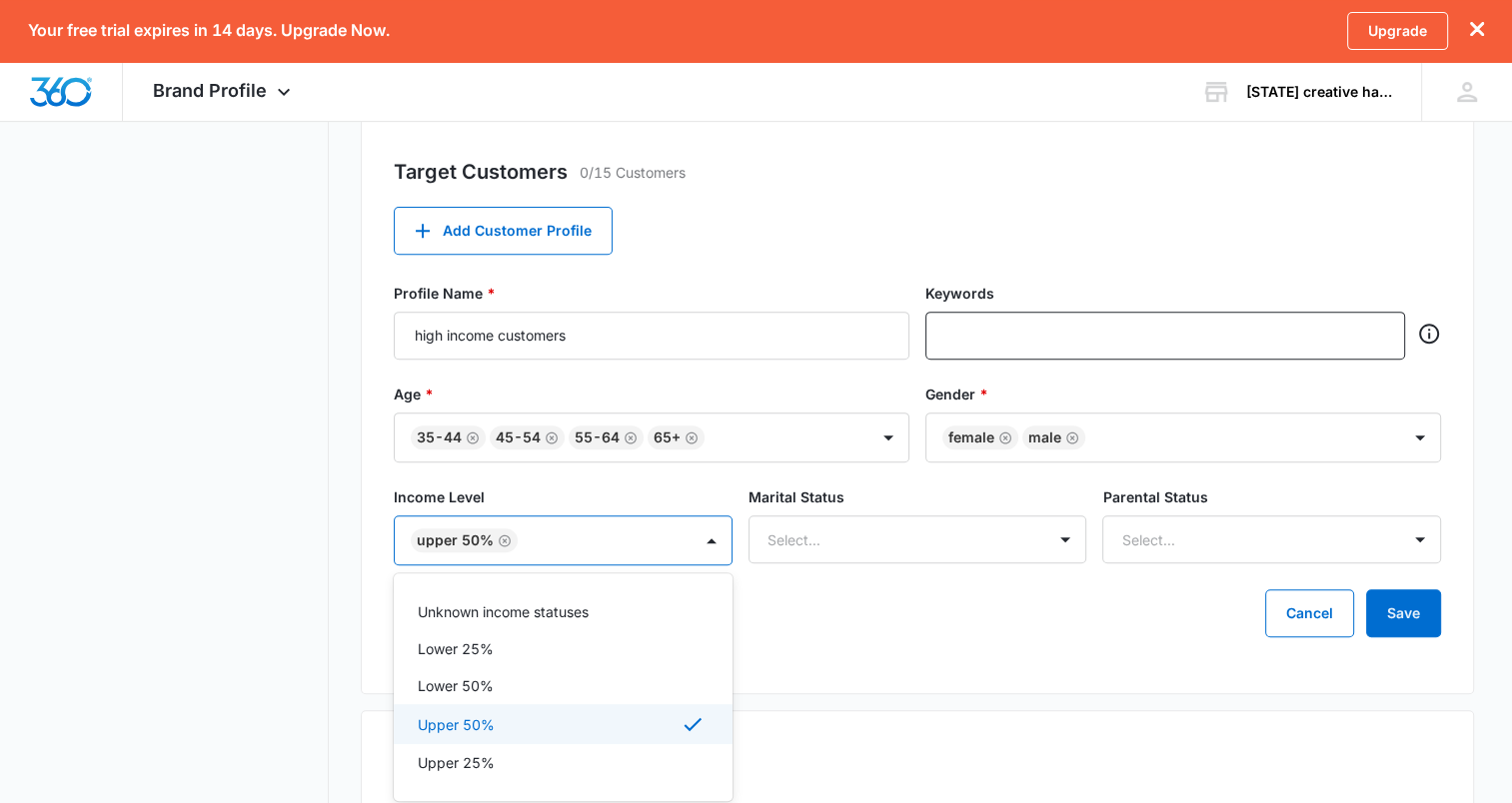 click on "Upper 25%" at bounding box center (561, 762) 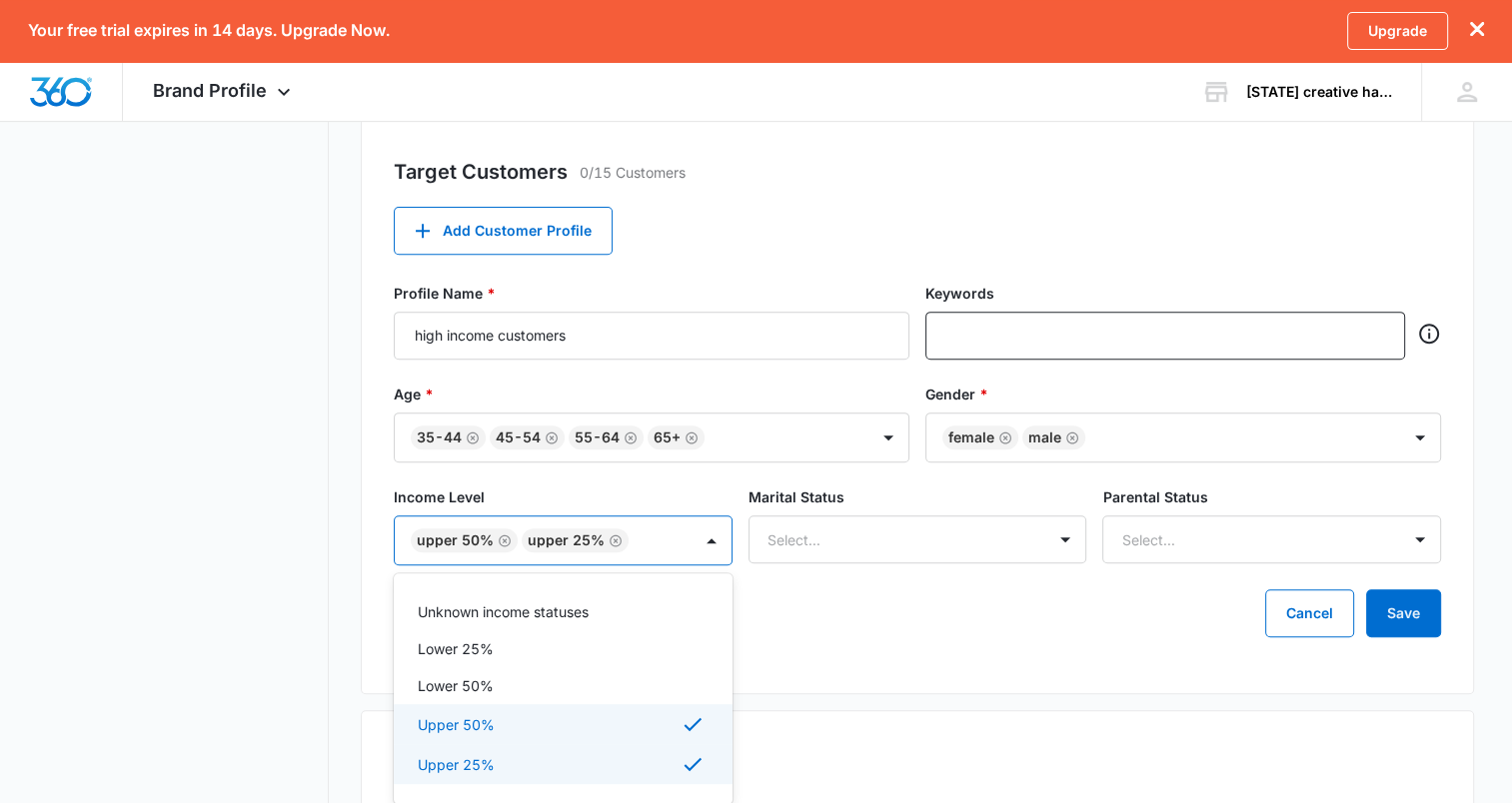 click on "Target Customers 0/15 Customers Add Customer Profile Profile Name * [INCOME] customers Keywords Age * 35-44 45-54 55-64 65+ Gender * Female Male Income Level option Upper 25%, selected. 5 results available. Use Up and Down to choose options, press Enter to select the currently focused option, press Escape to exit the menu, press Tab to select the option and exit the menu. Upper 50% Upper 25% Unknown income statuses Lower 25% Lower 50% Upper 50% Upper 25% Marital Status Select... Parental Status Select... Cancel Save" at bounding box center [917, 402] 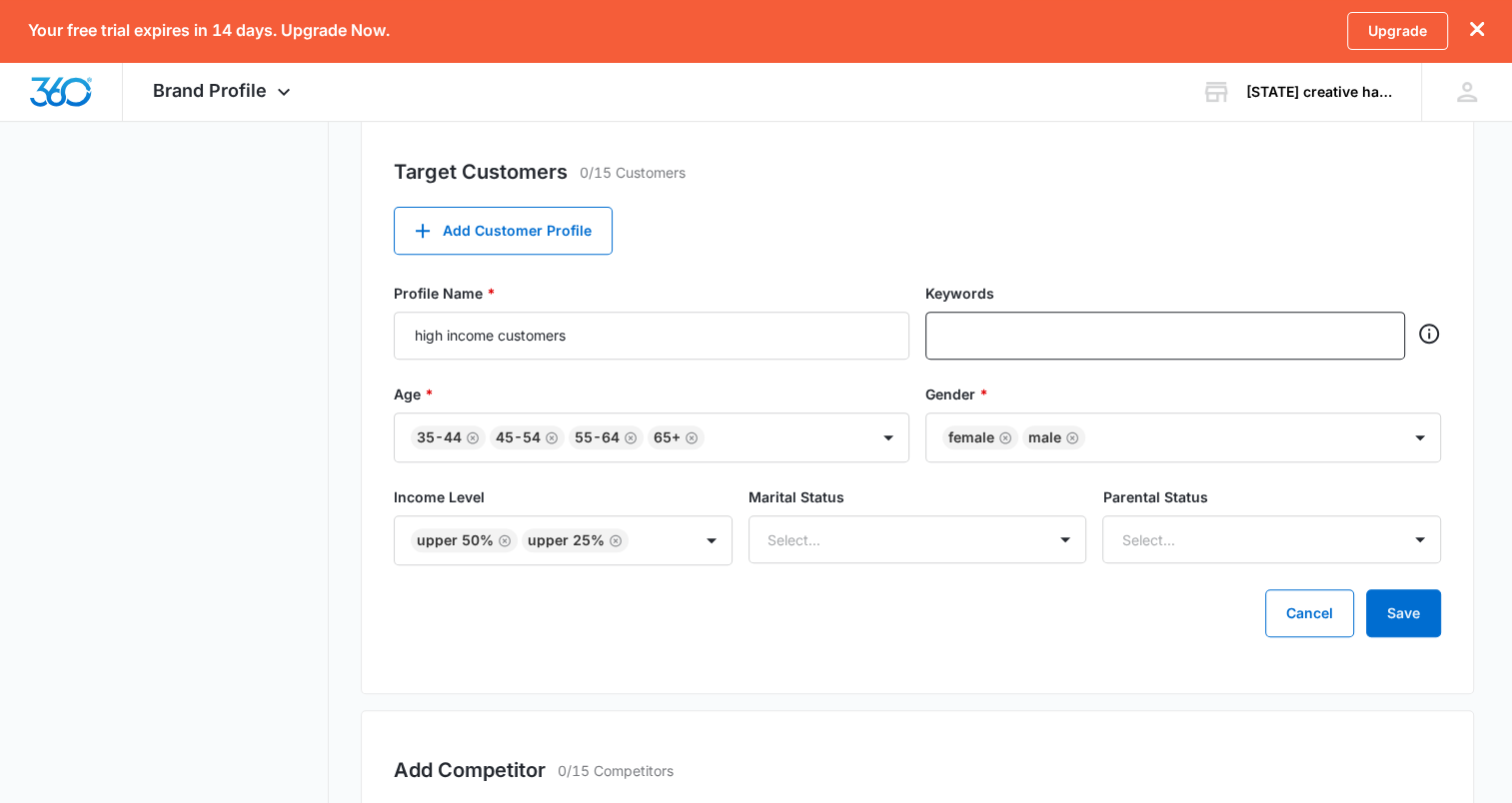 scroll, scrollTop: 762, scrollLeft: 0, axis: vertical 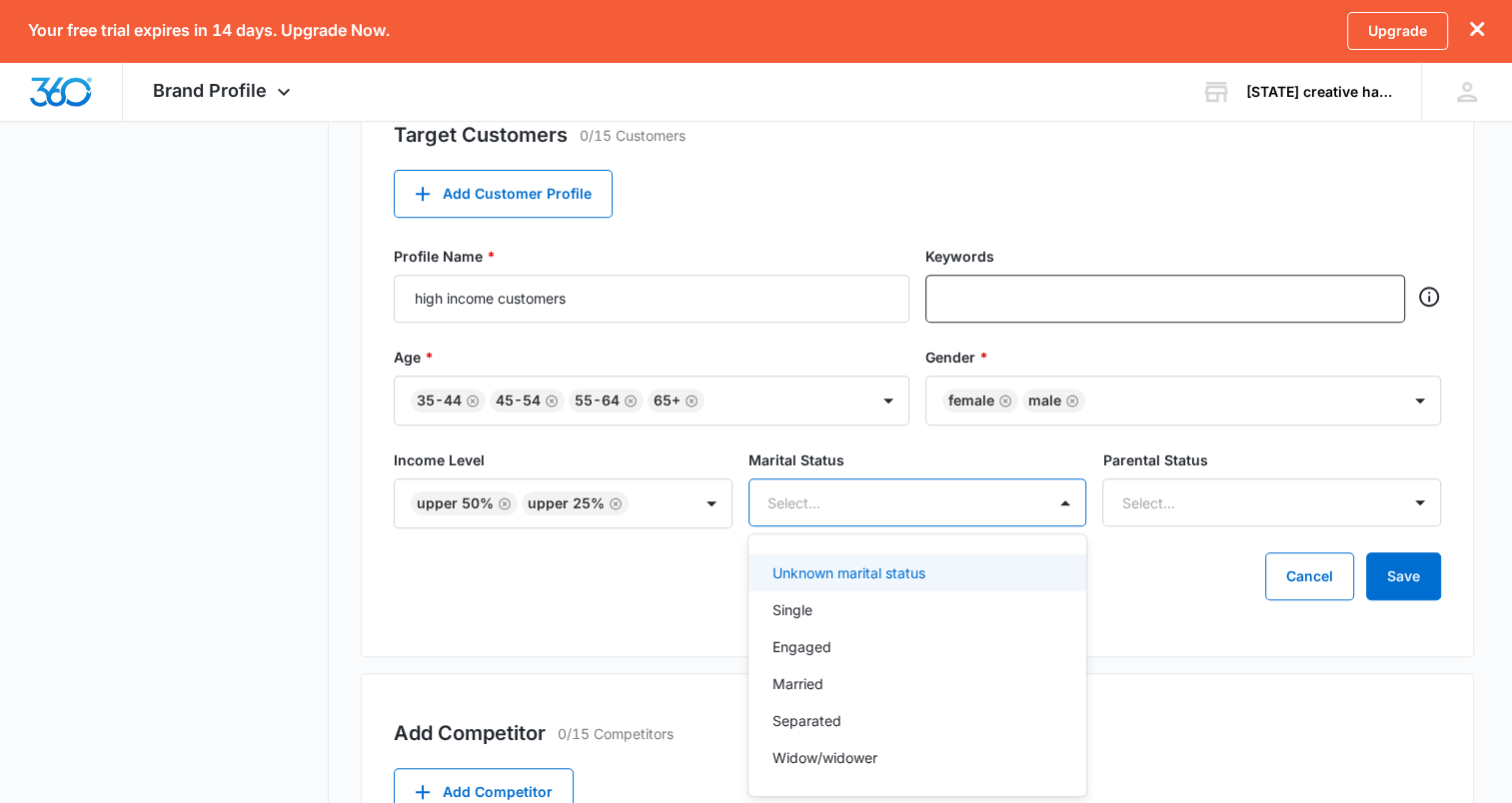 click on "Single" at bounding box center (917, 609) 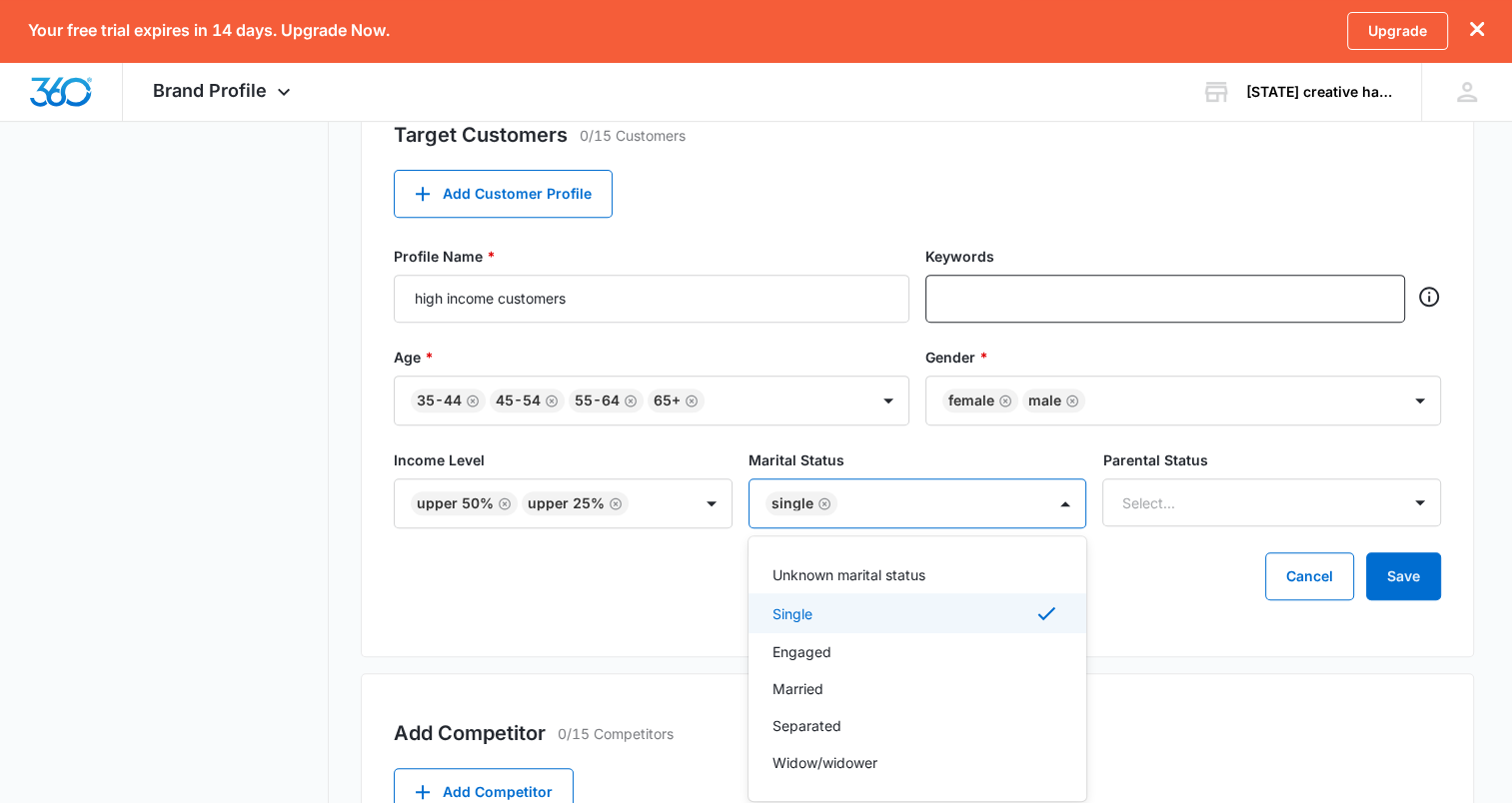 click on "Married" at bounding box center (915, 688) 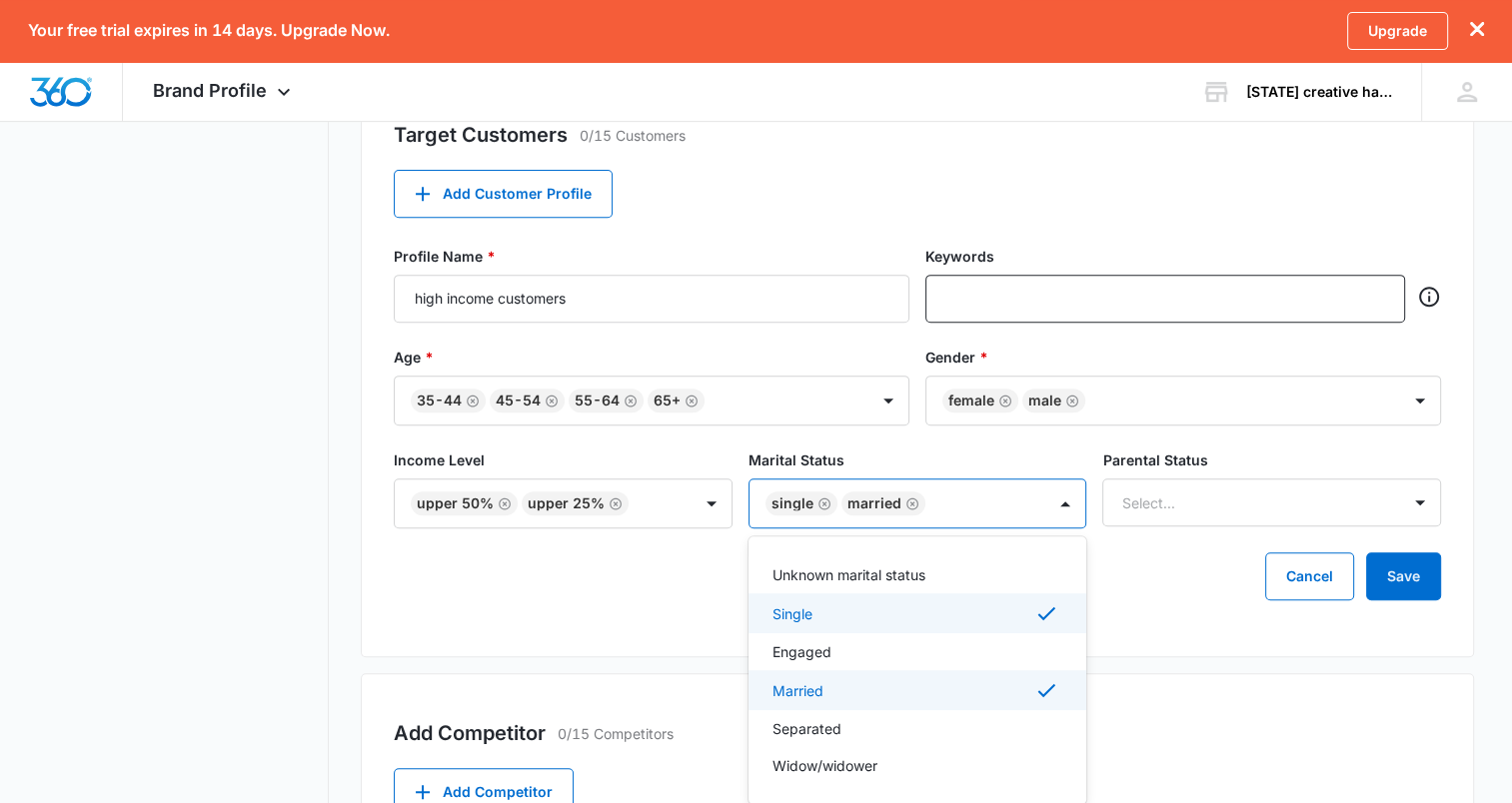 click on "Widow/widower" at bounding box center [915, 765] 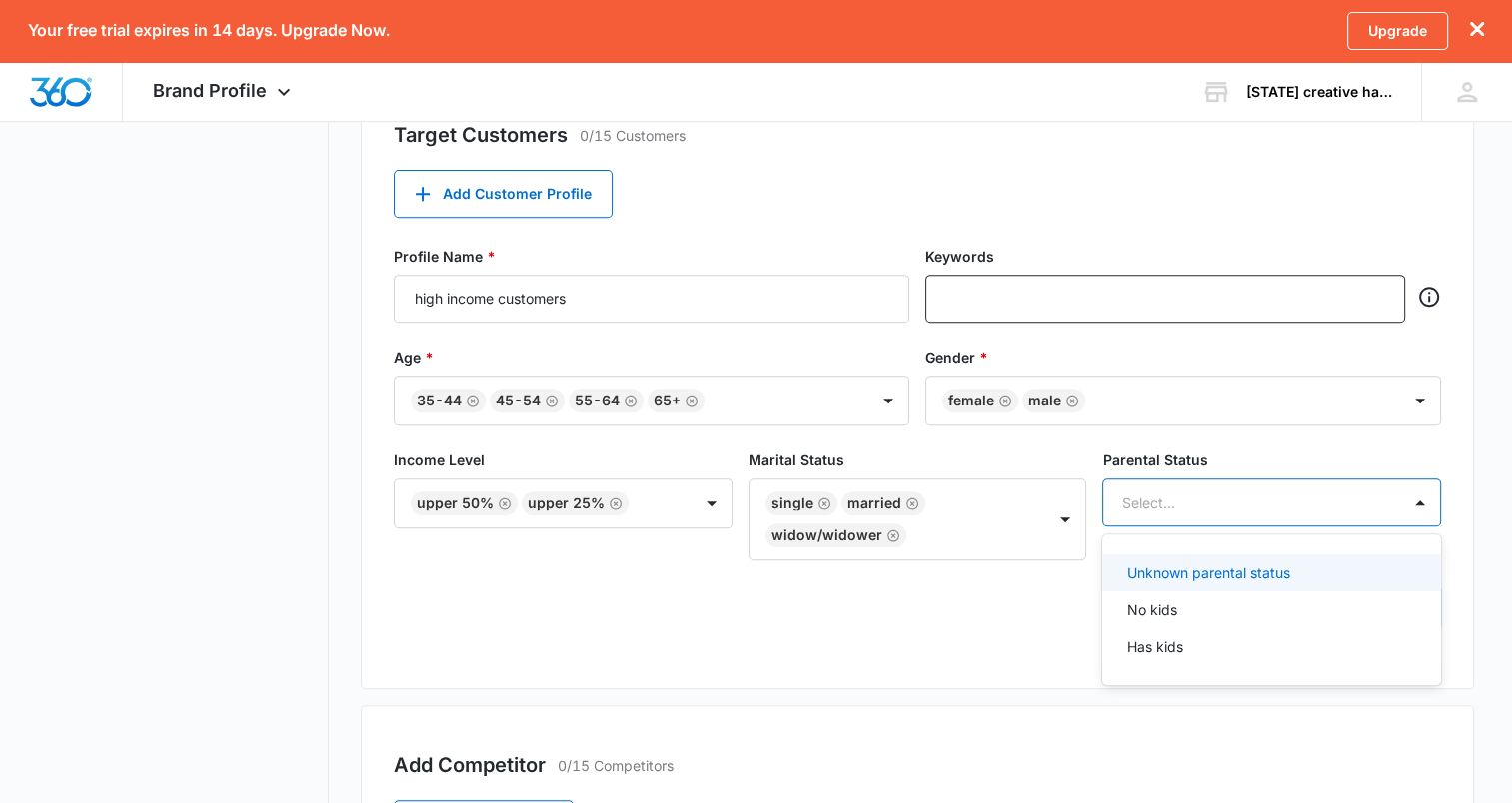 click on "Has kids" at bounding box center (1269, 646) 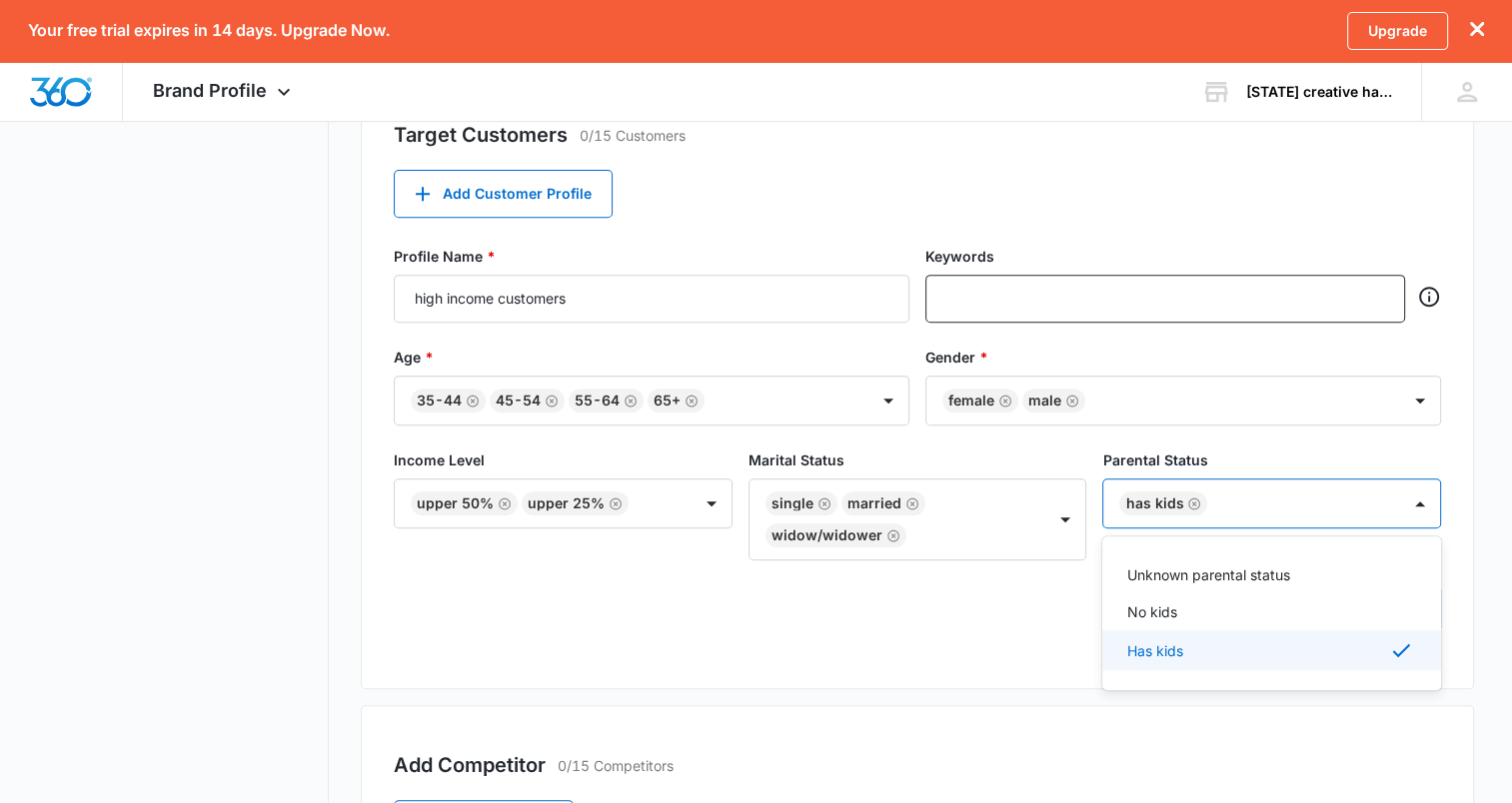 click on "Has kids" at bounding box center [1271, 650] 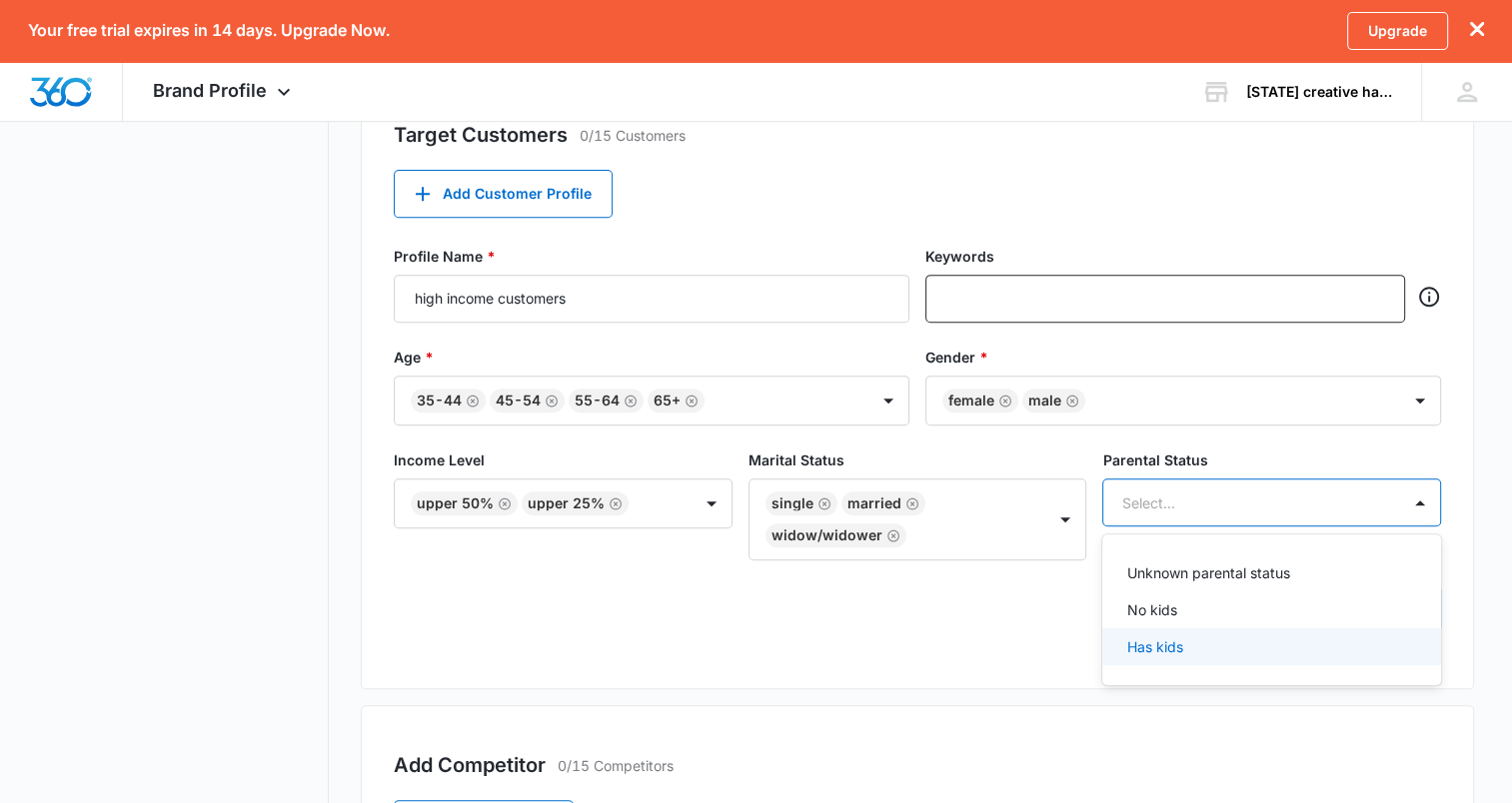 click on "No kids" at bounding box center [1151, 609] 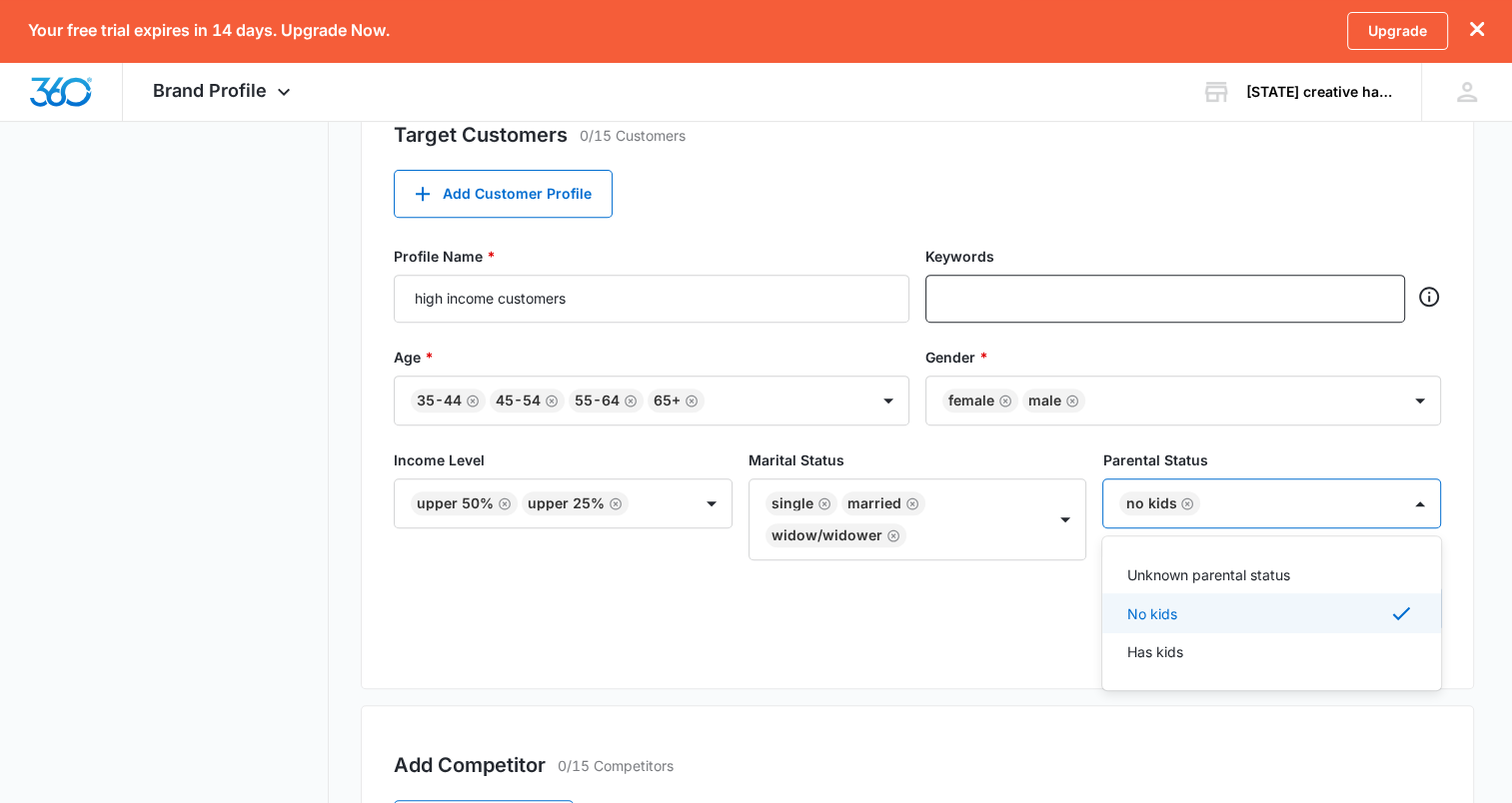 click on "Has kids" at bounding box center (1269, 651) 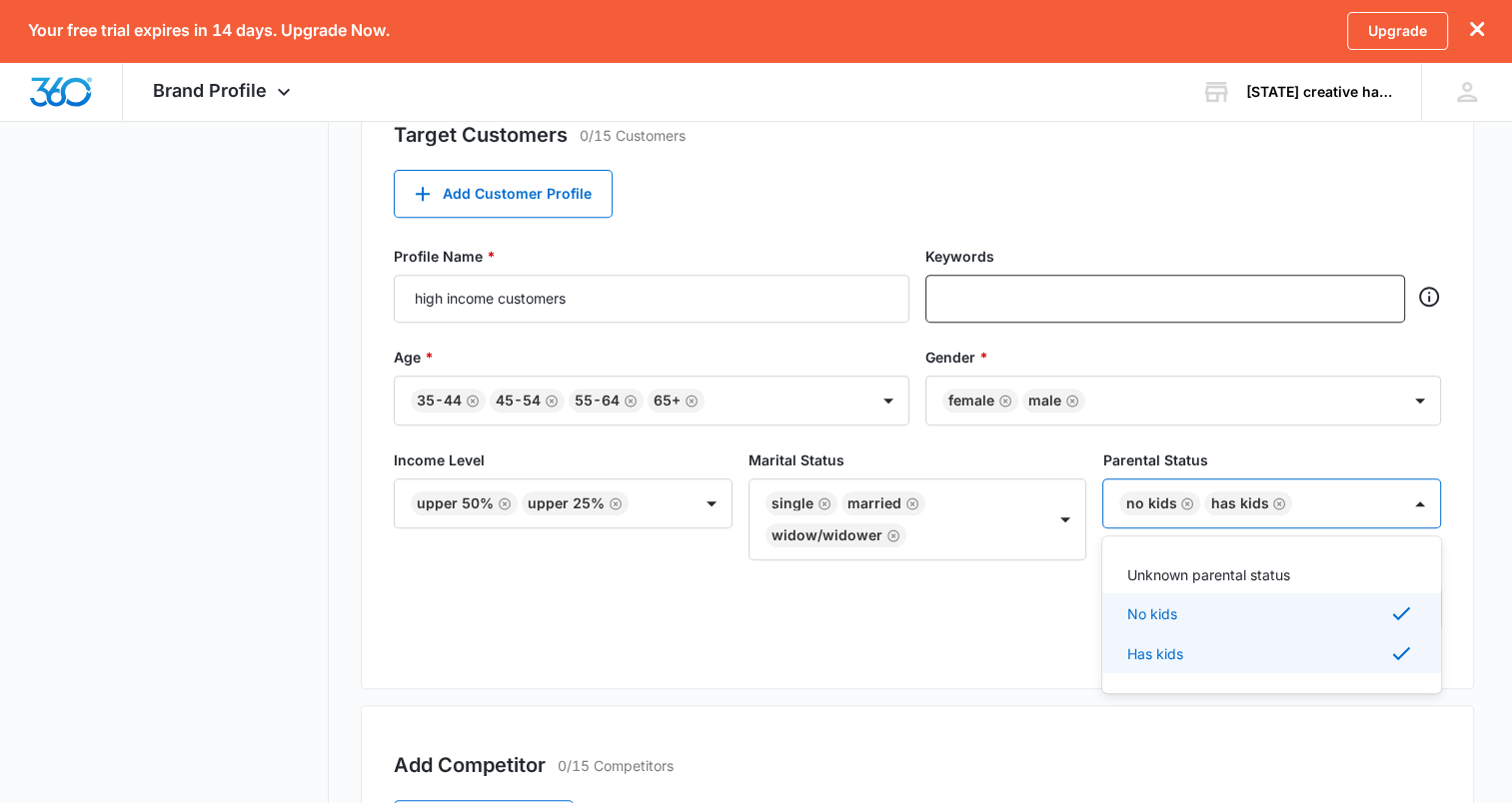 click on "Target Customers 0/15 Customers Add Customer Profile Profile Name * high income customers Keywords Age * 35-44 45-54 55-64 65+ Gender * Female Male Income Level Upper 50% Upper 25% Marital Status Single Married Widow/widower Parental Status option Has kids, selected. 3 results available. Use Up and Down to choose options, press Enter to select the currently focused option, press Escape to exit the menu, press Tab to select the option and exit the menu. No kids Has kids Unknown parental status No kids Has kids Cancel Save" at bounding box center [917, 382] 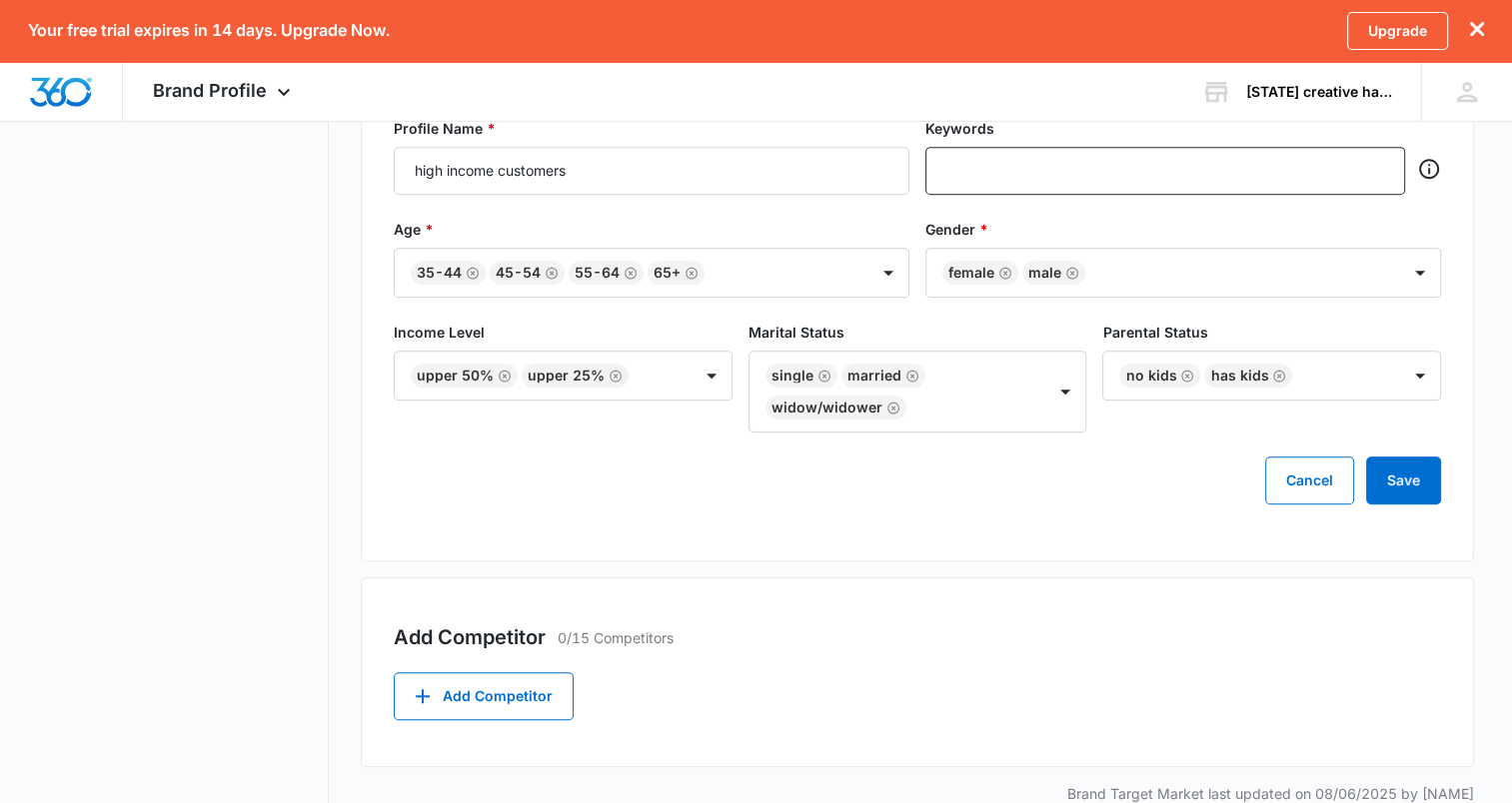 scroll, scrollTop: 891, scrollLeft: 0, axis: vertical 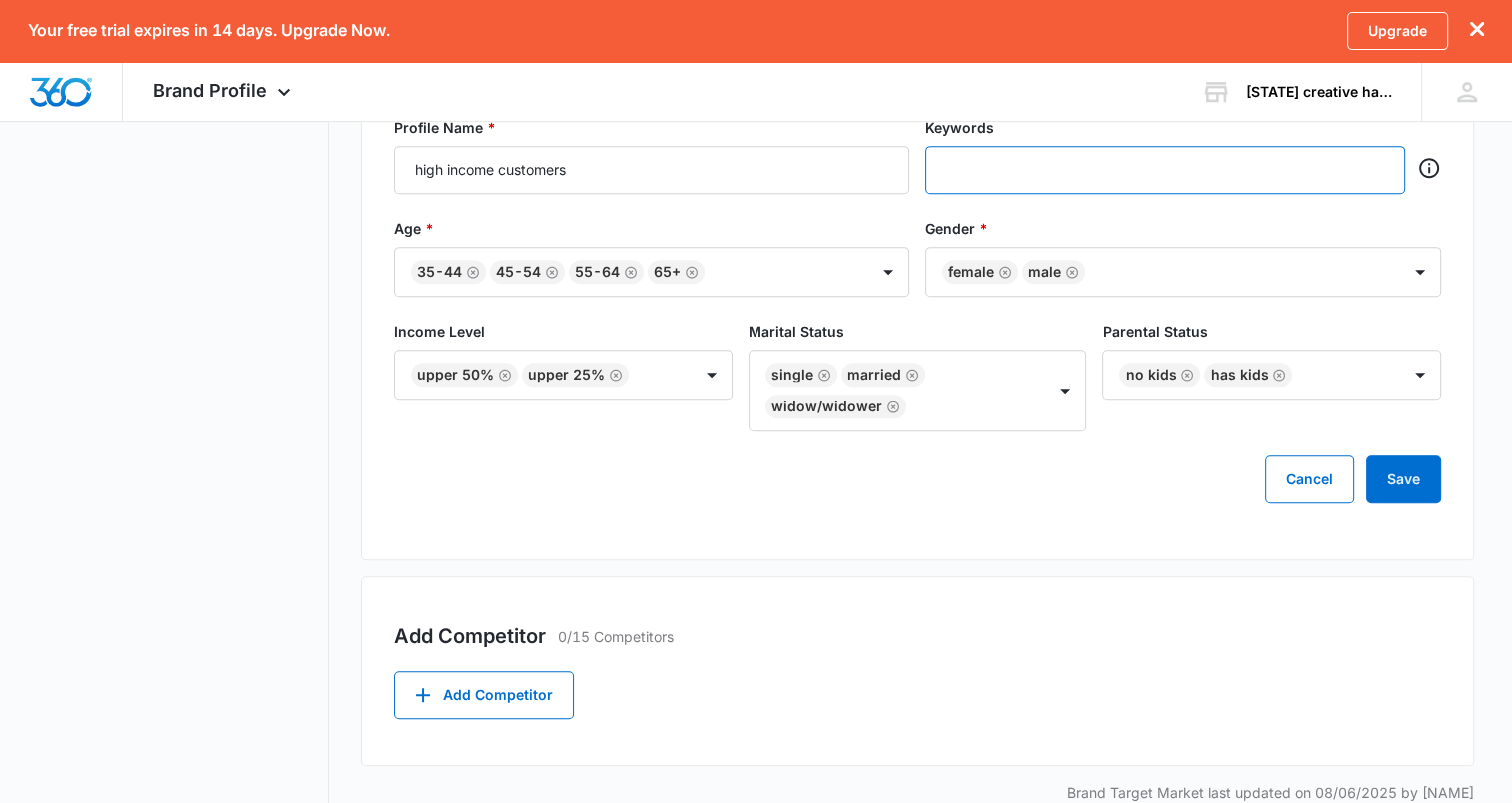 click at bounding box center (1167, 170) 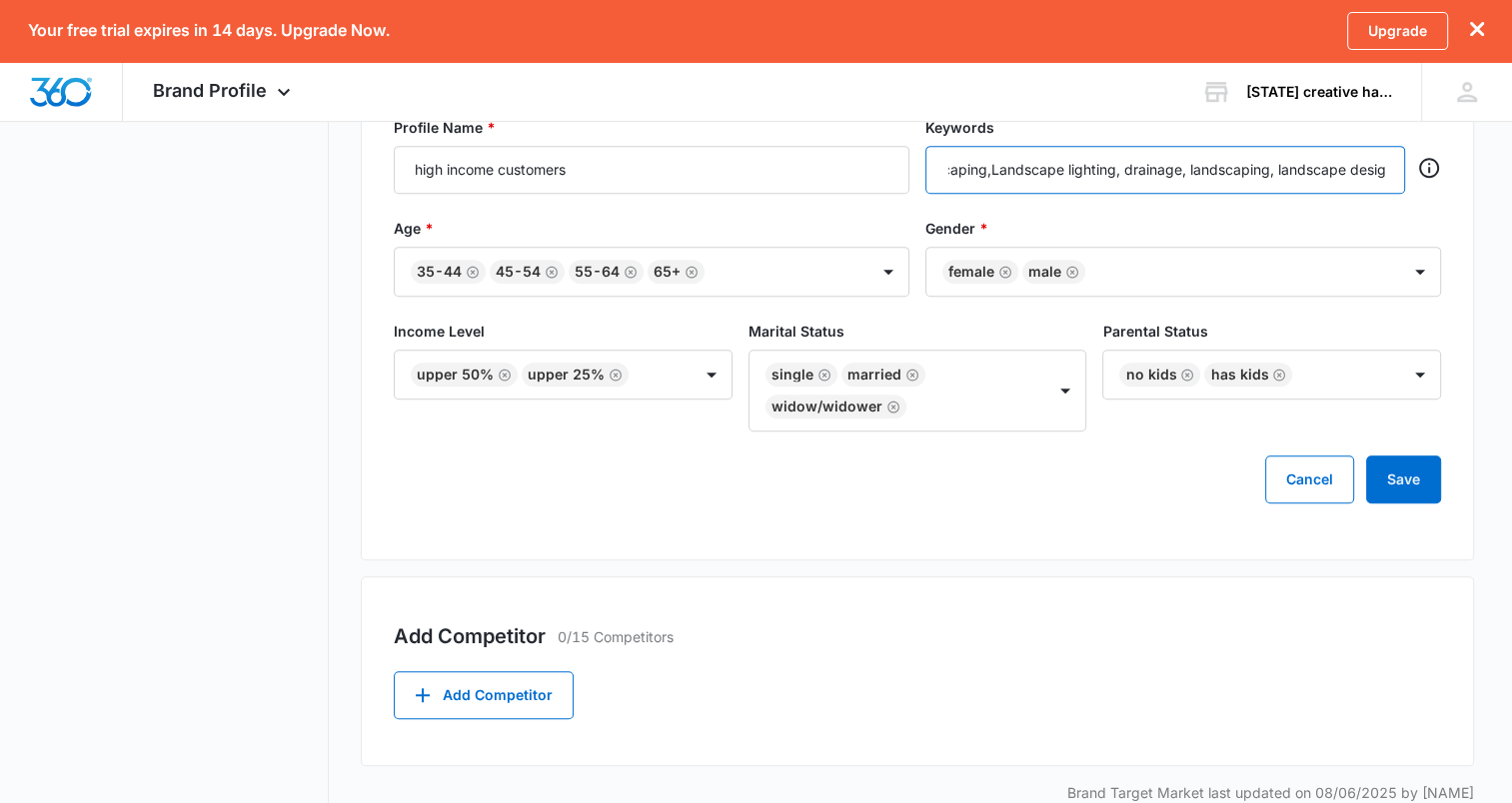 scroll, scrollTop: 0, scrollLeft: 57, axis: horizontal 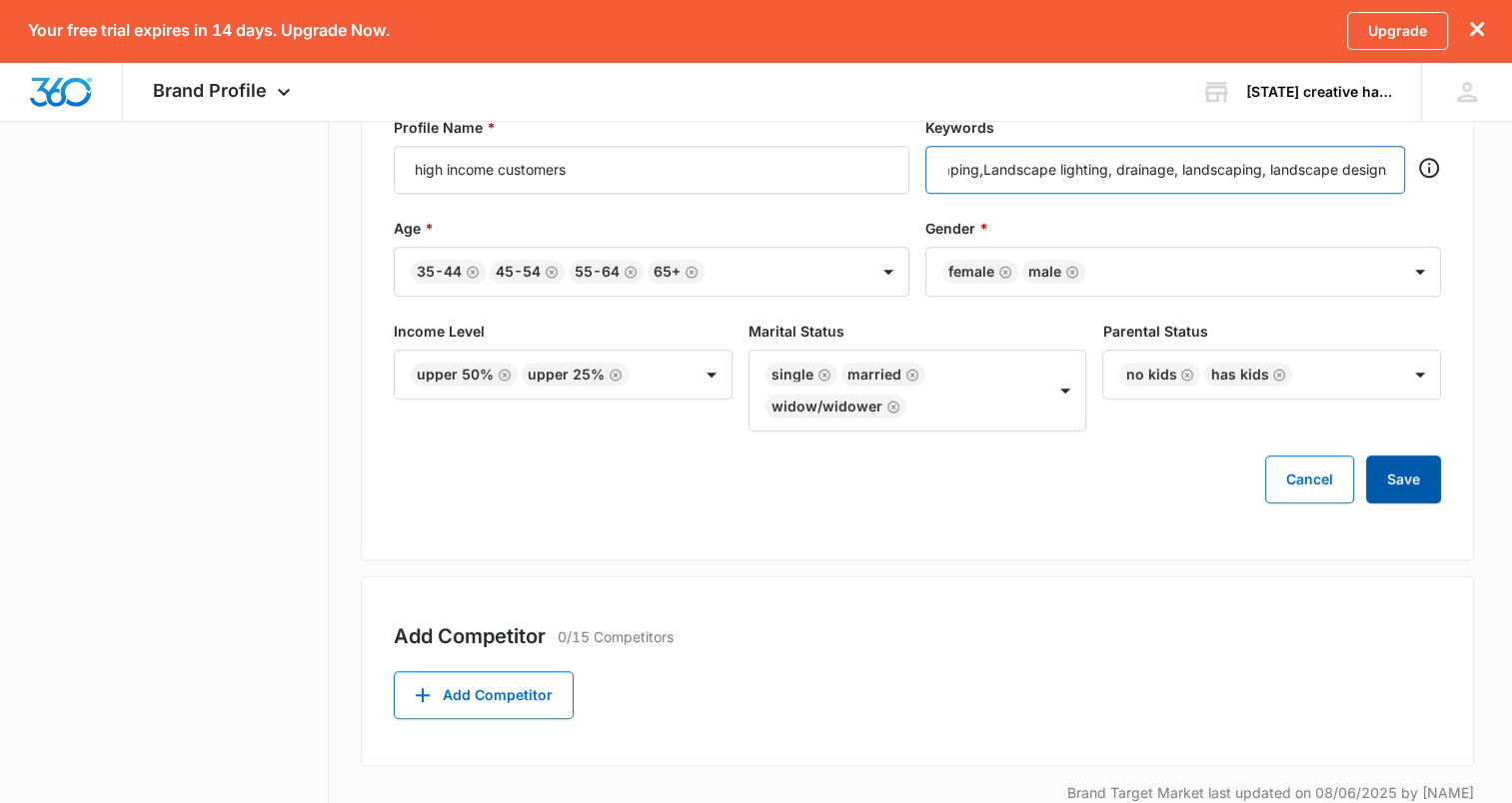 type on "Hardscaping,Landscape lighting, drainage, landscaping, landscape design" 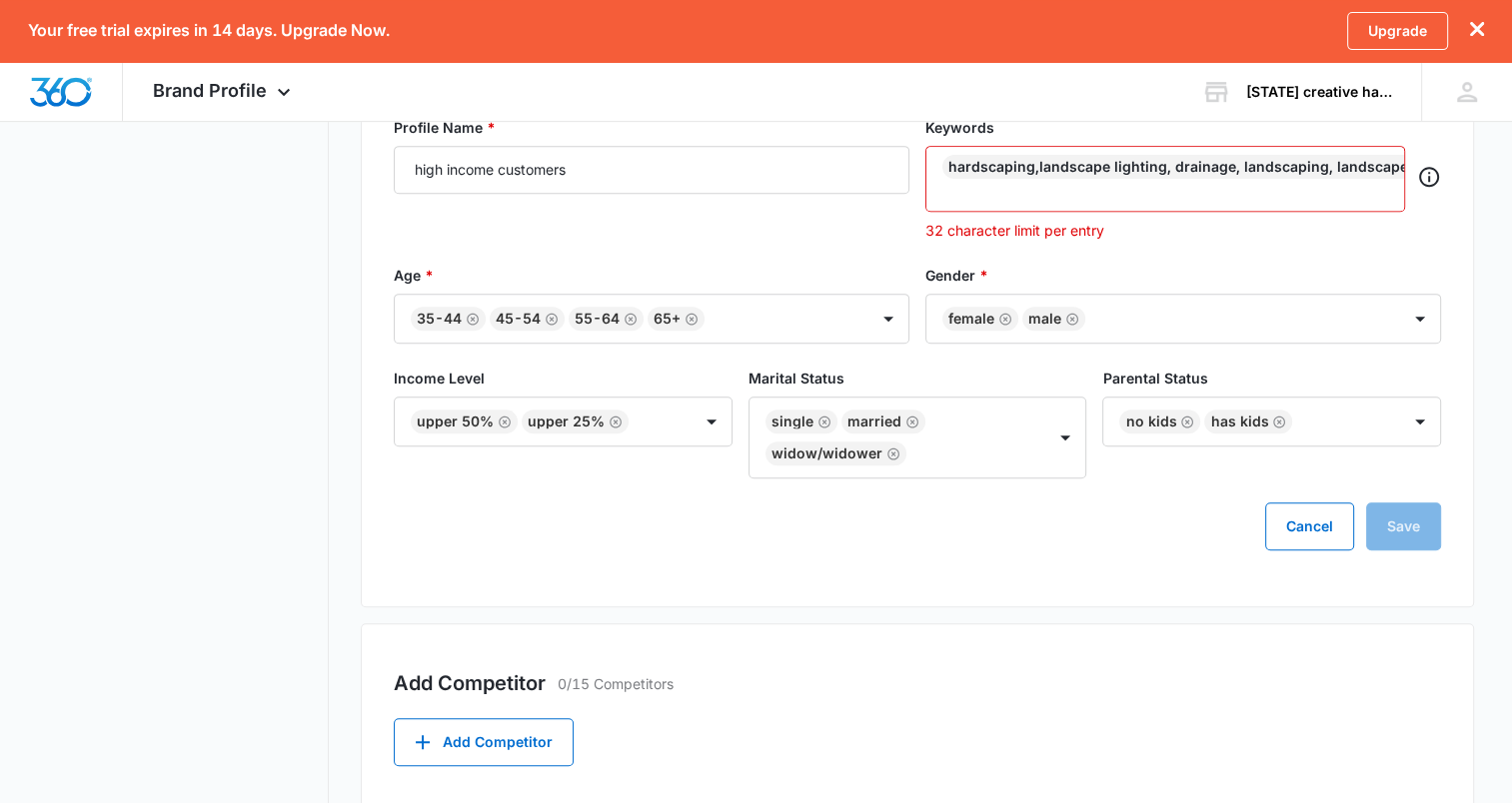 scroll, scrollTop: 0, scrollLeft: 0, axis: both 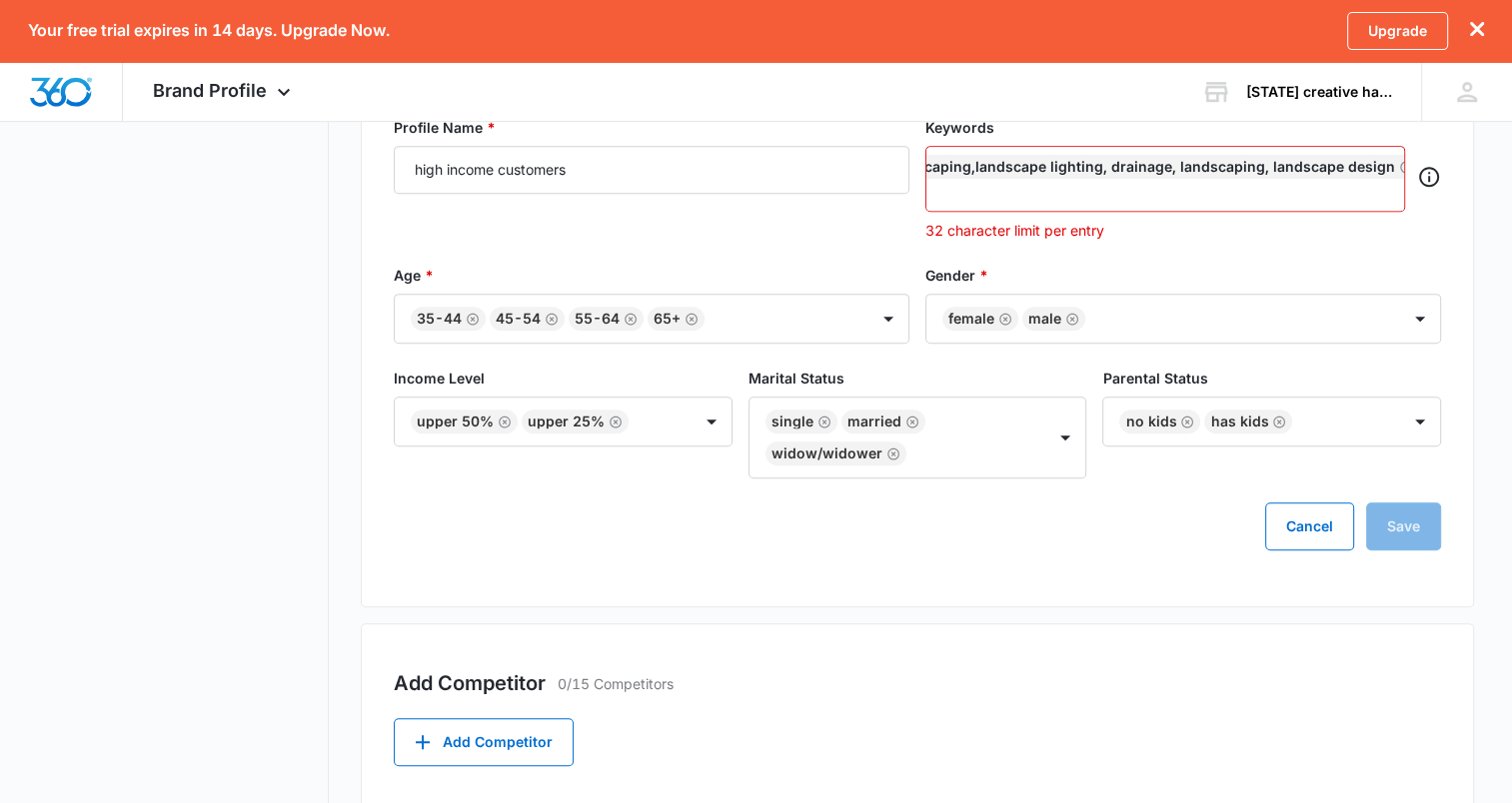 click on "Cancel Save" at bounding box center [917, 526] 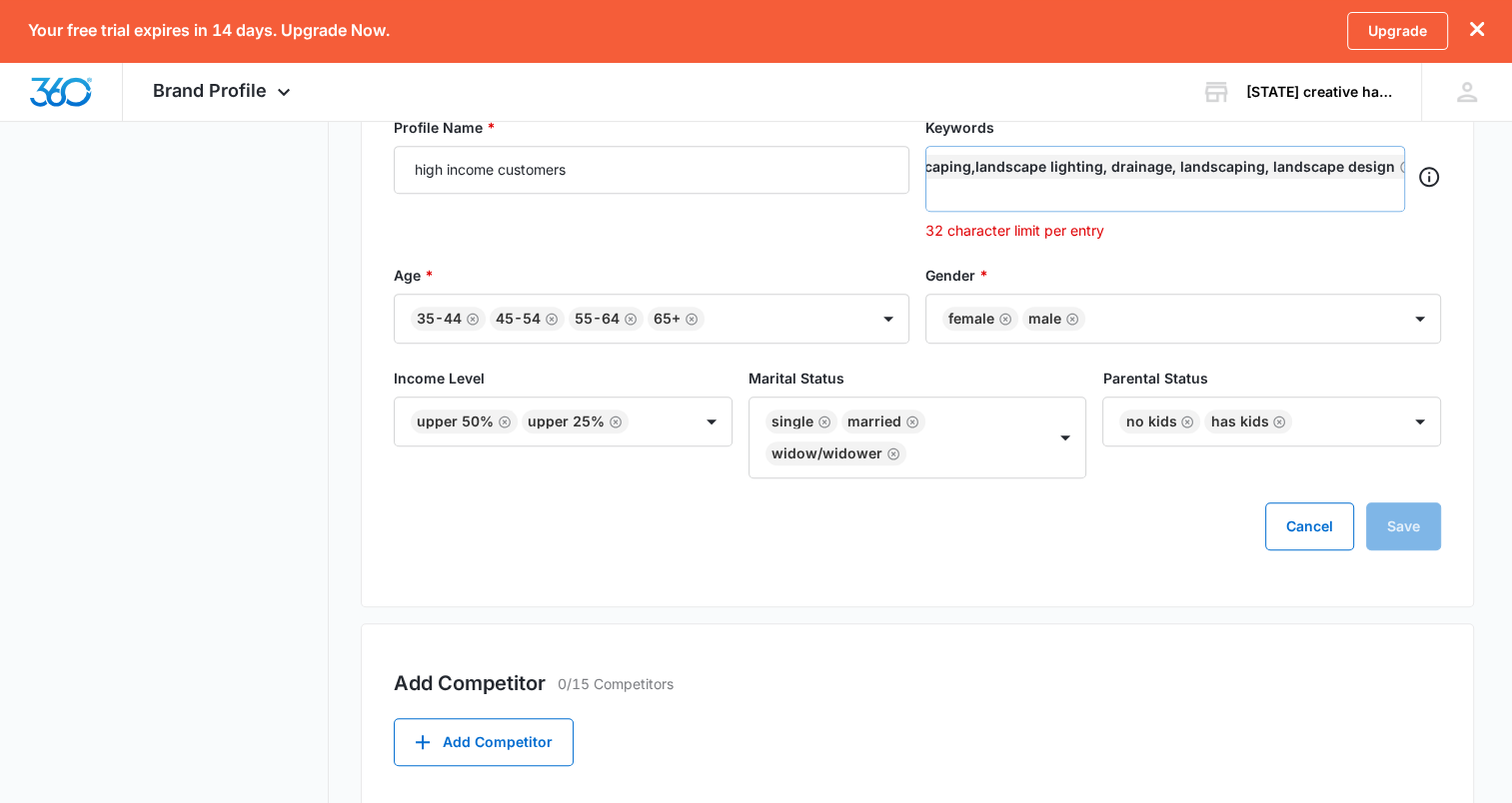 click on "Hardscaping,Landscape lighting, drainage, landscaping, landscape design" at bounding box center (1148, 167) 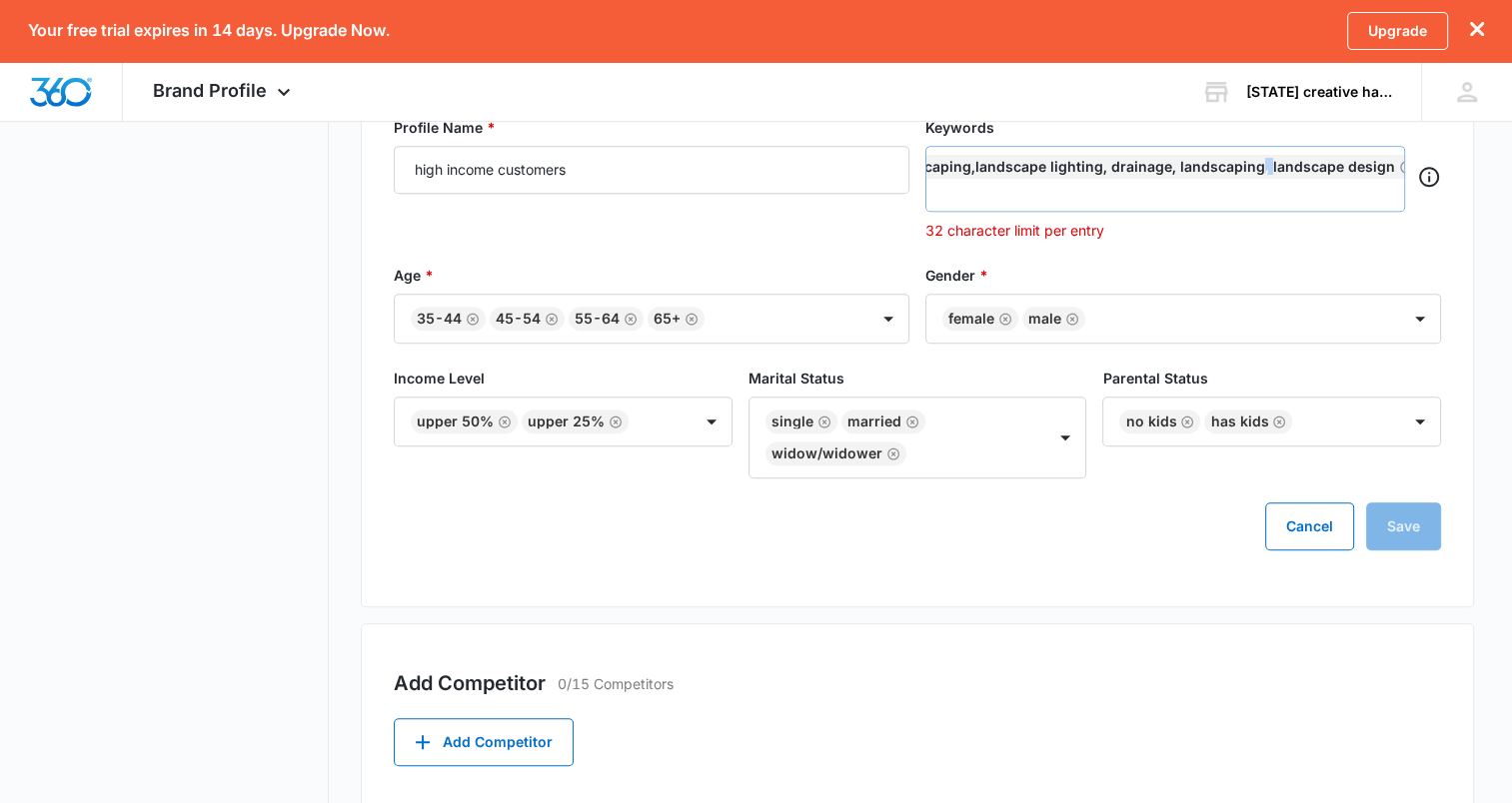 click on "Hardscaping,Landscape lighting, drainage, landscaping, landscape design" at bounding box center [1148, 167] 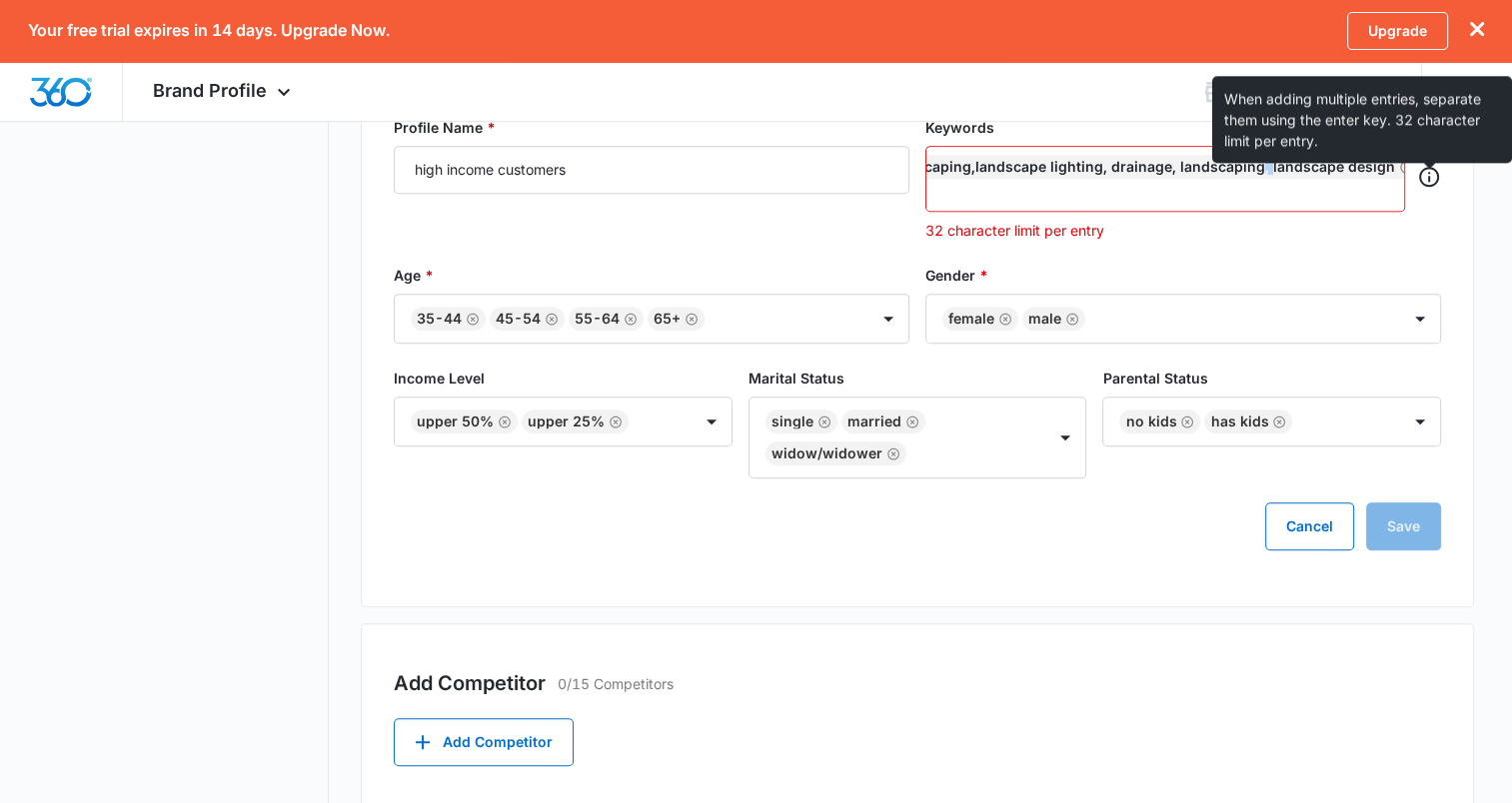drag, startPoint x: 1249, startPoint y: 168, endPoint x: 1430, endPoint y: 179, distance: 181.33395 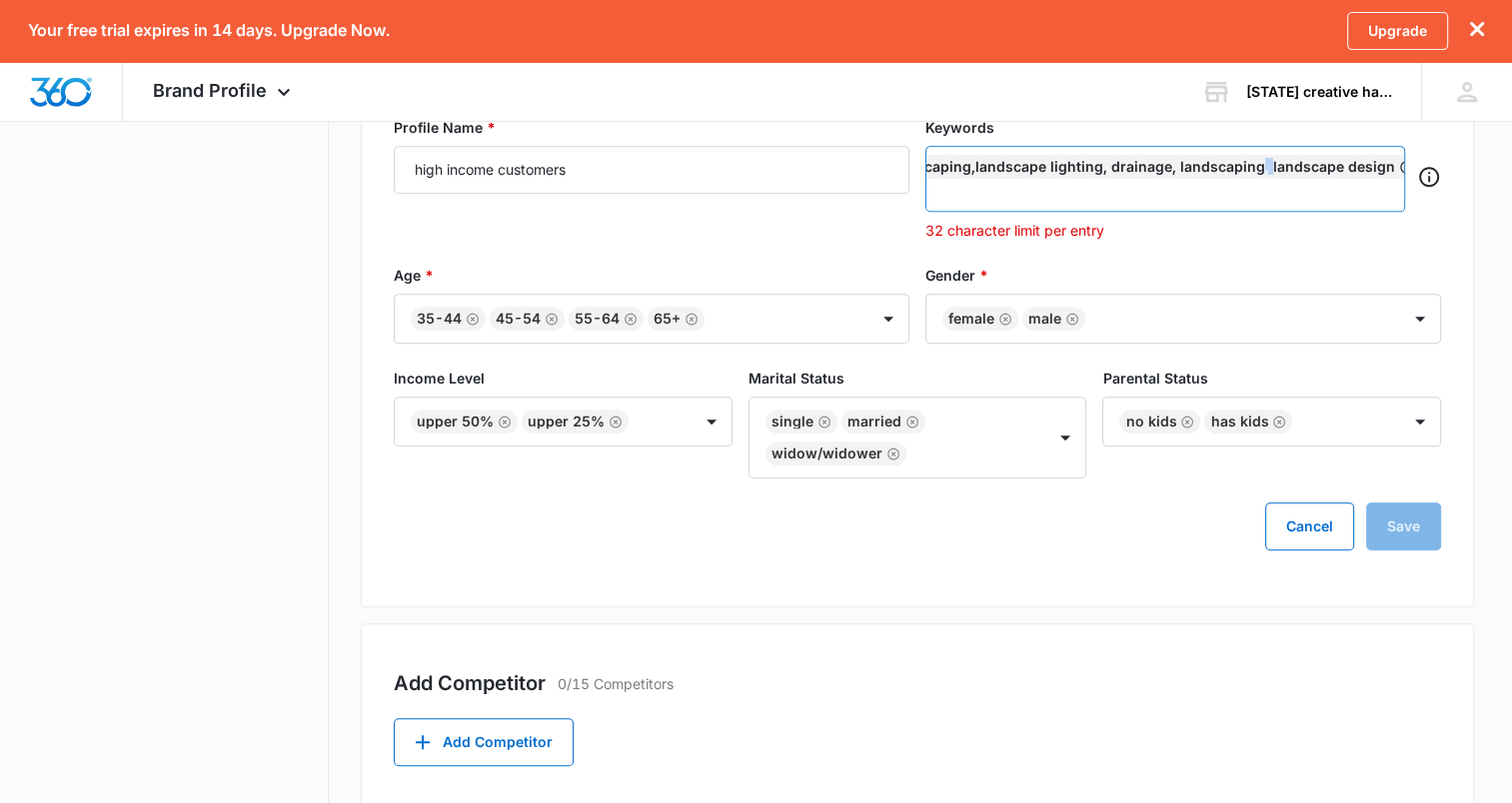click 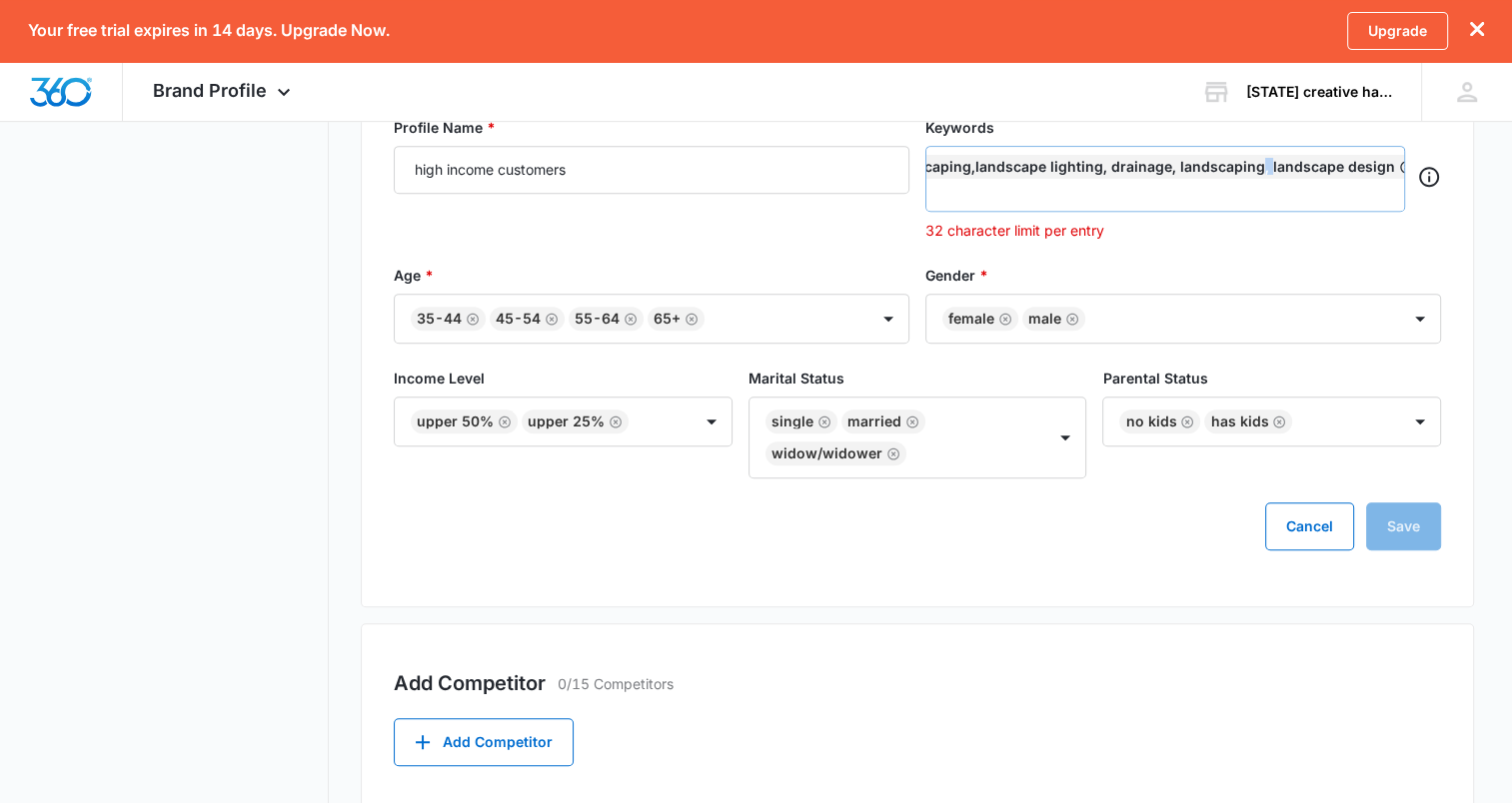 scroll, scrollTop: 0, scrollLeft: 0, axis: both 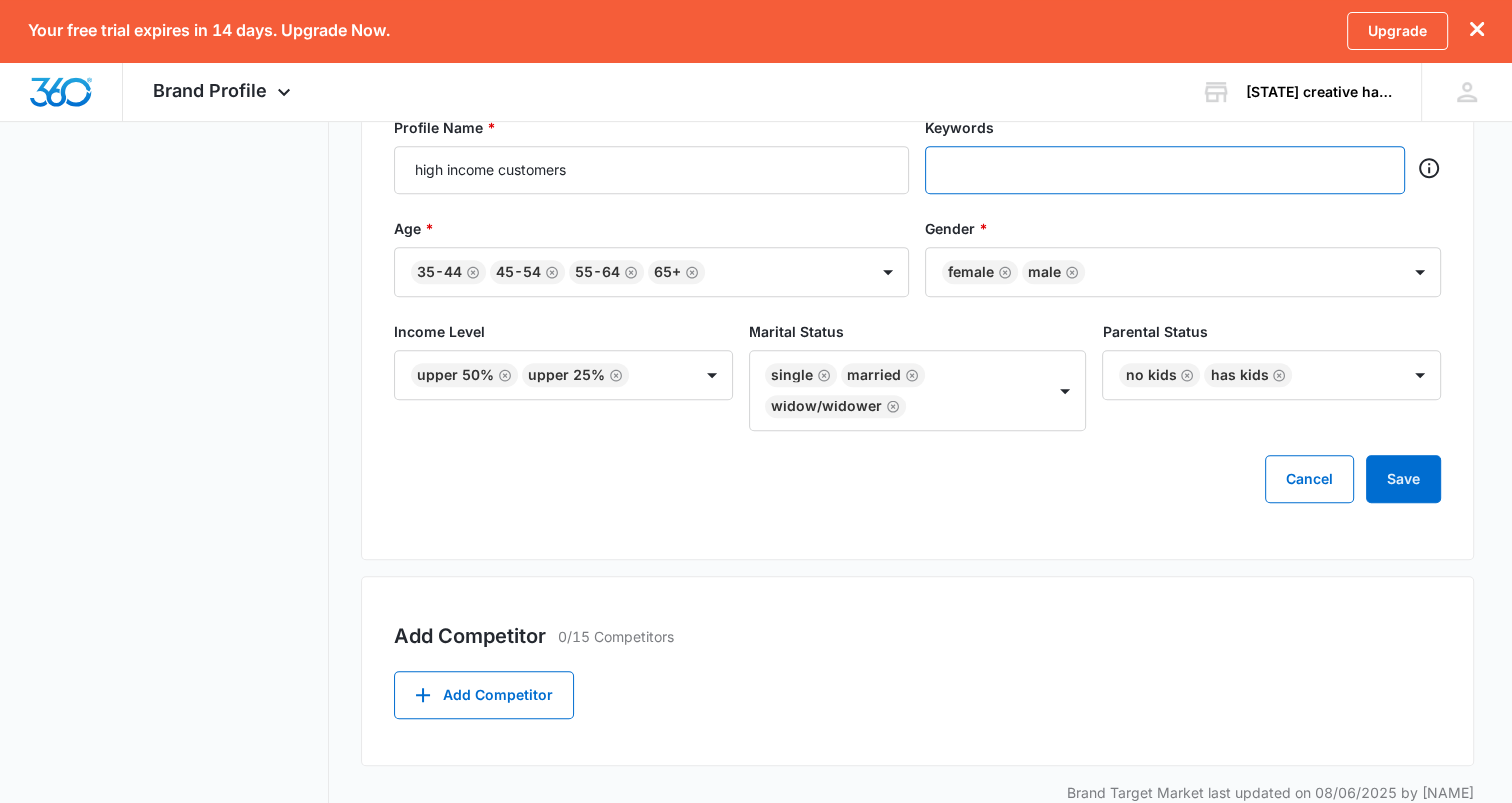 click at bounding box center [1167, 170] 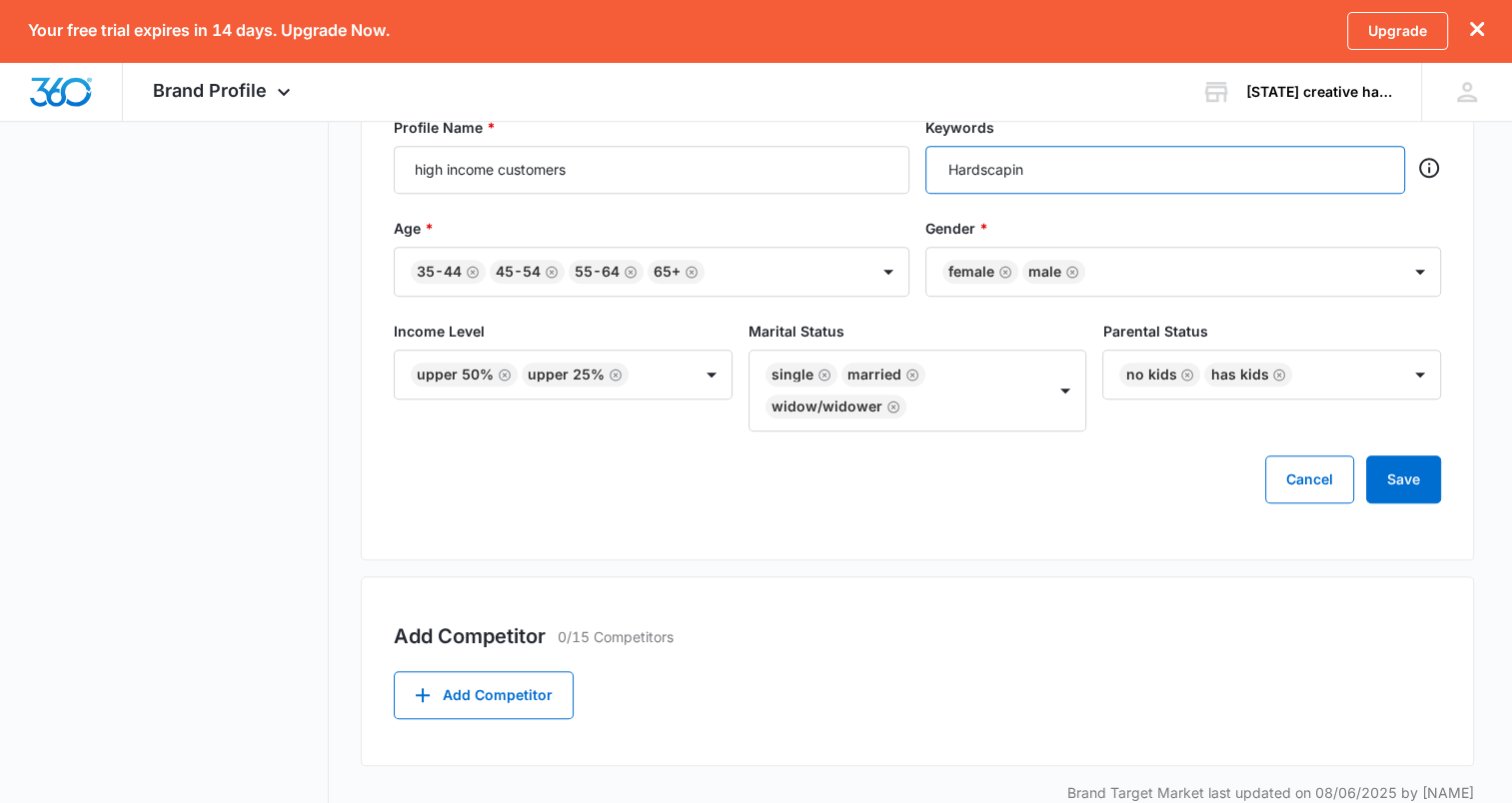 type on "Hardscaping" 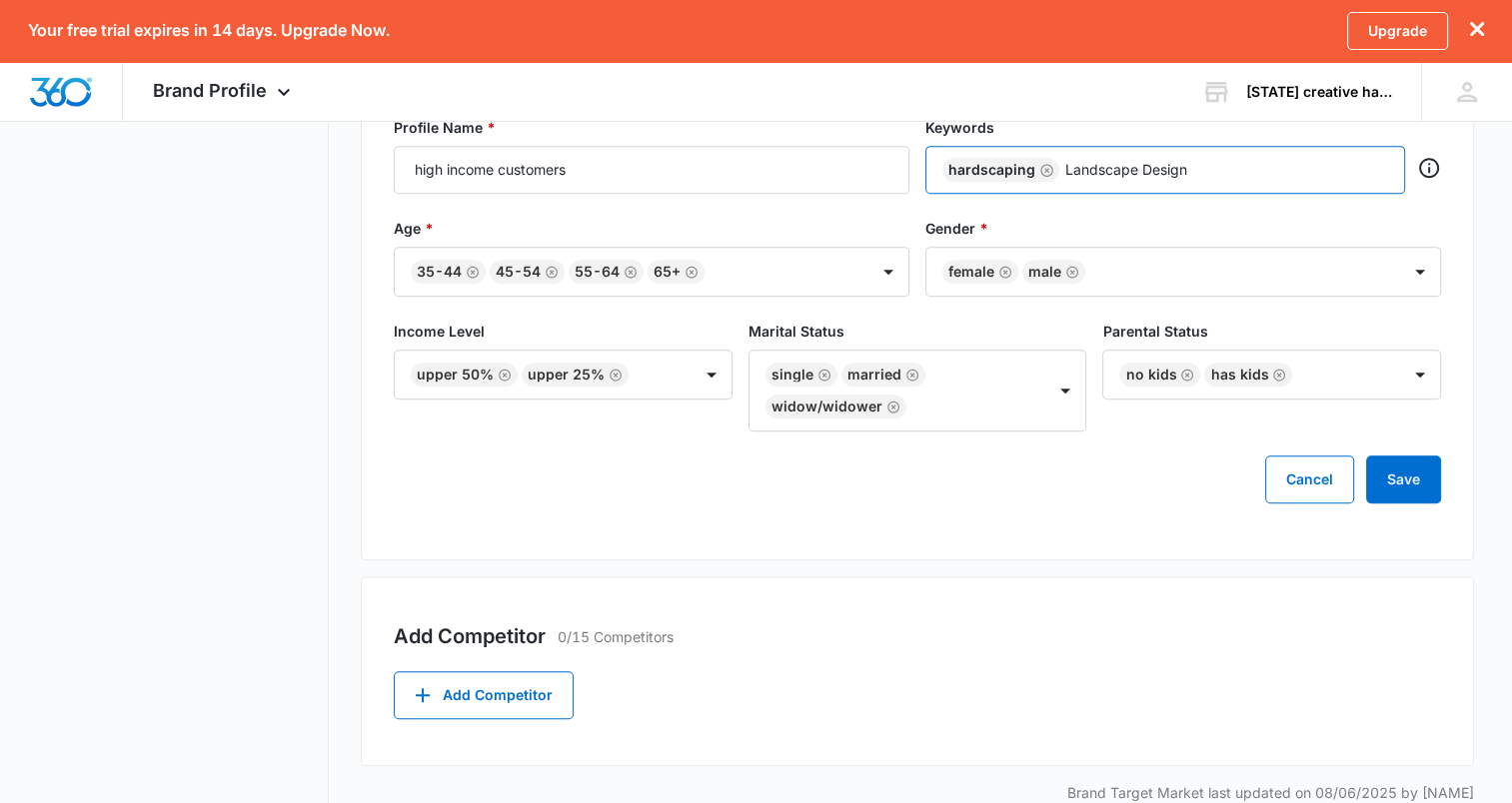 type on "Landscape Design" 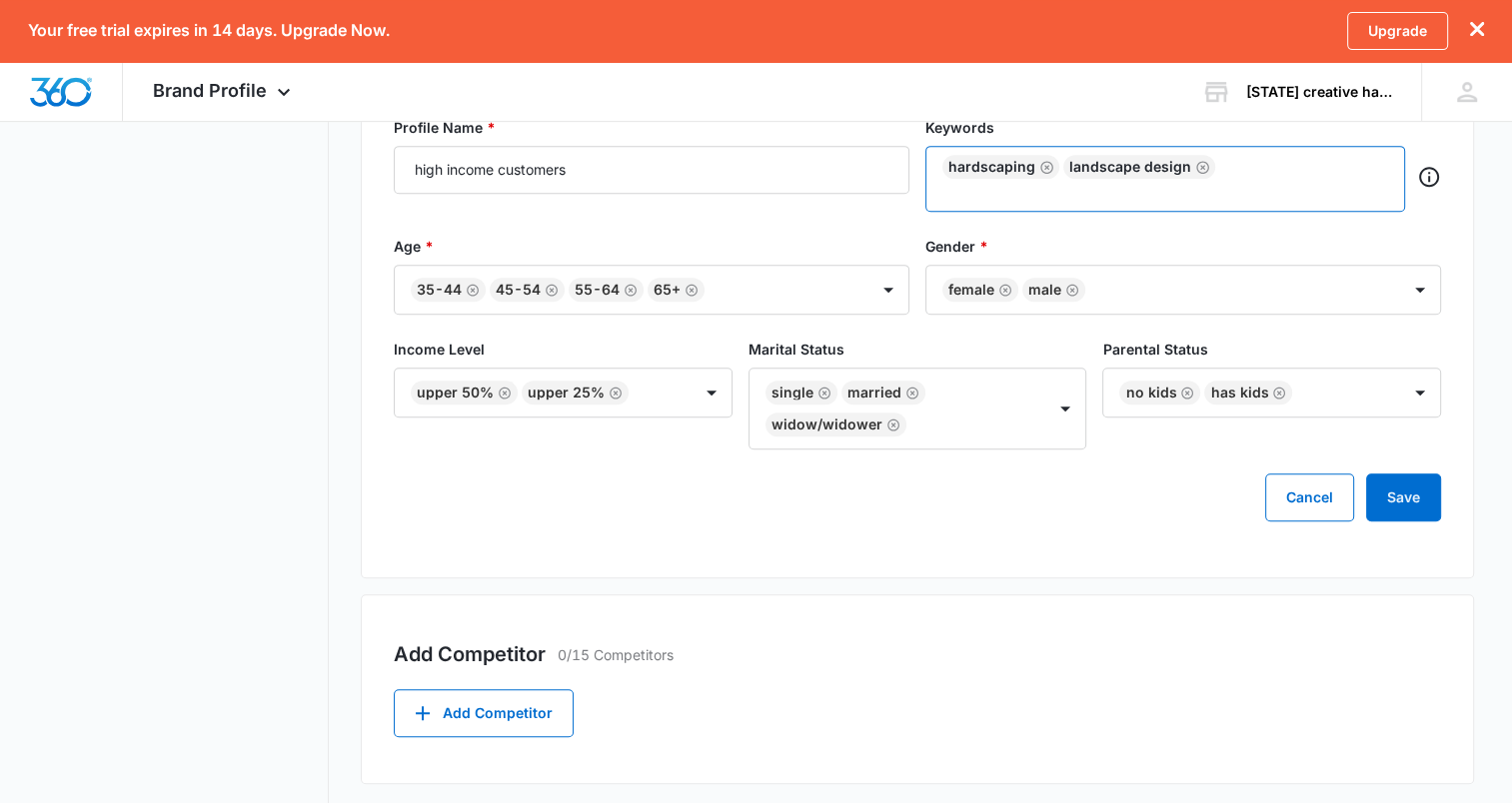 type on "l" 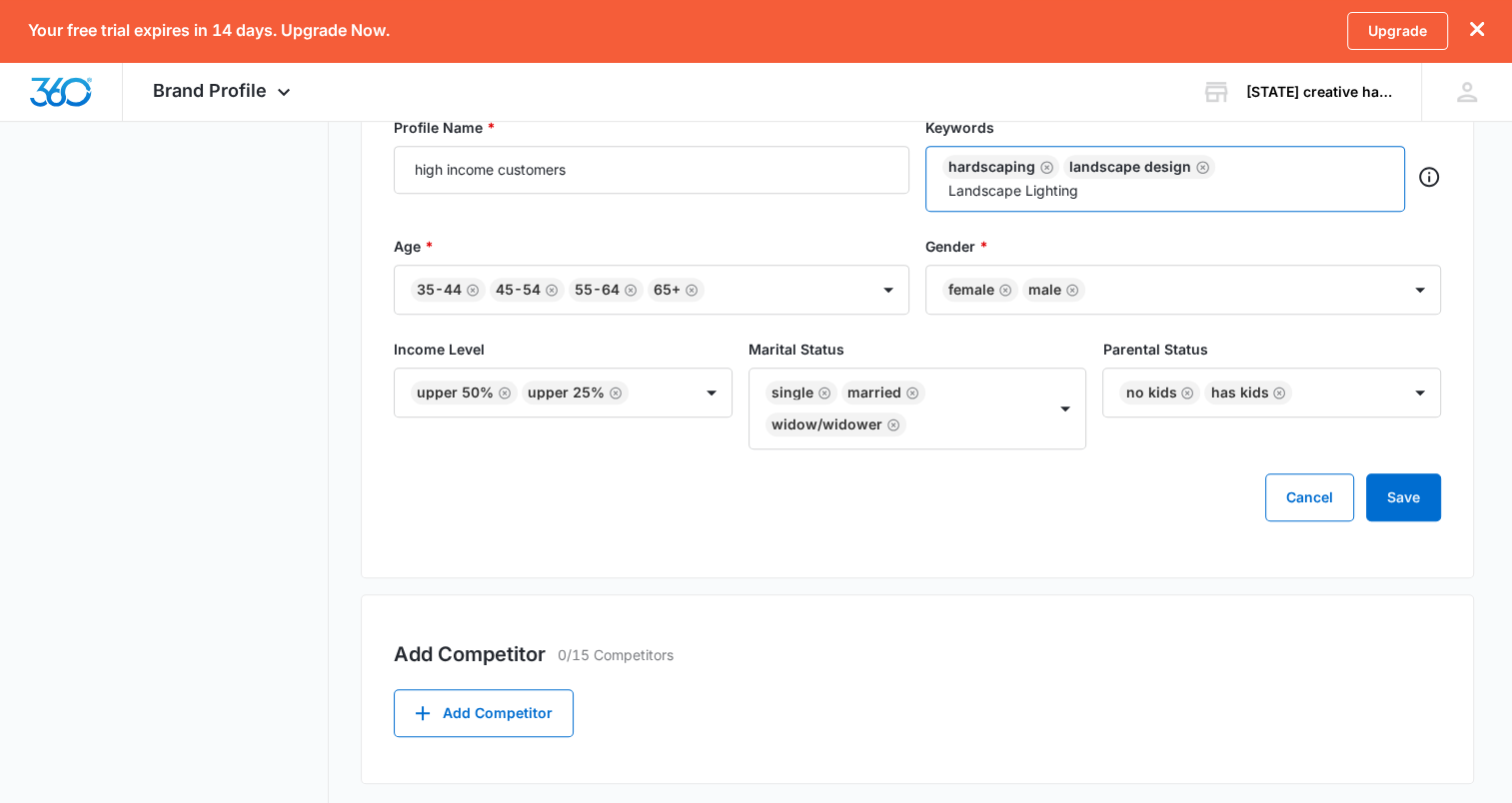 type on "Landscape Lighting" 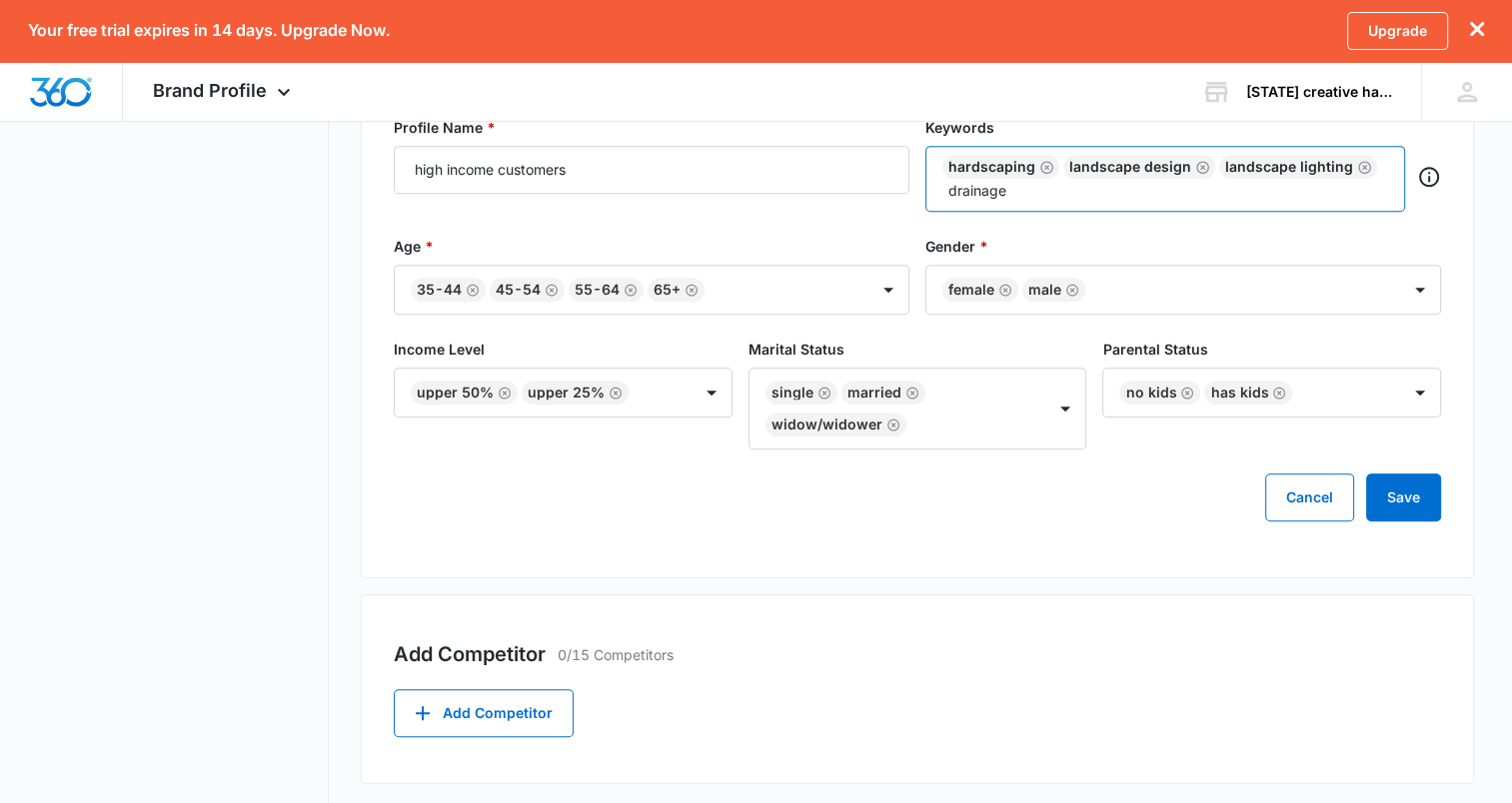type on "drainage" 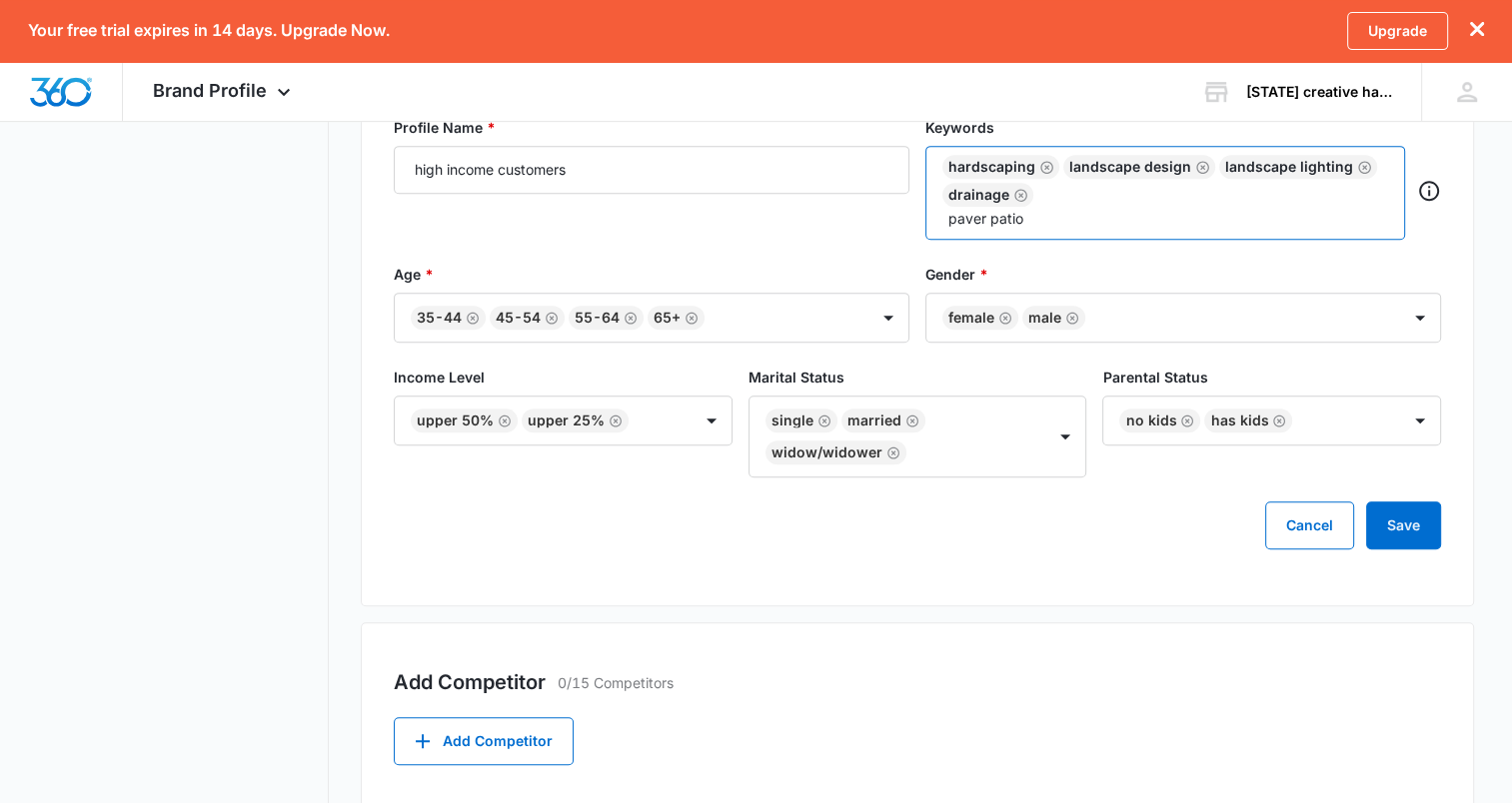 type on "paver patio" 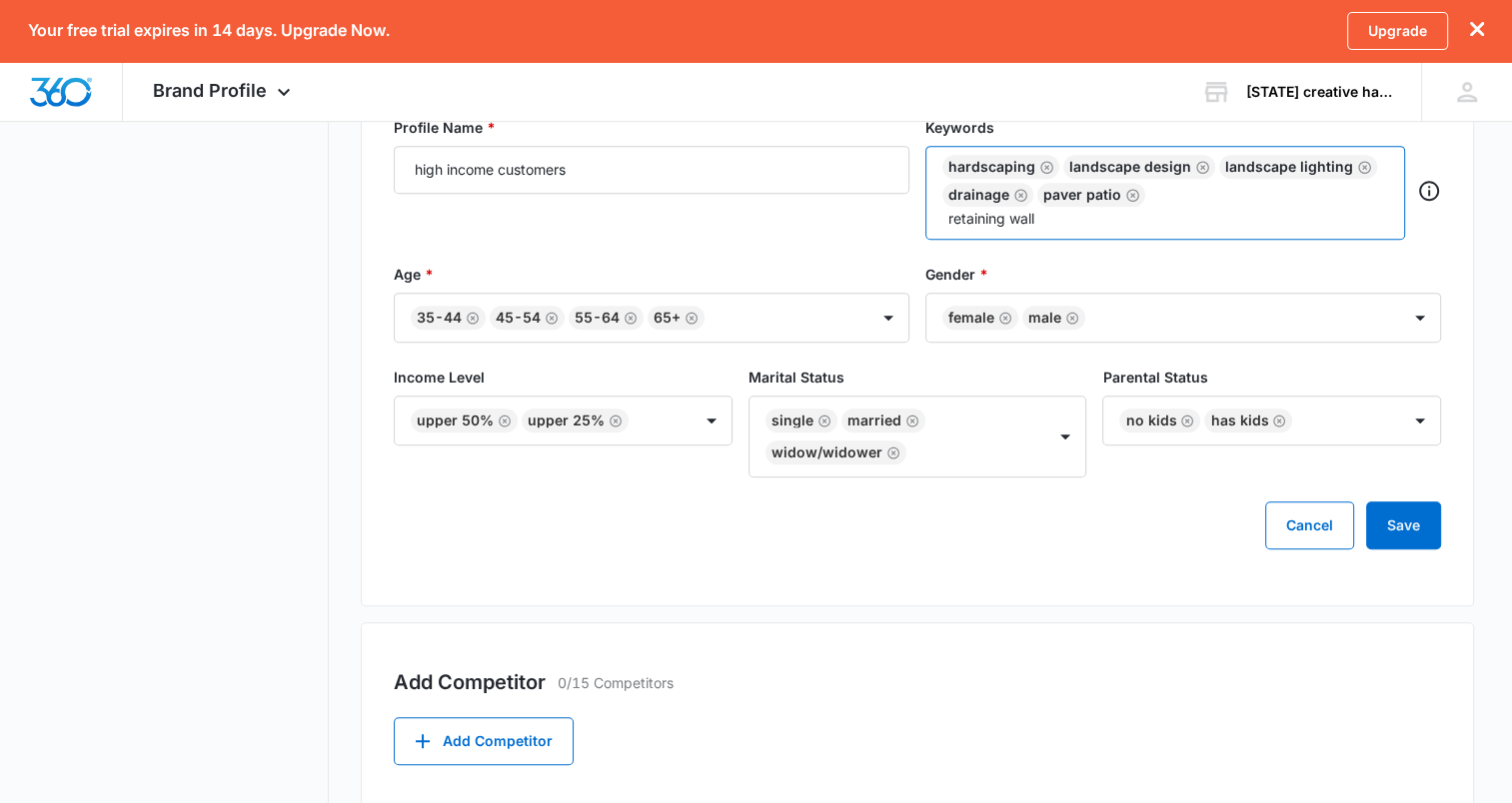 type on "retaining wall" 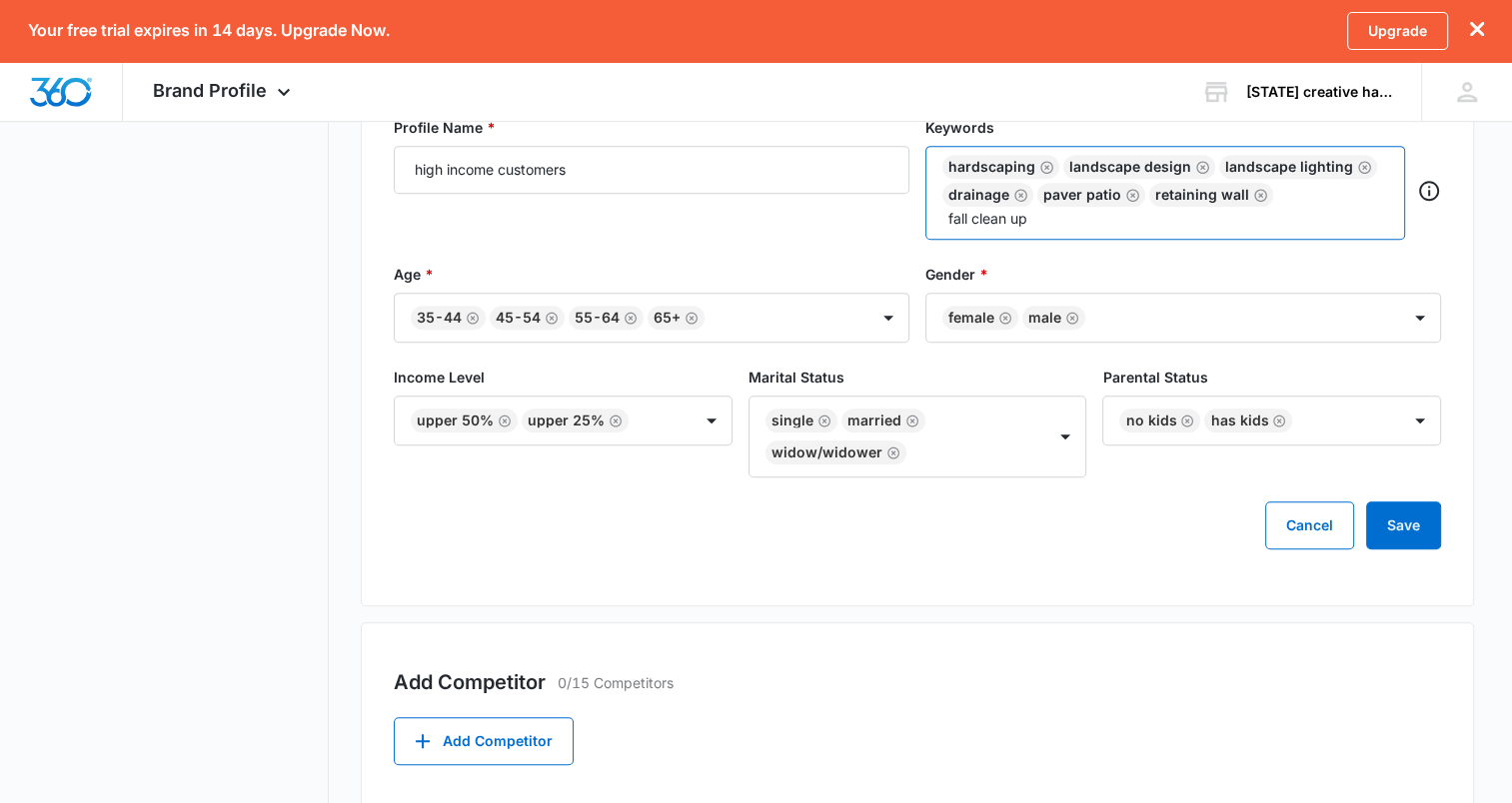 type on "fall clean up" 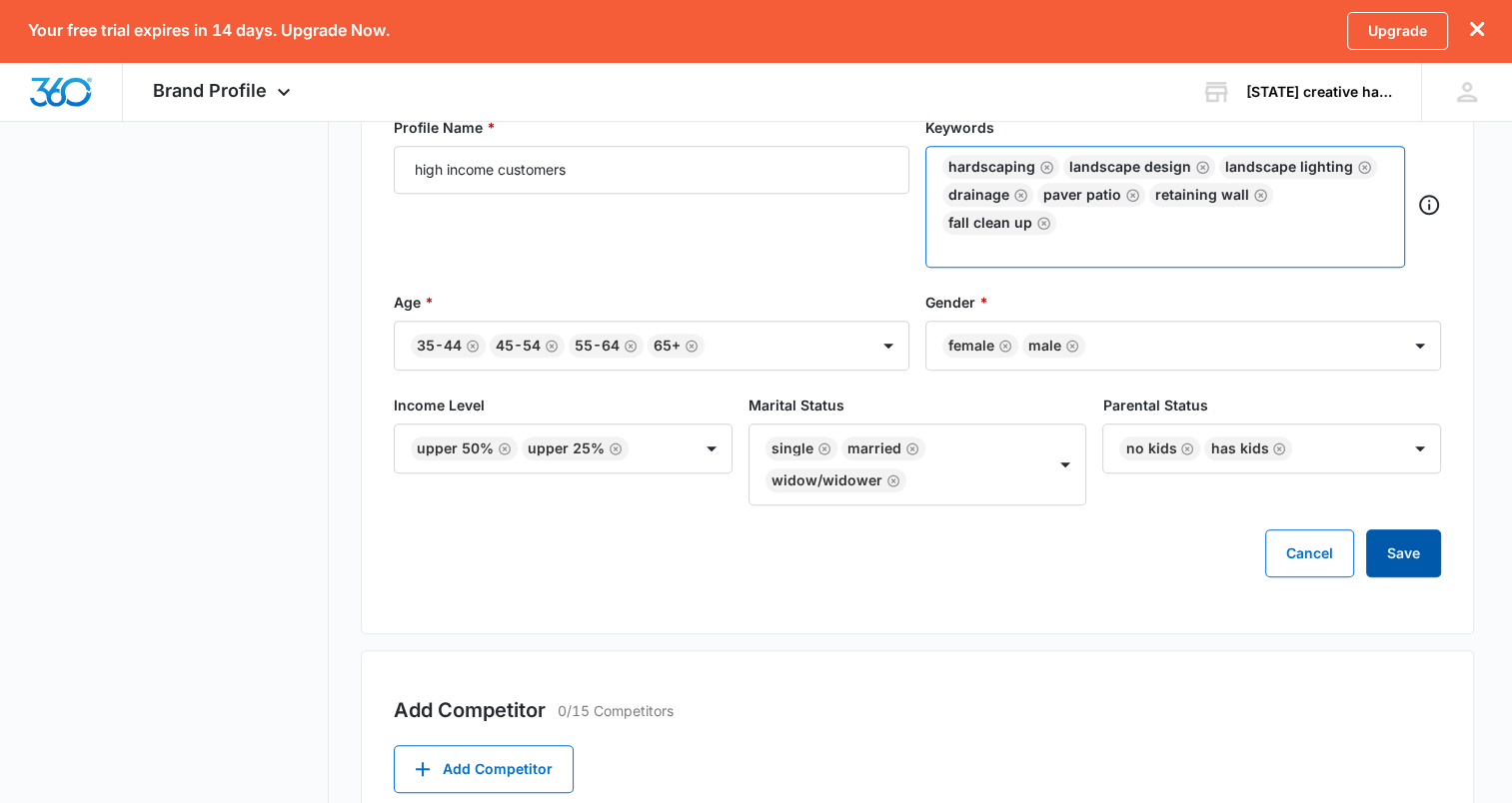 type 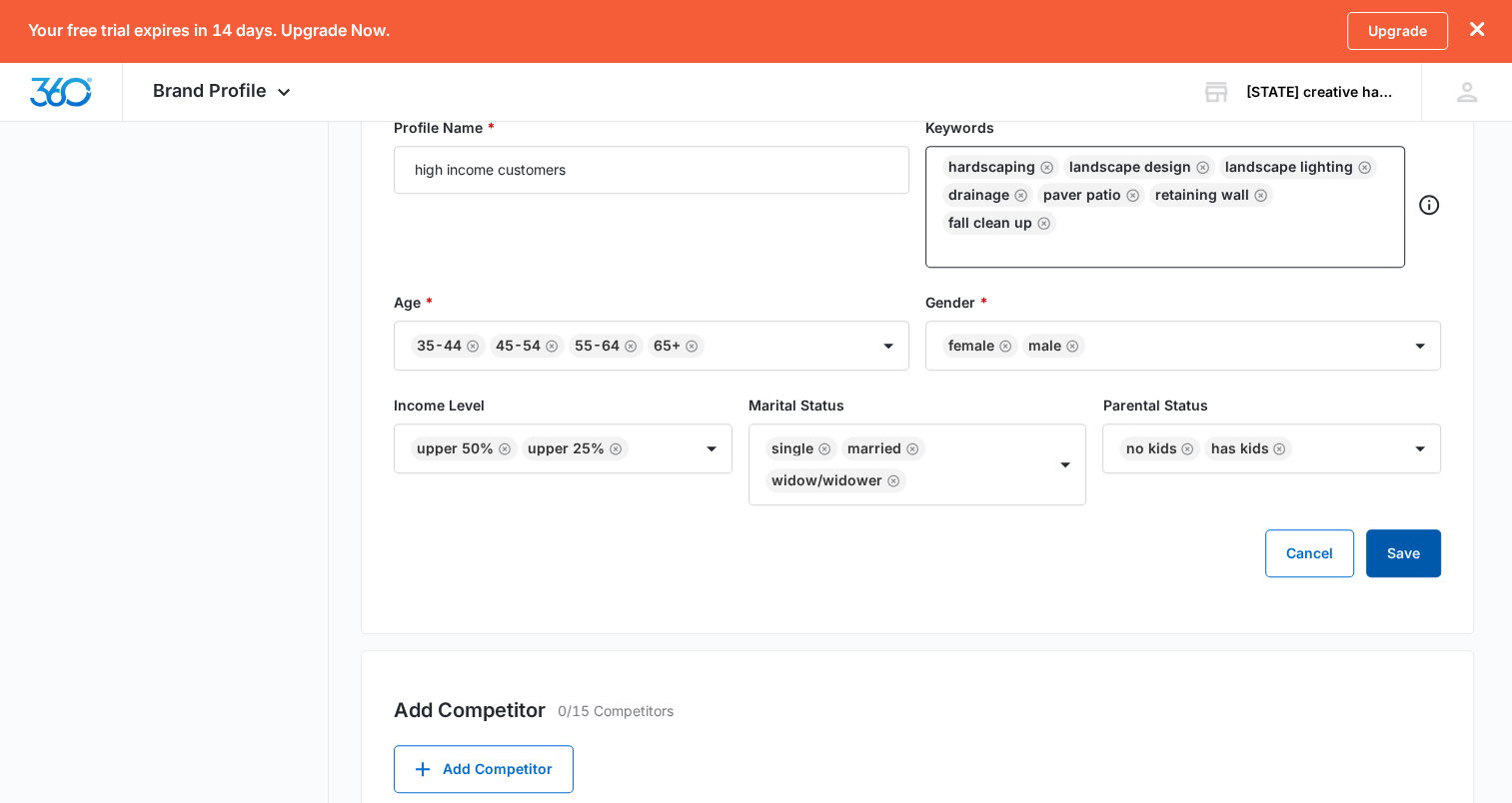 click on "Save" at bounding box center [1403, 553] 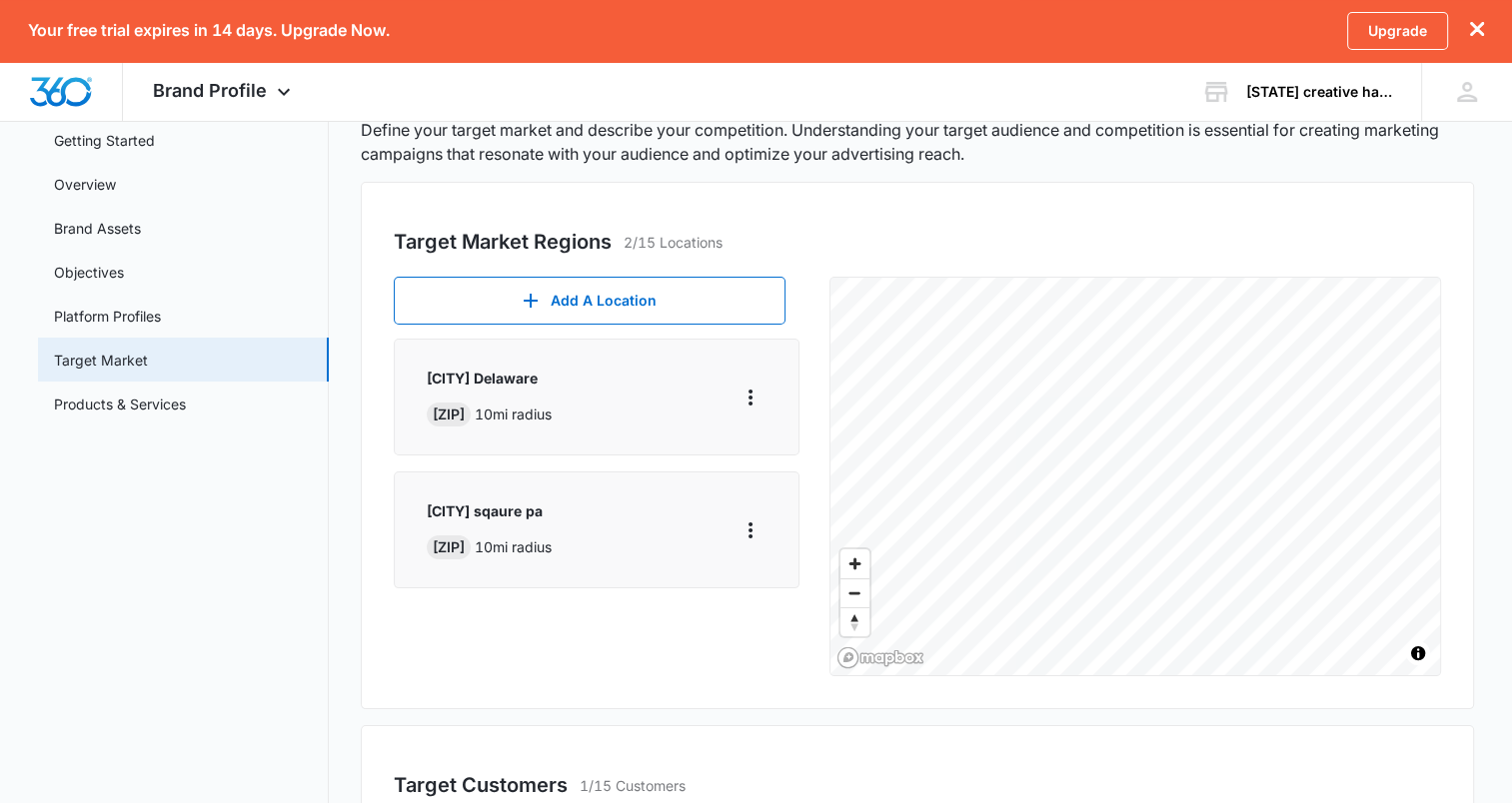 scroll, scrollTop: 0, scrollLeft: 0, axis: both 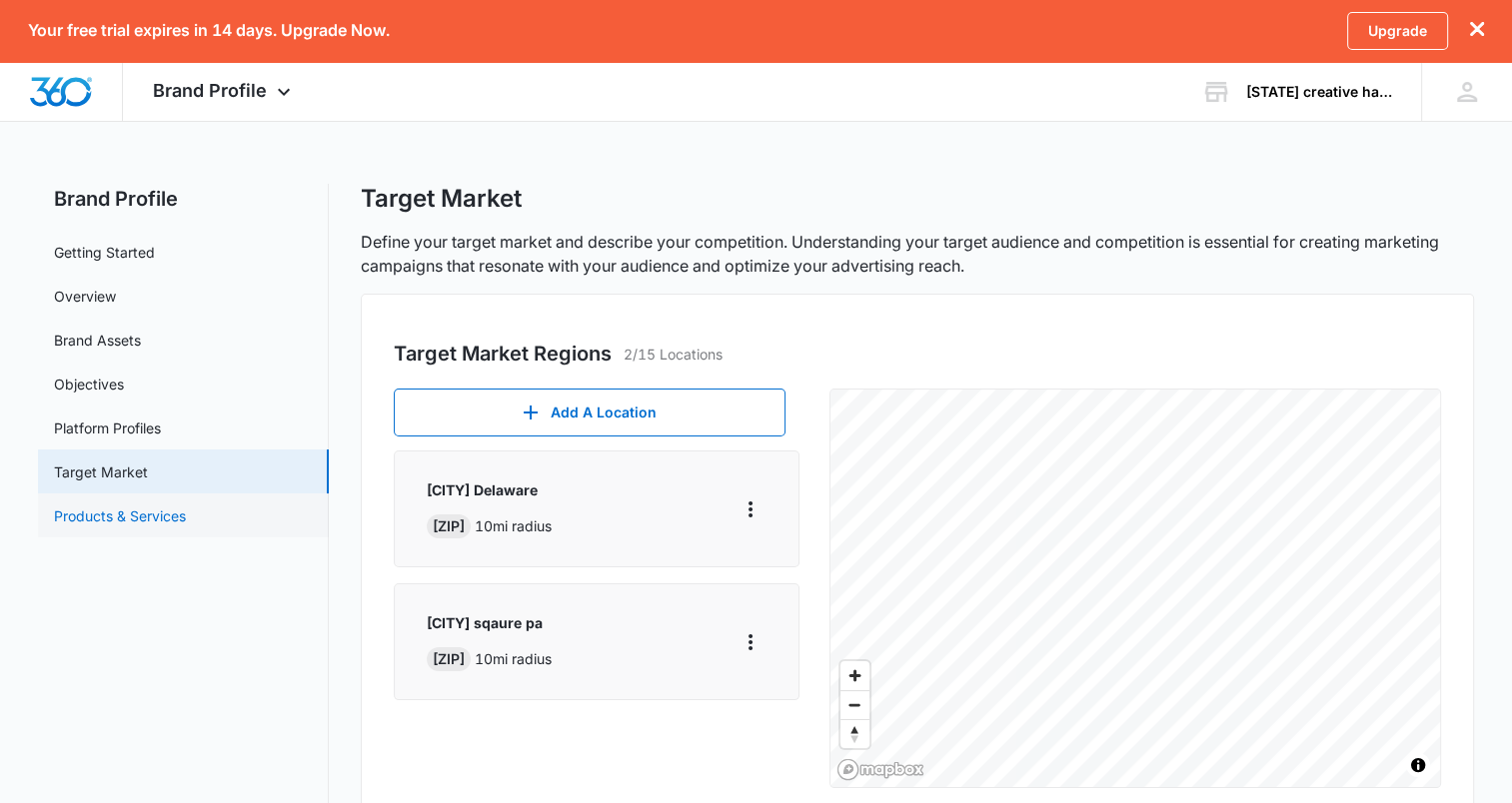 click on "Products & Services" at bounding box center (120, 515) 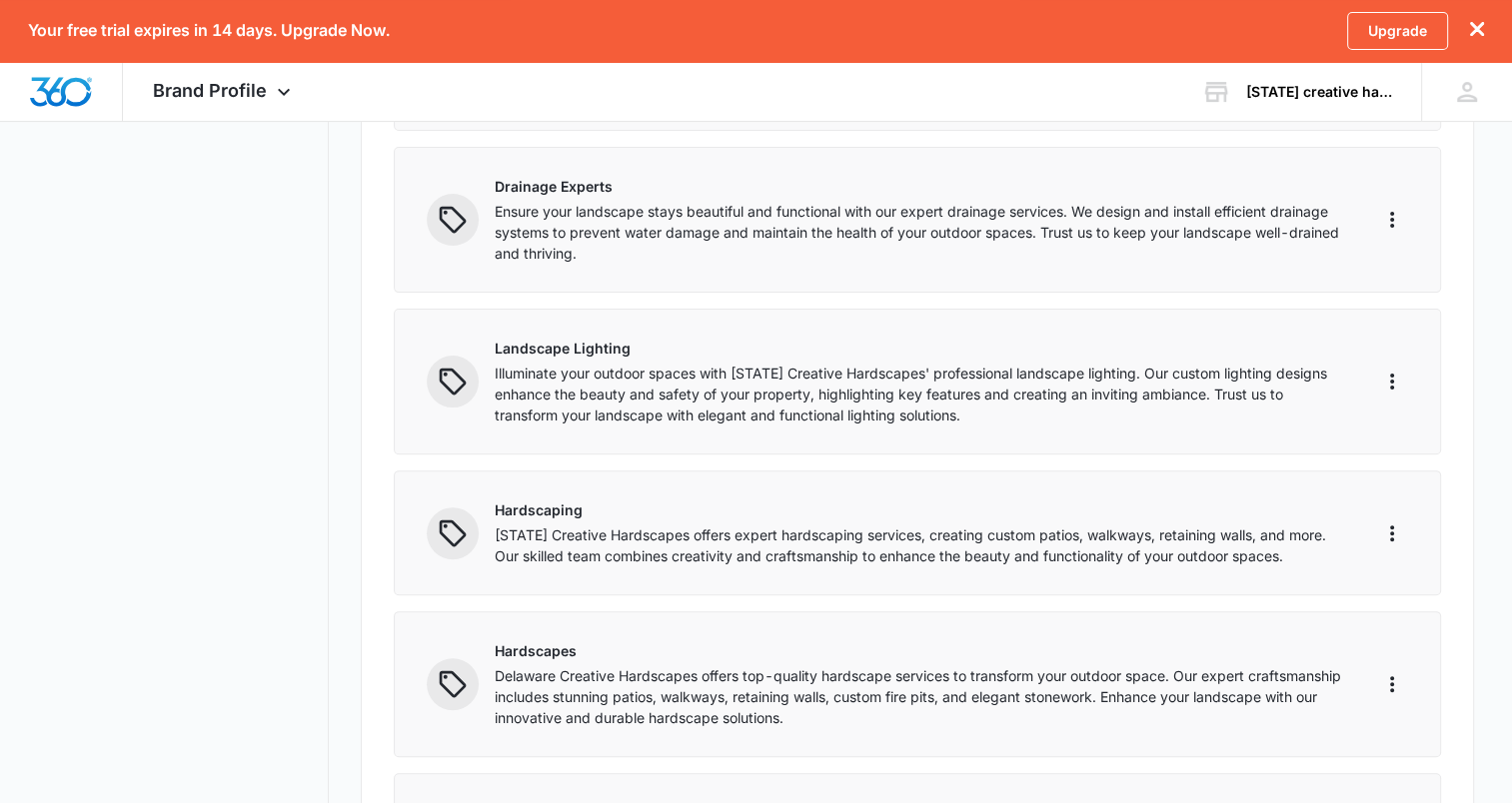 scroll, scrollTop: 0, scrollLeft: 0, axis: both 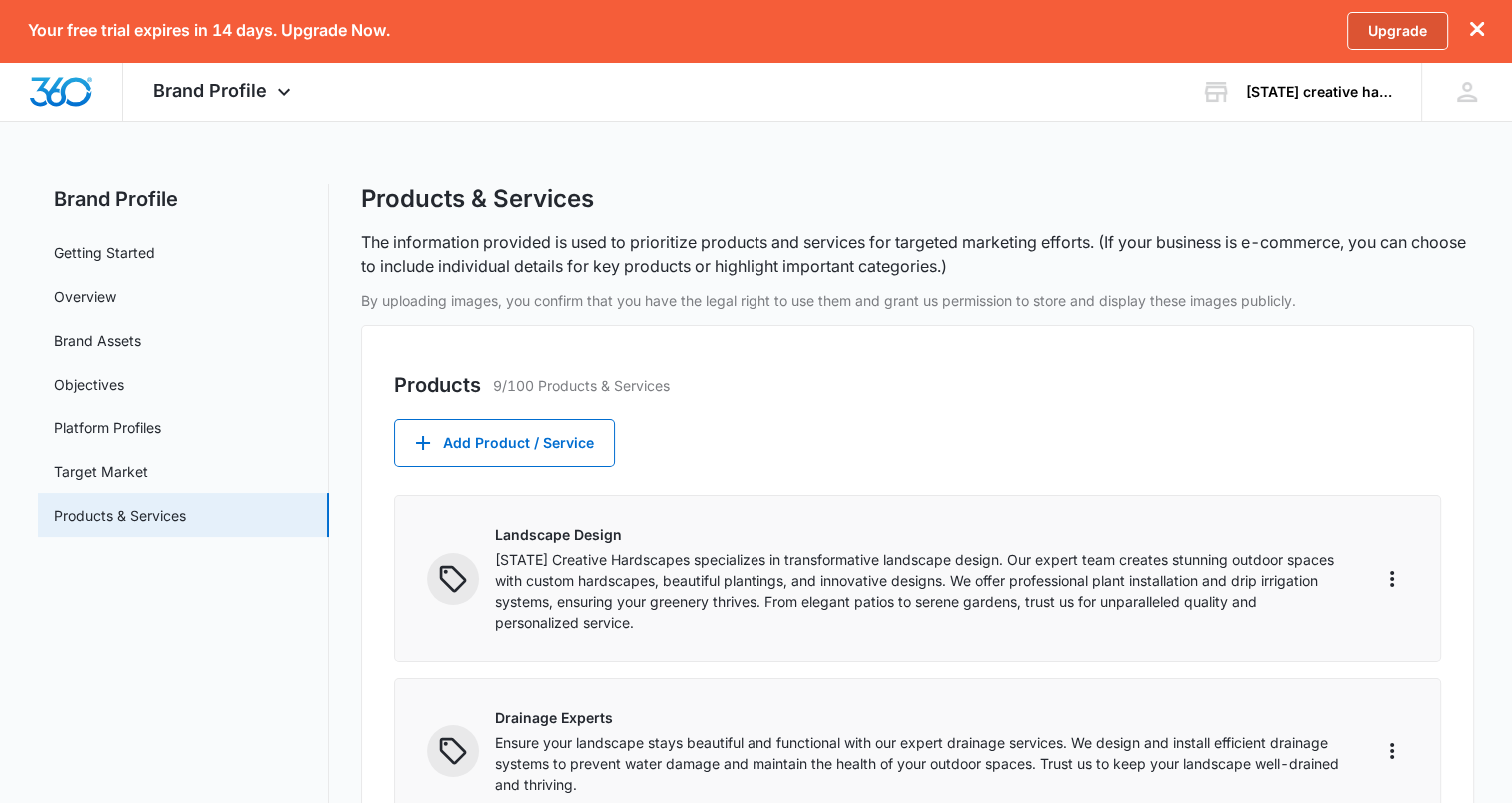 click on "Upgrade" at bounding box center [1397, 31] 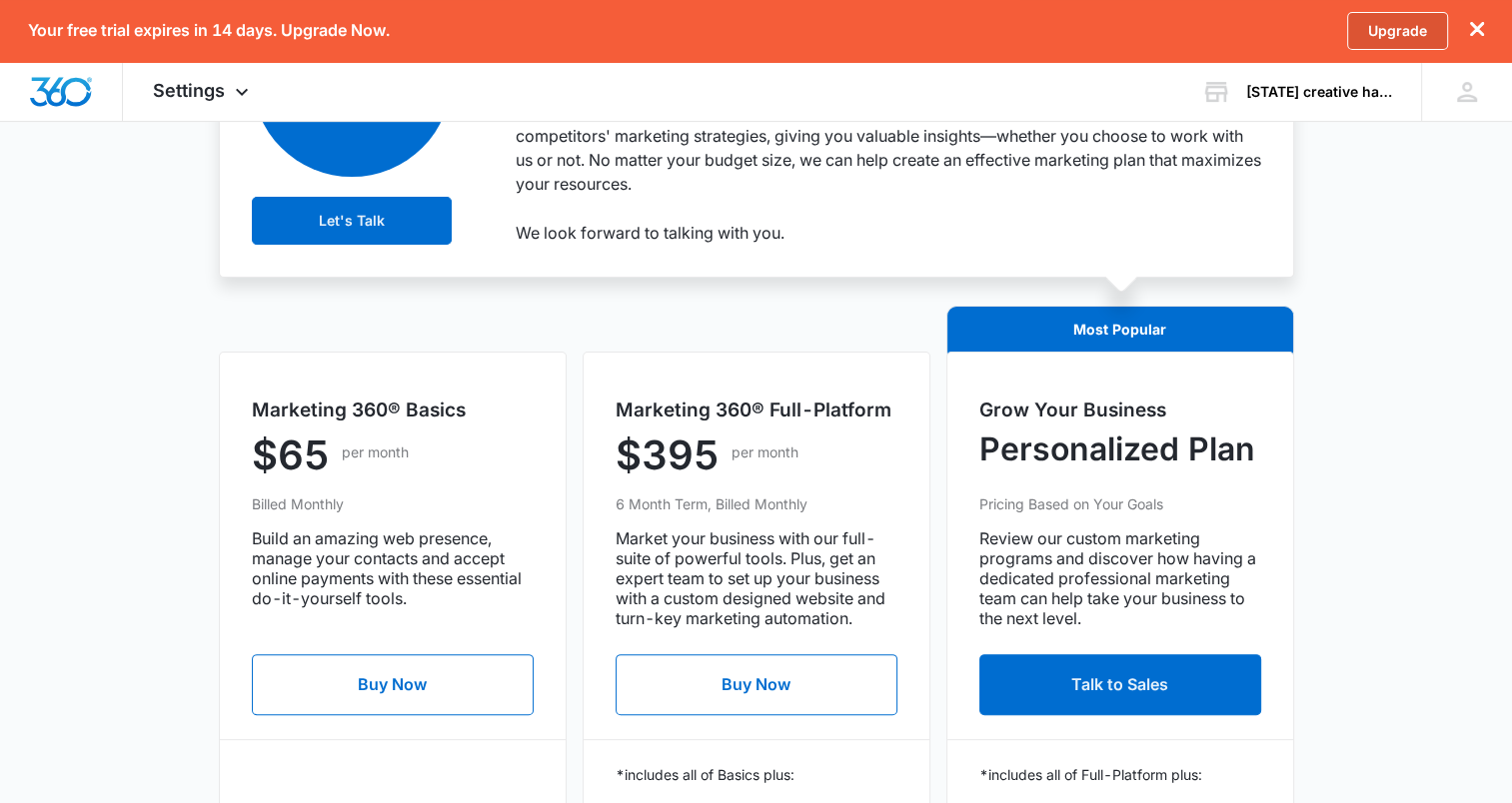 scroll, scrollTop: 427, scrollLeft: 0, axis: vertical 